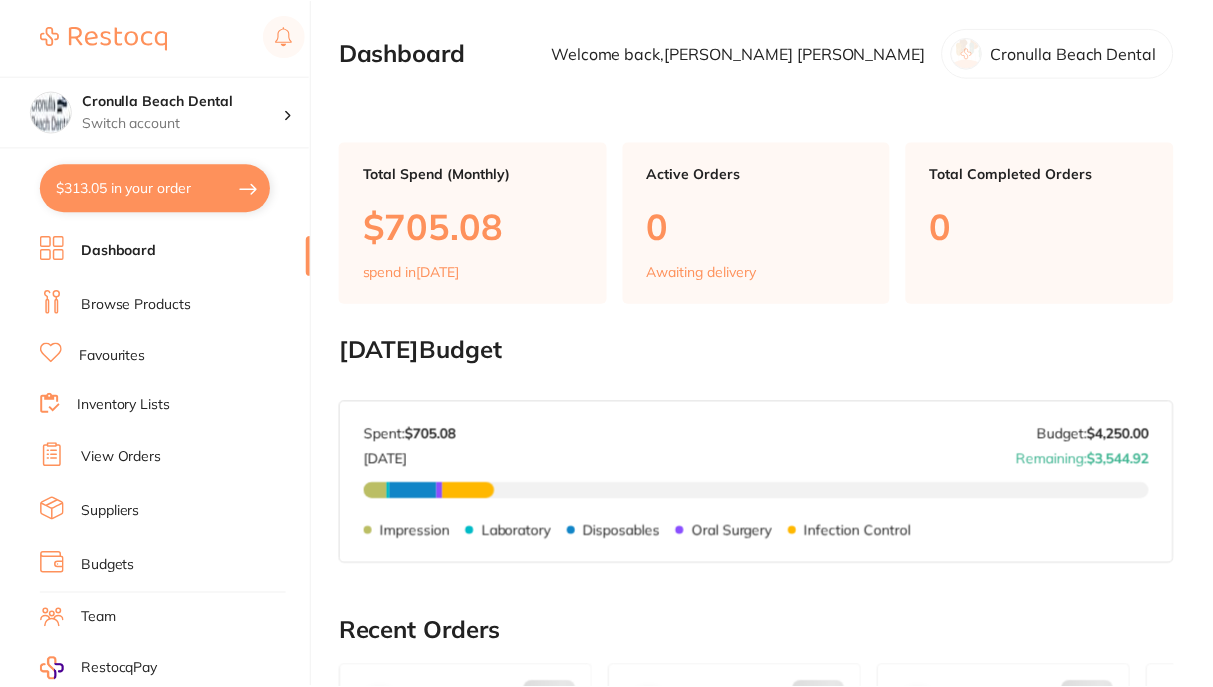 scroll, scrollTop: 0, scrollLeft: 0, axis: both 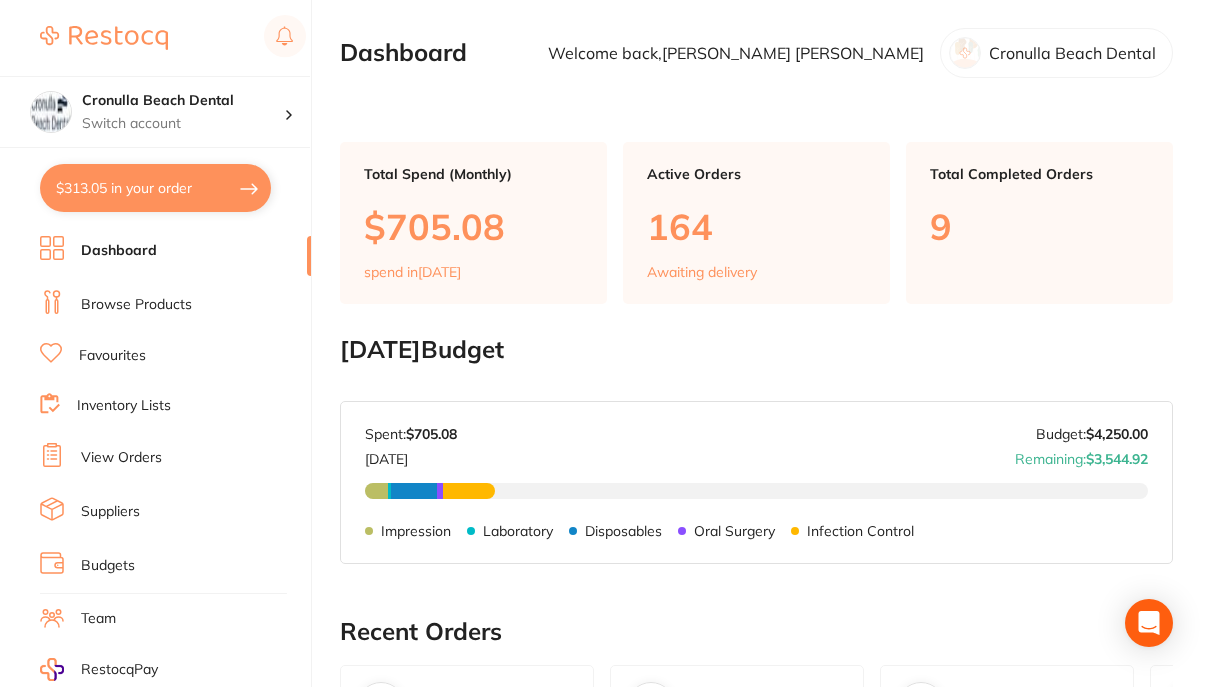 click on "$313.05   in your order" at bounding box center [155, 188] 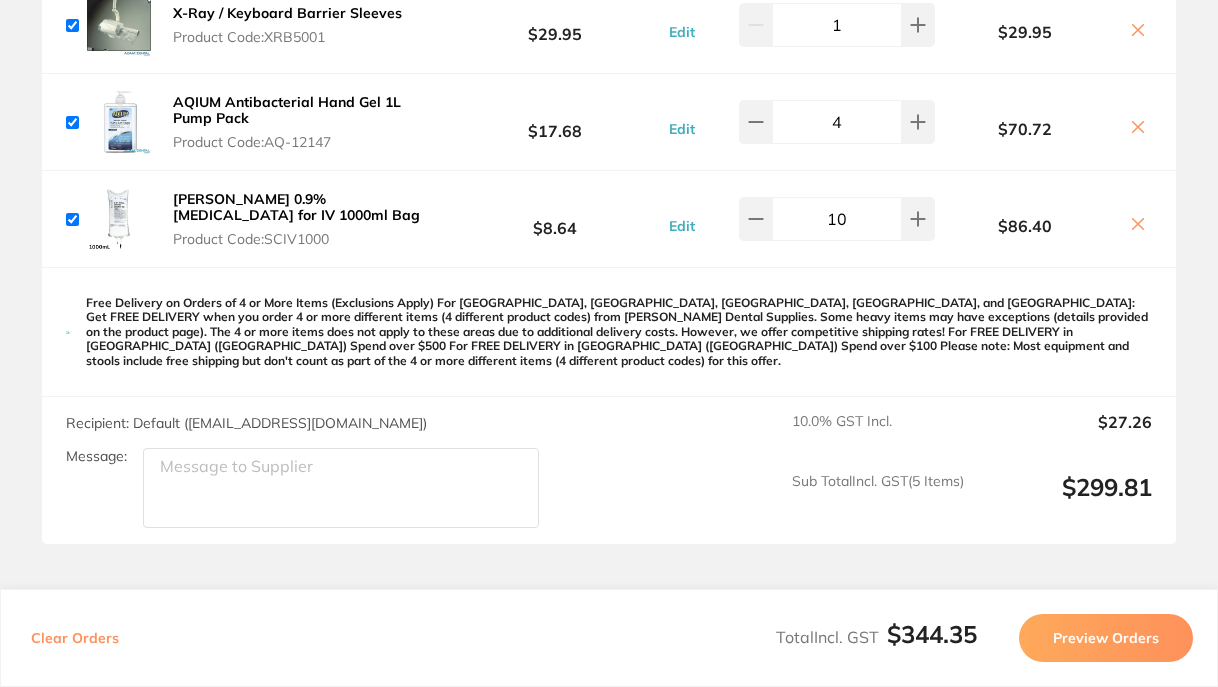 scroll, scrollTop: 1048, scrollLeft: 0, axis: vertical 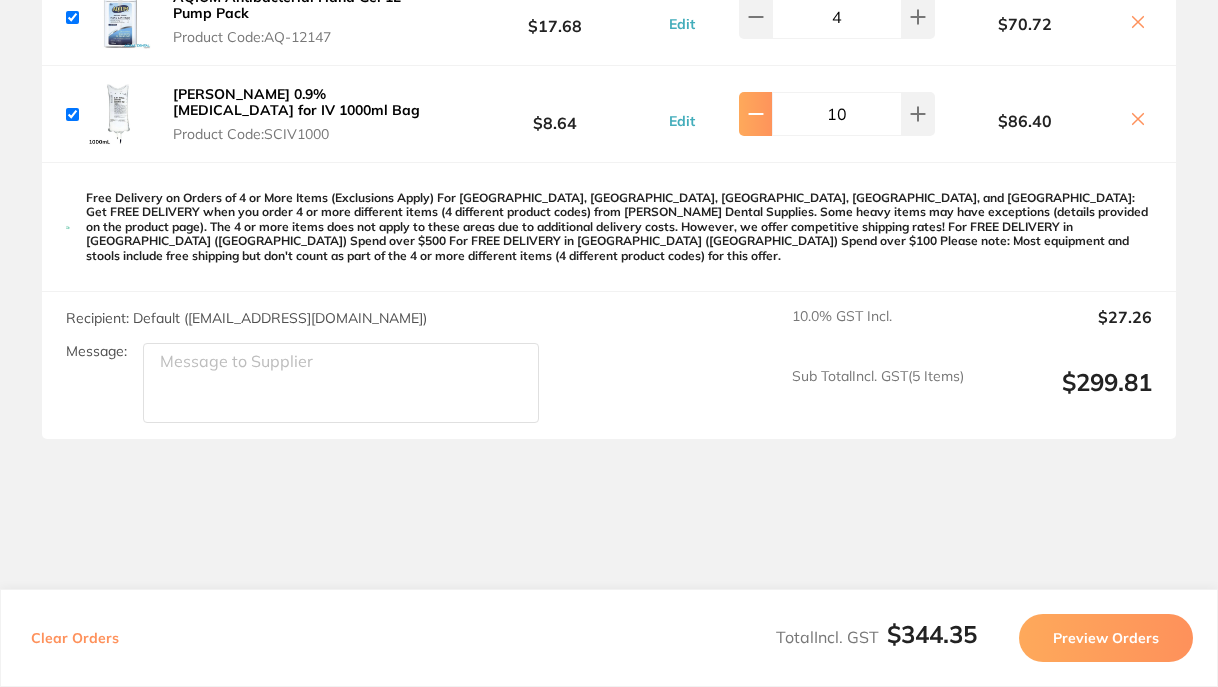 click 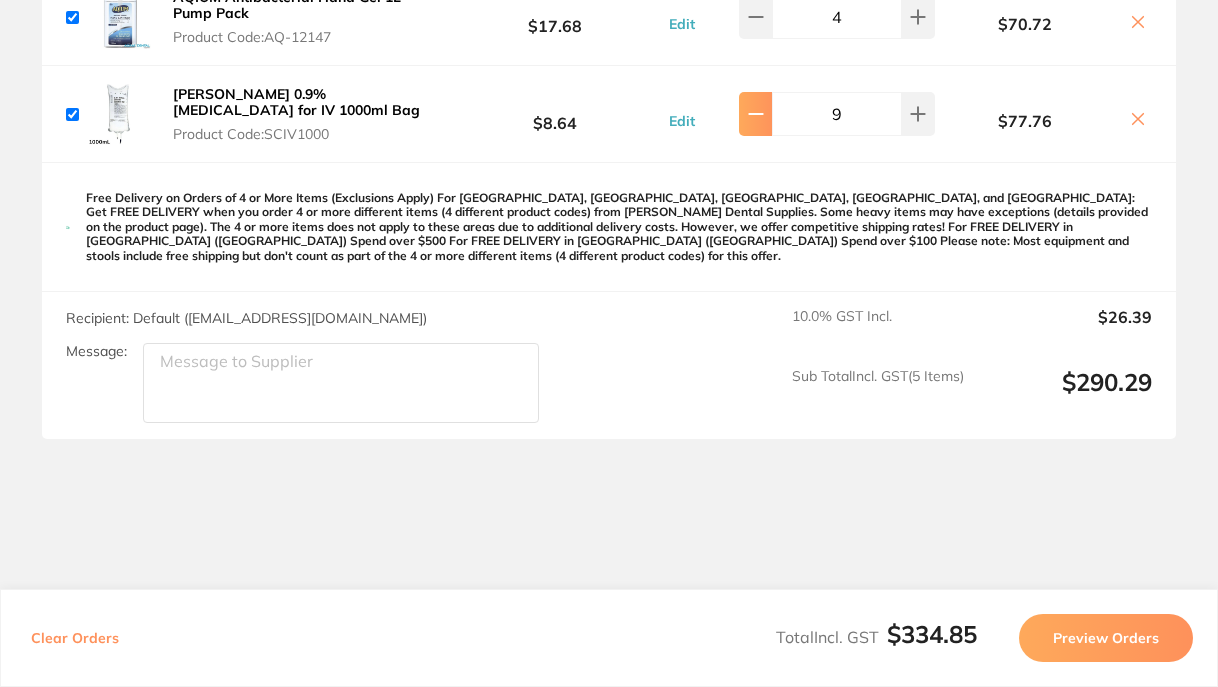 click 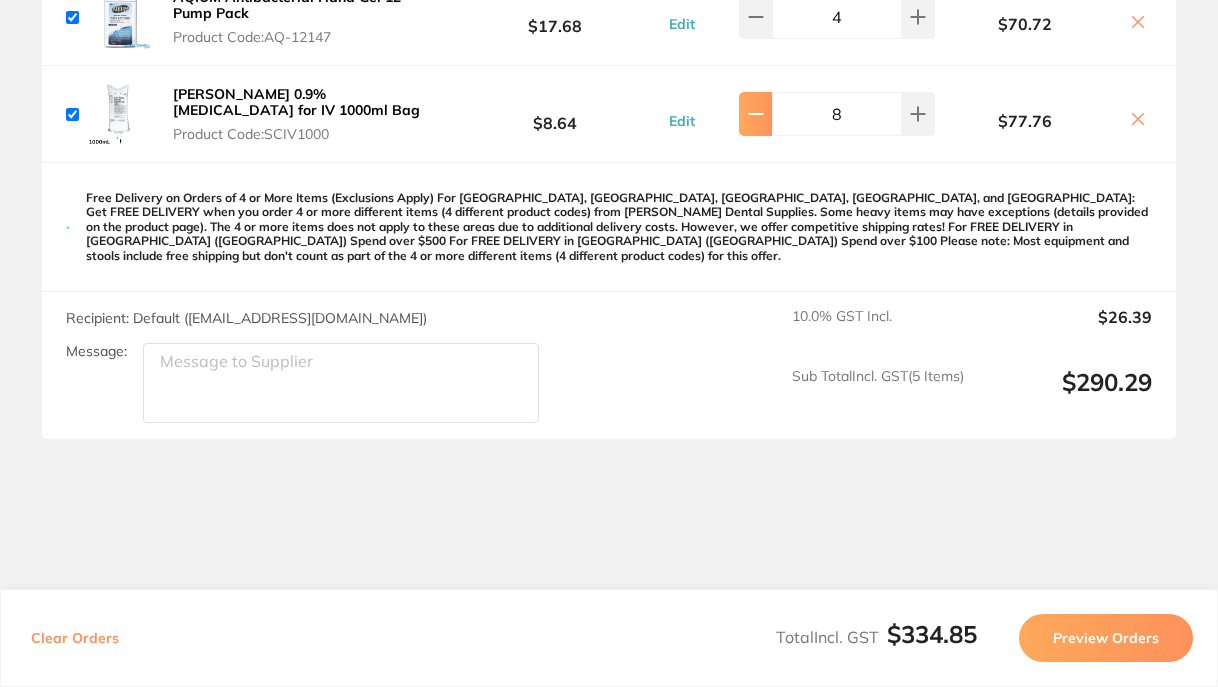 click 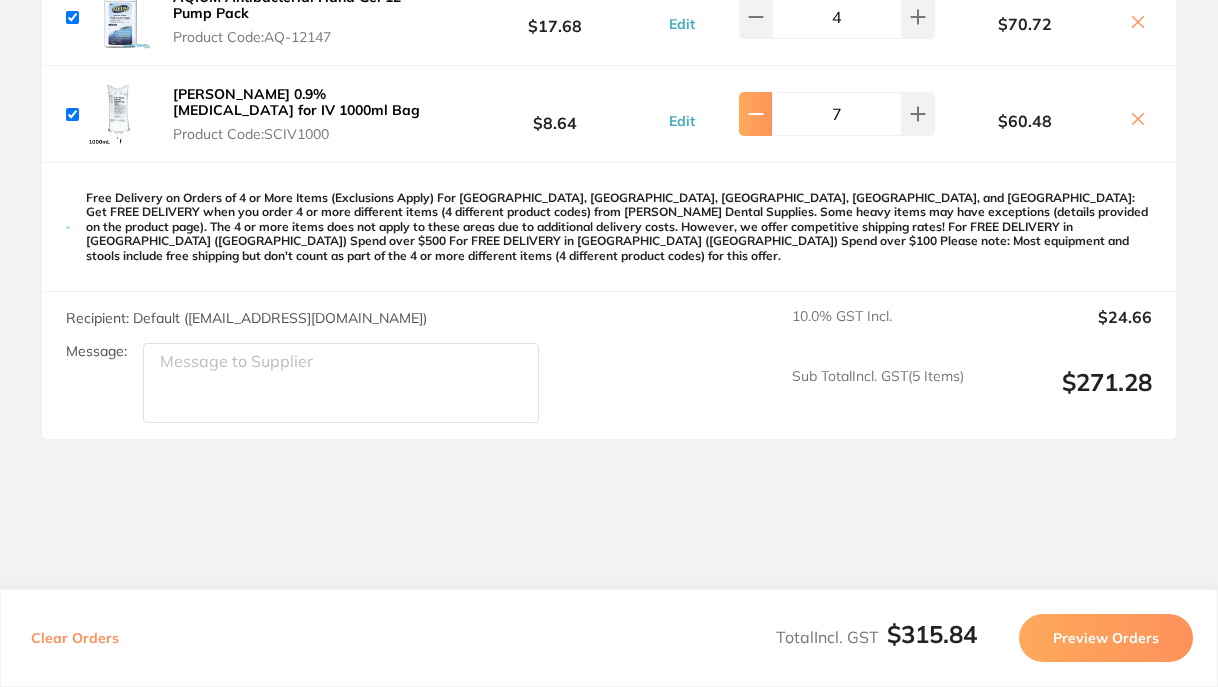 click 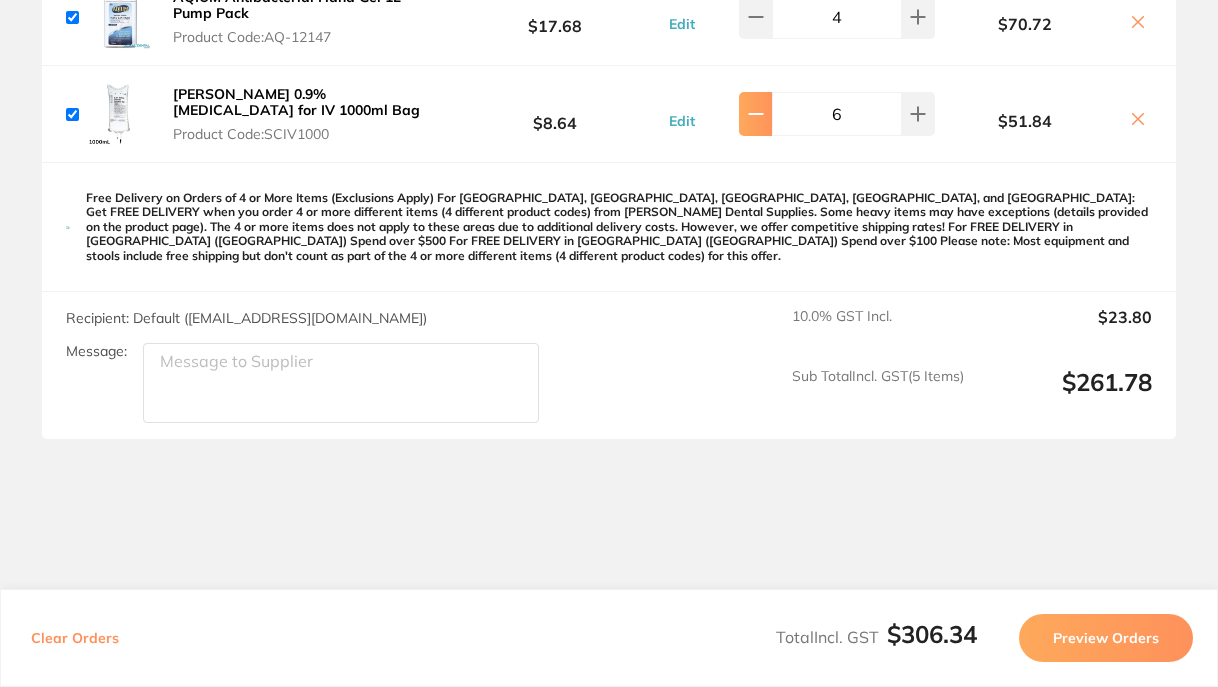 click 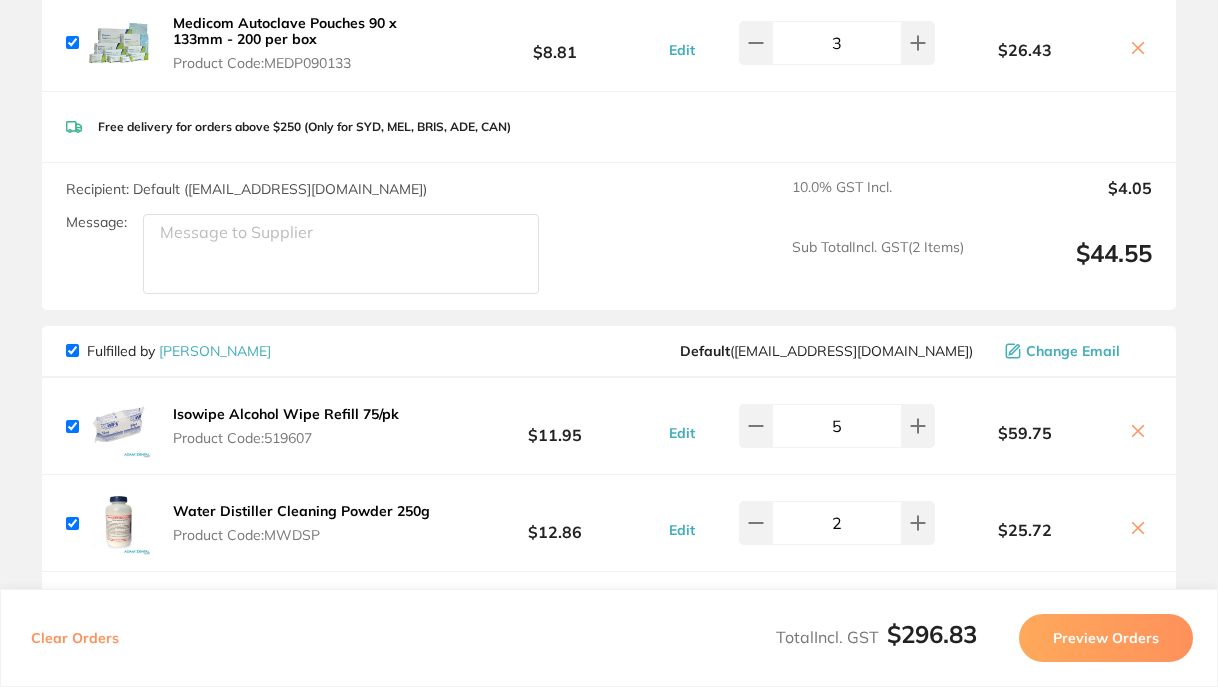 scroll, scrollTop: 0, scrollLeft: 0, axis: both 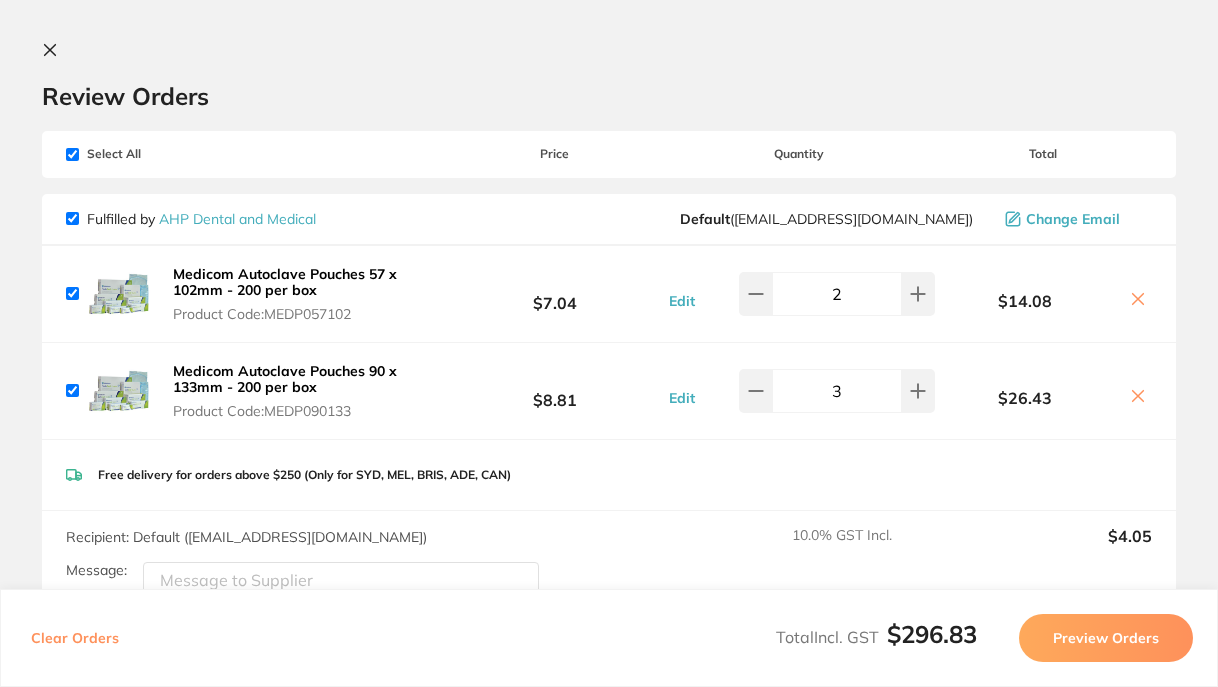 click at bounding box center [54, 51] 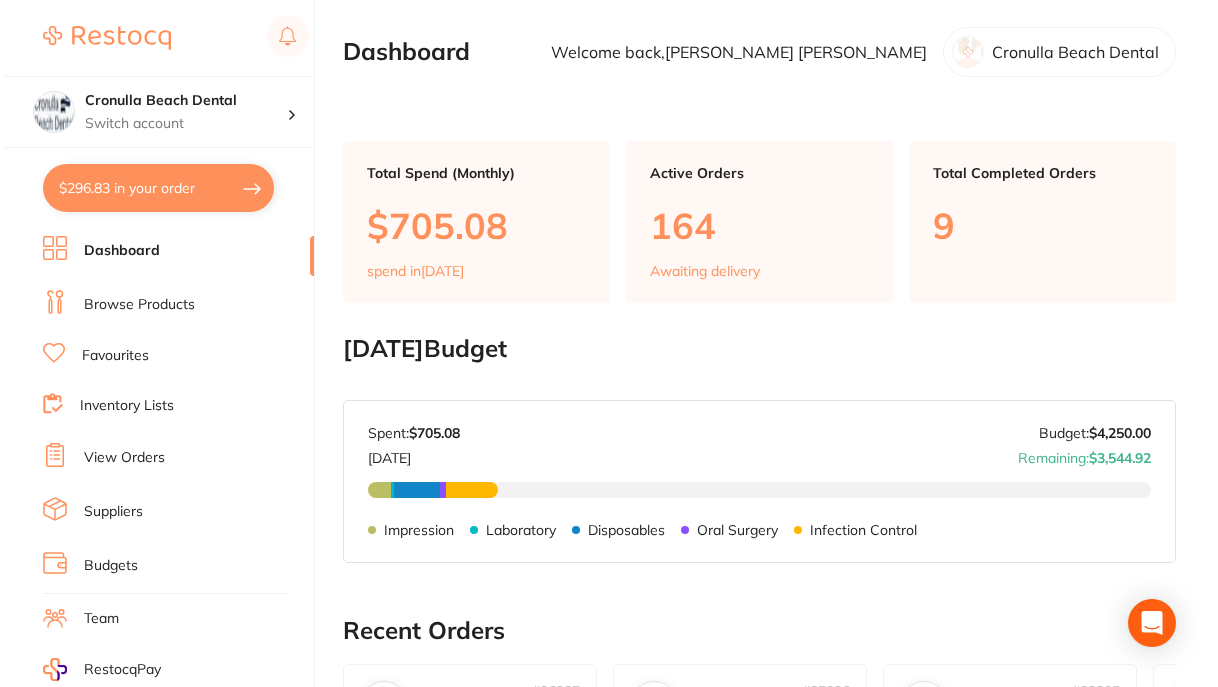 scroll, scrollTop: 0, scrollLeft: 0, axis: both 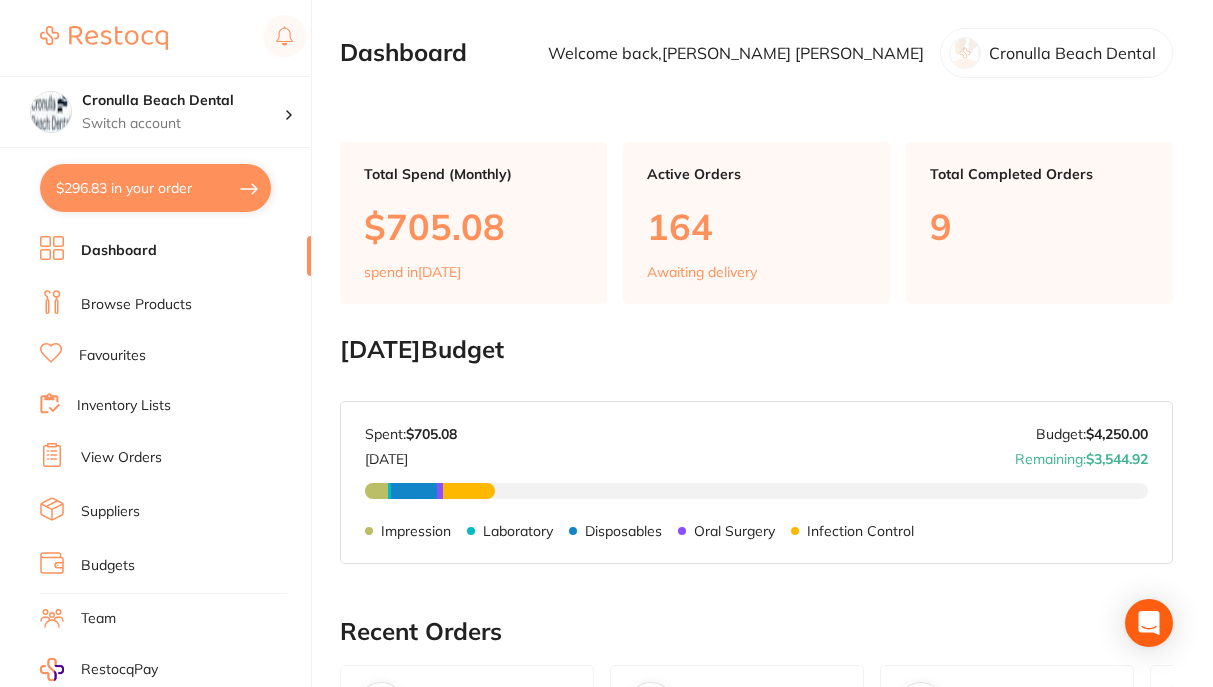drag, startPoint x: 139, startPoint y: 308, endPoint x: 175, endPoint y: 285, distance: 42.72002 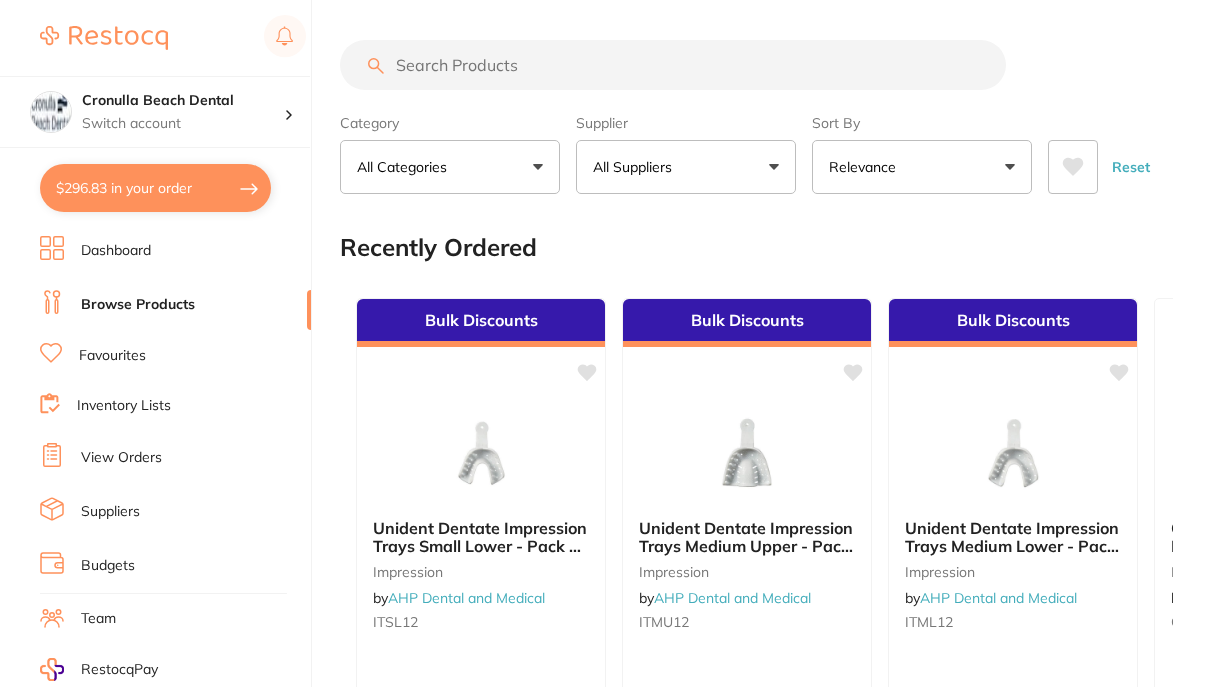 click at bounding box center [673, 65] 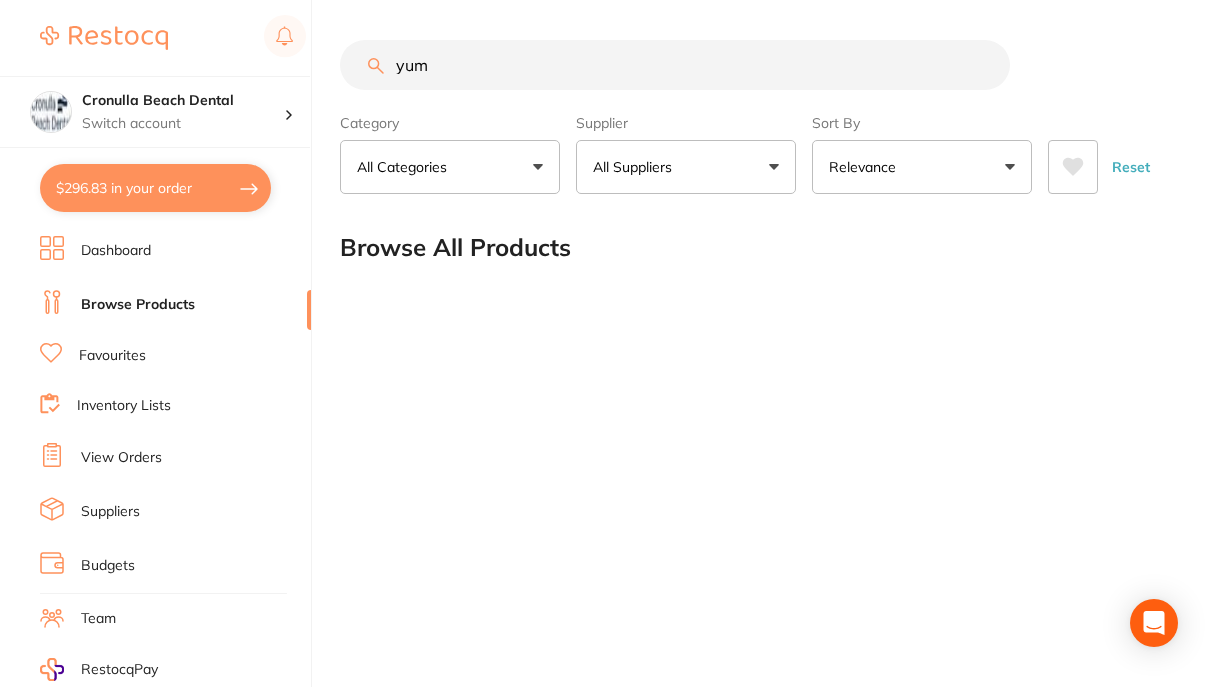 drag, startPoint x: 447, startPoint y: 59, endPoint x: 324, endPoint y: 64, distance: 123.101585 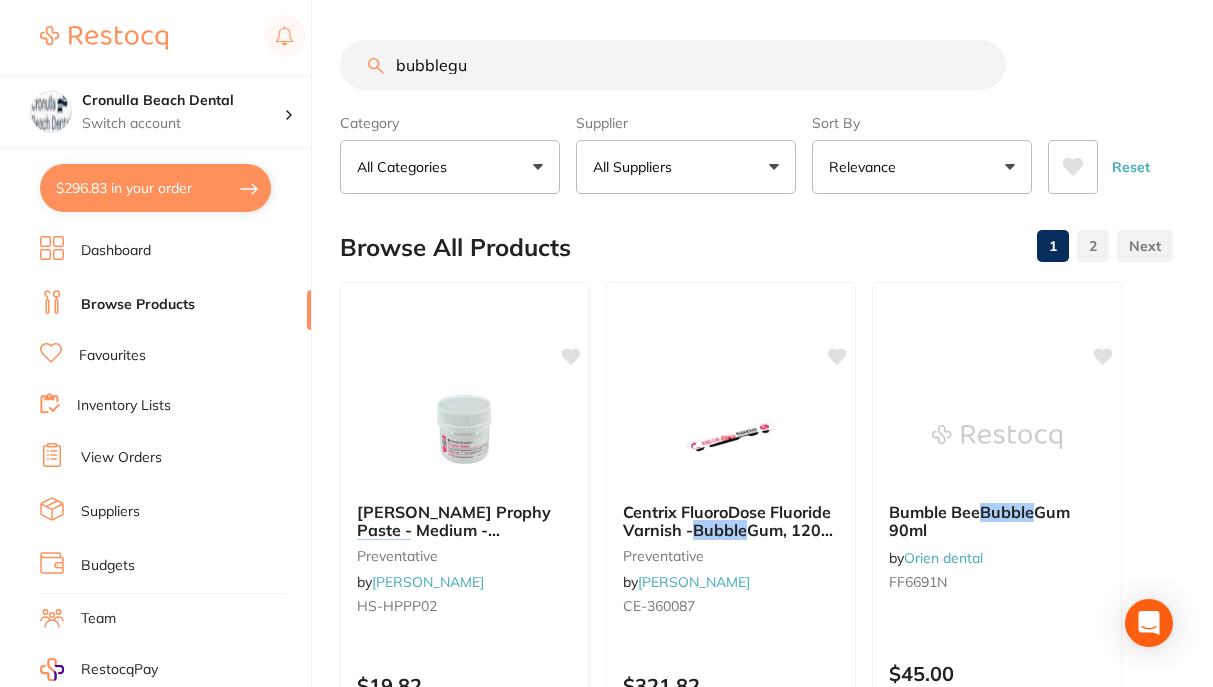 type on "bubblegum" 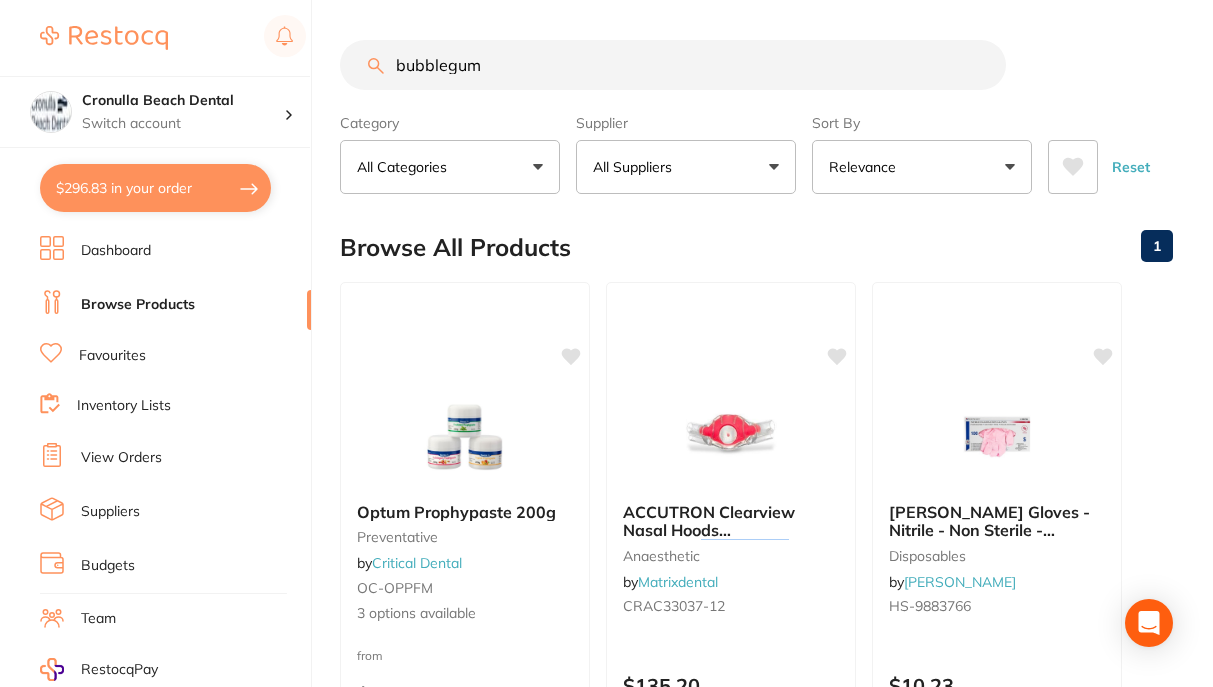 drag, startPoint x: 495, startPoint y: 65, endPoint x: 341, endPoint y: 63, distance: 154.01299 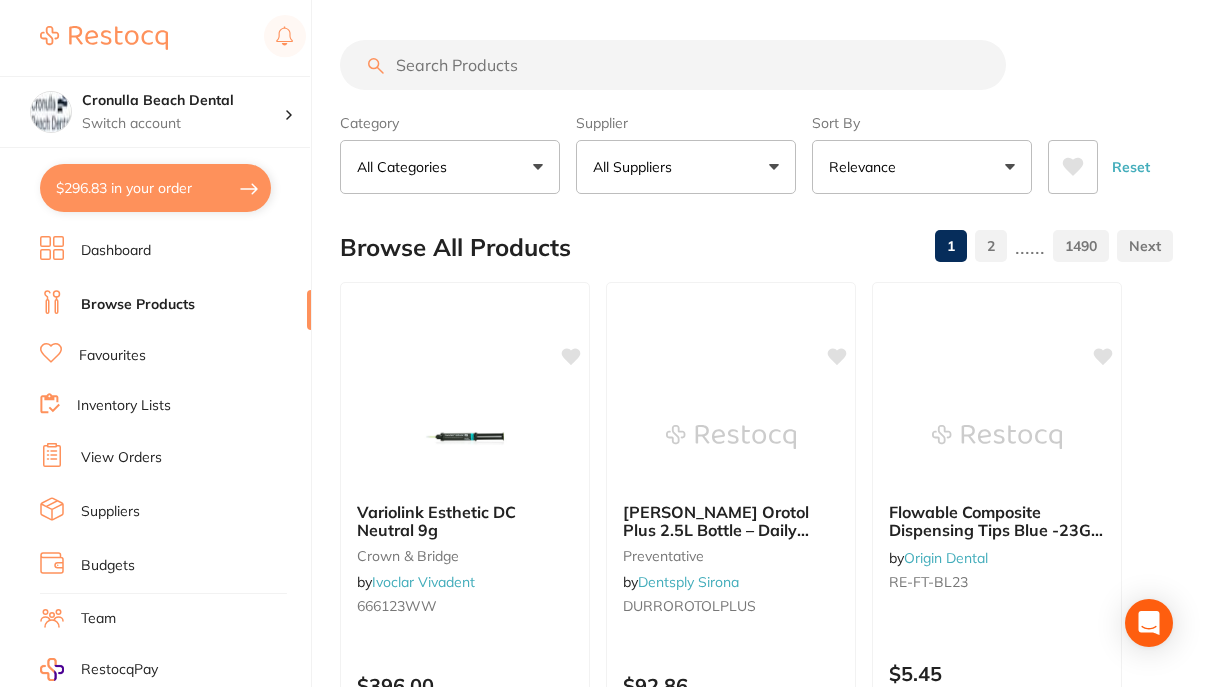 click on "$296.83   in your order" at bounding box center (155, 188) 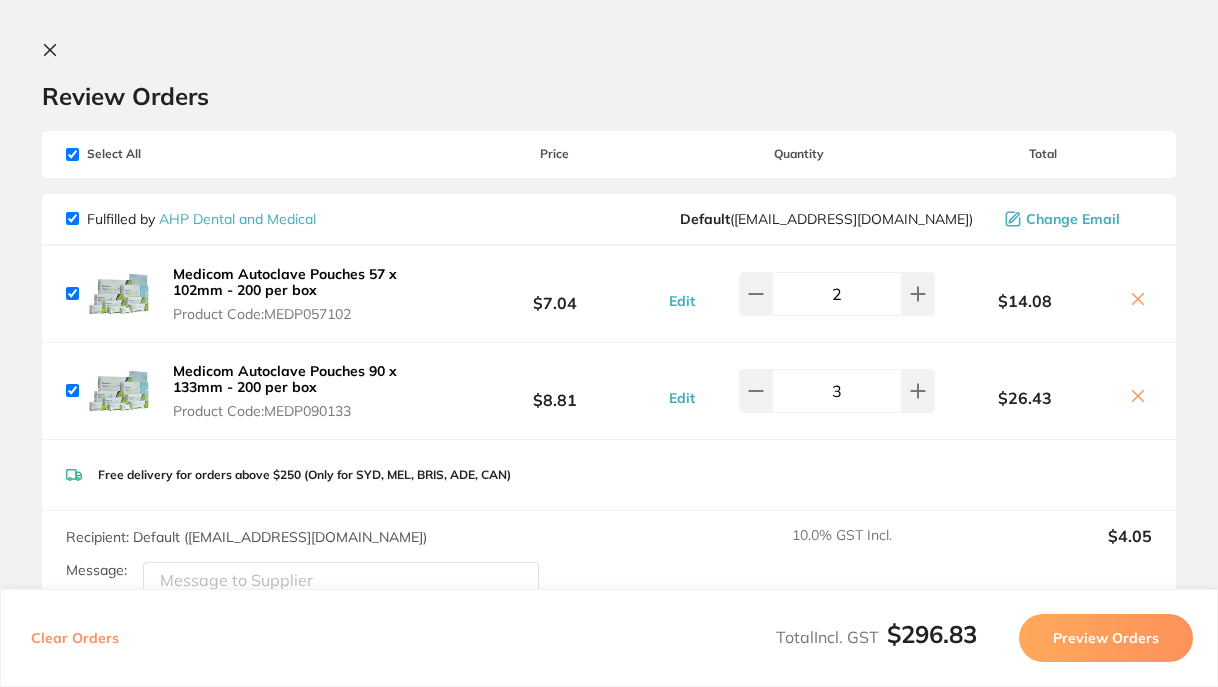 click 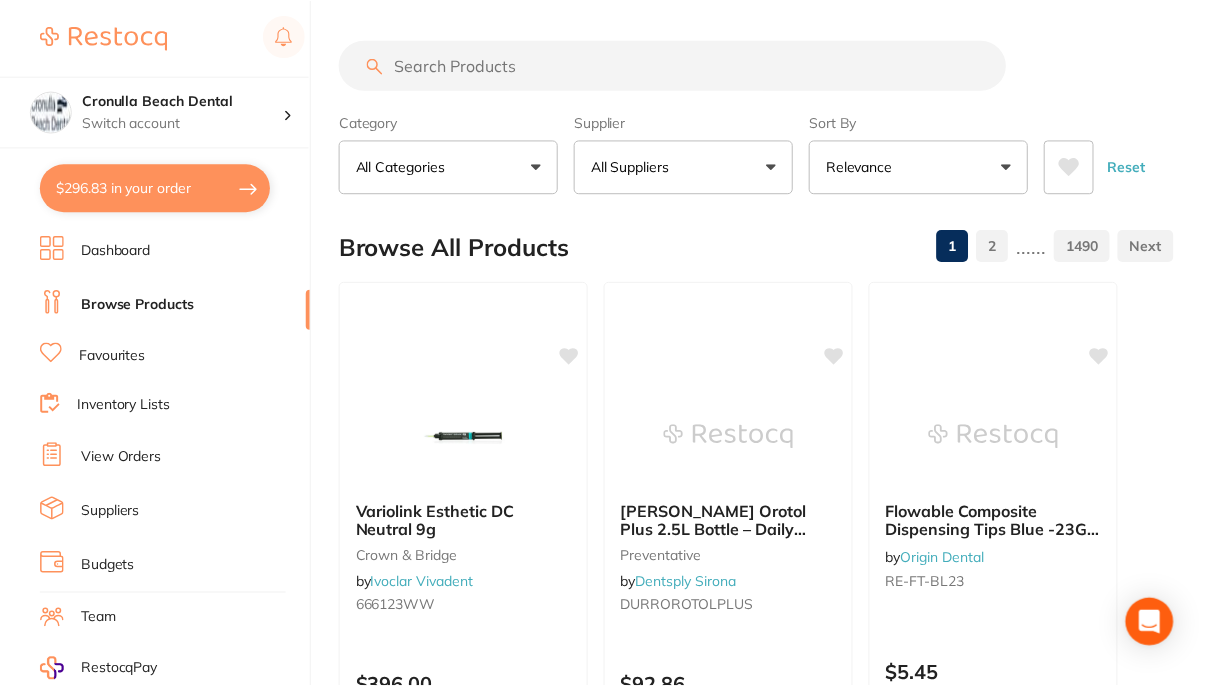 scroll, scrollTop: 1, scrollLeft: 0, axis: vertical 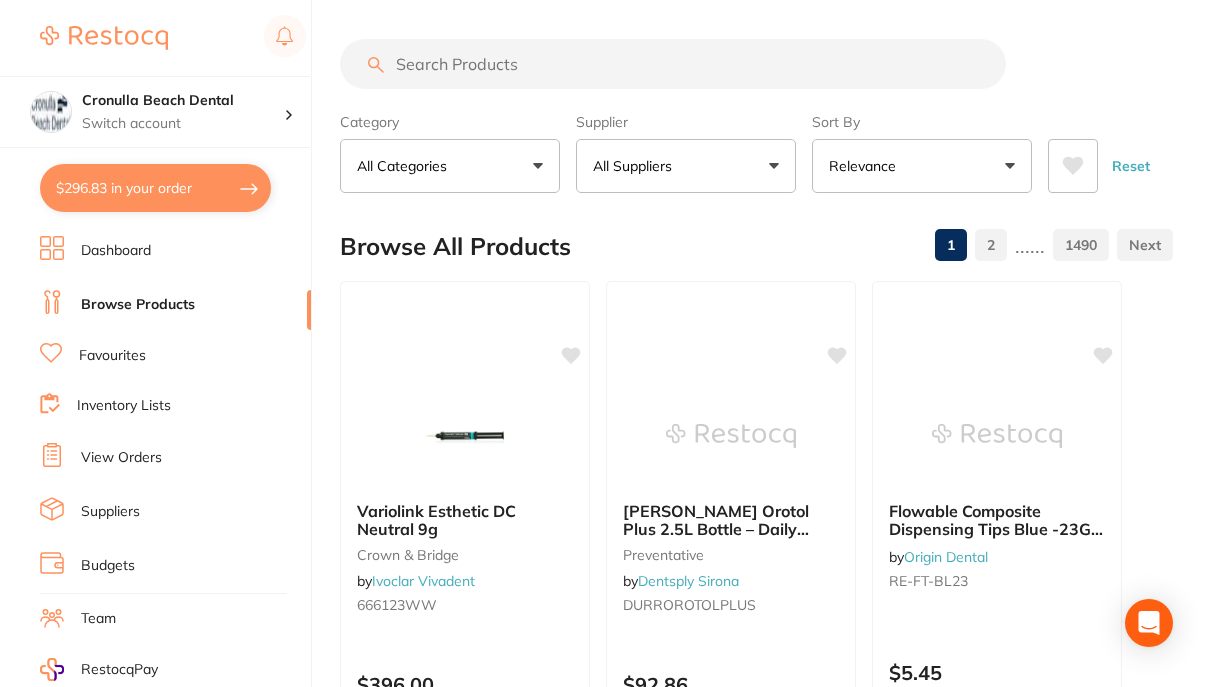 click at bounding box center (673, 64) 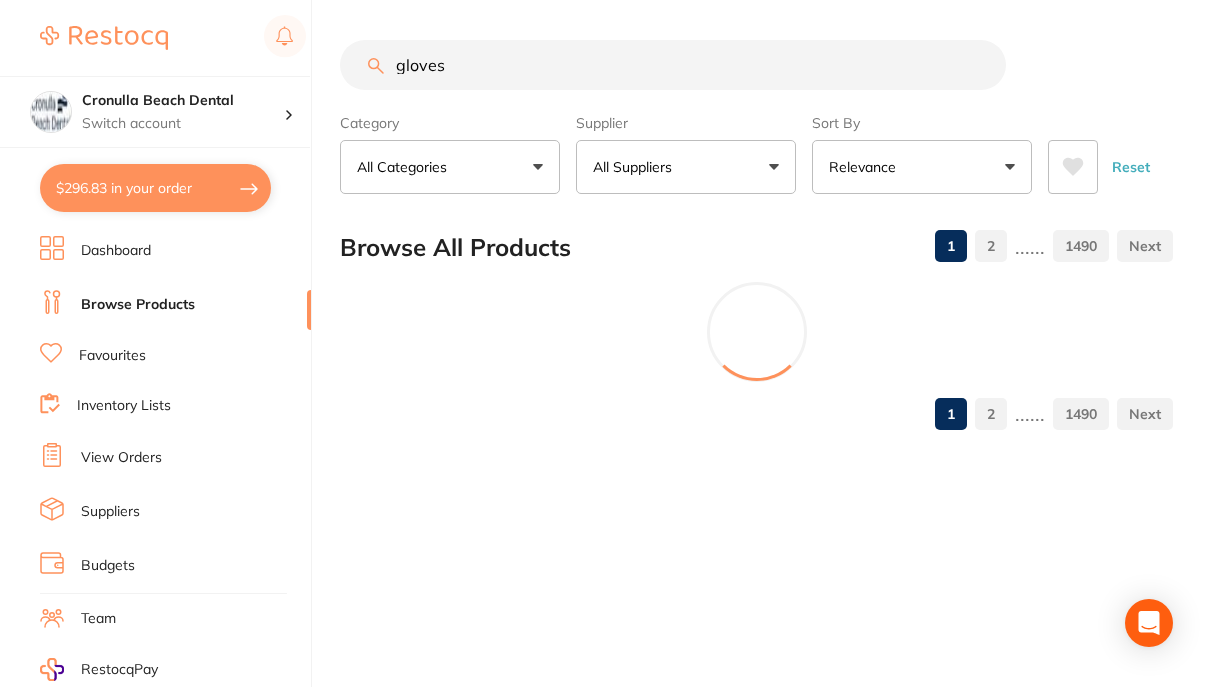scroll, scrollTop: 0, scrollLeft: 0, axis: both 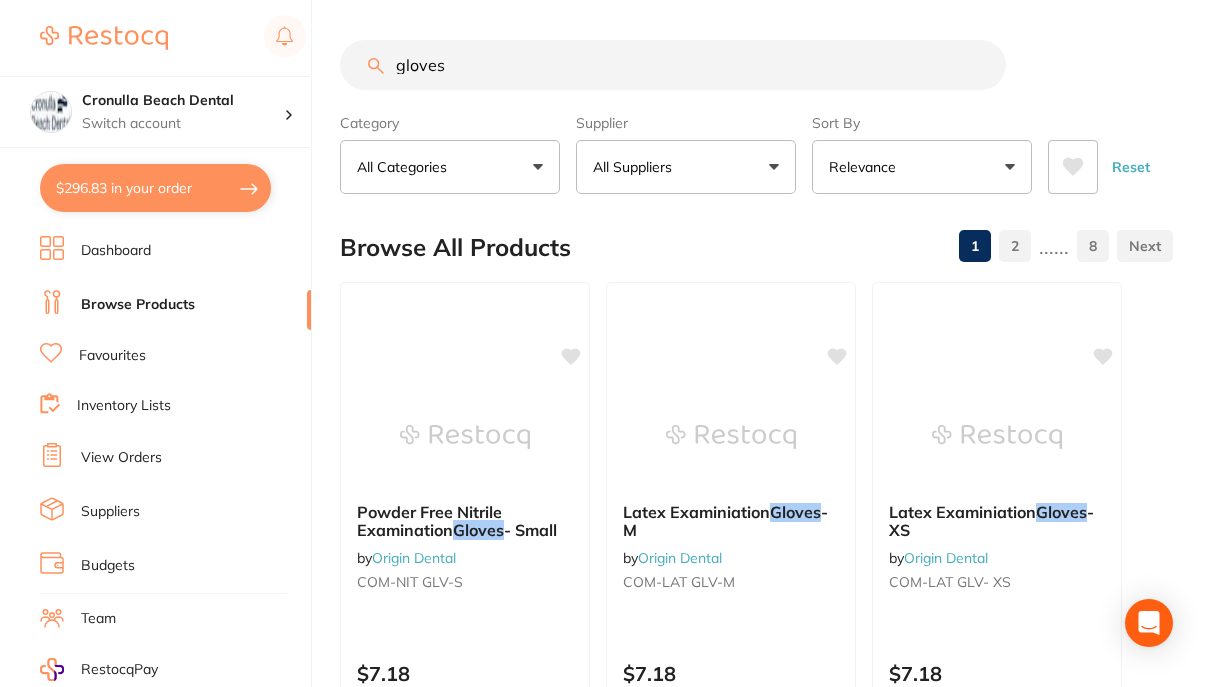 type on "gloves" 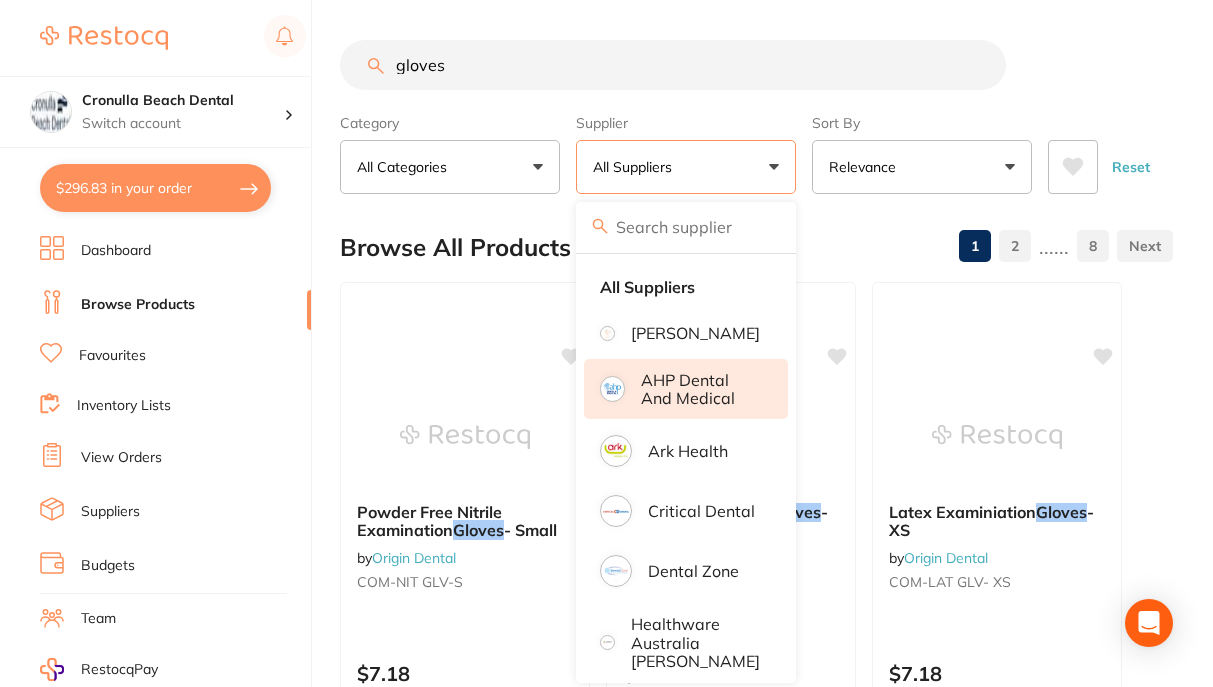 click on "AHP Dental and Medical" at bounding box center (700, 389) 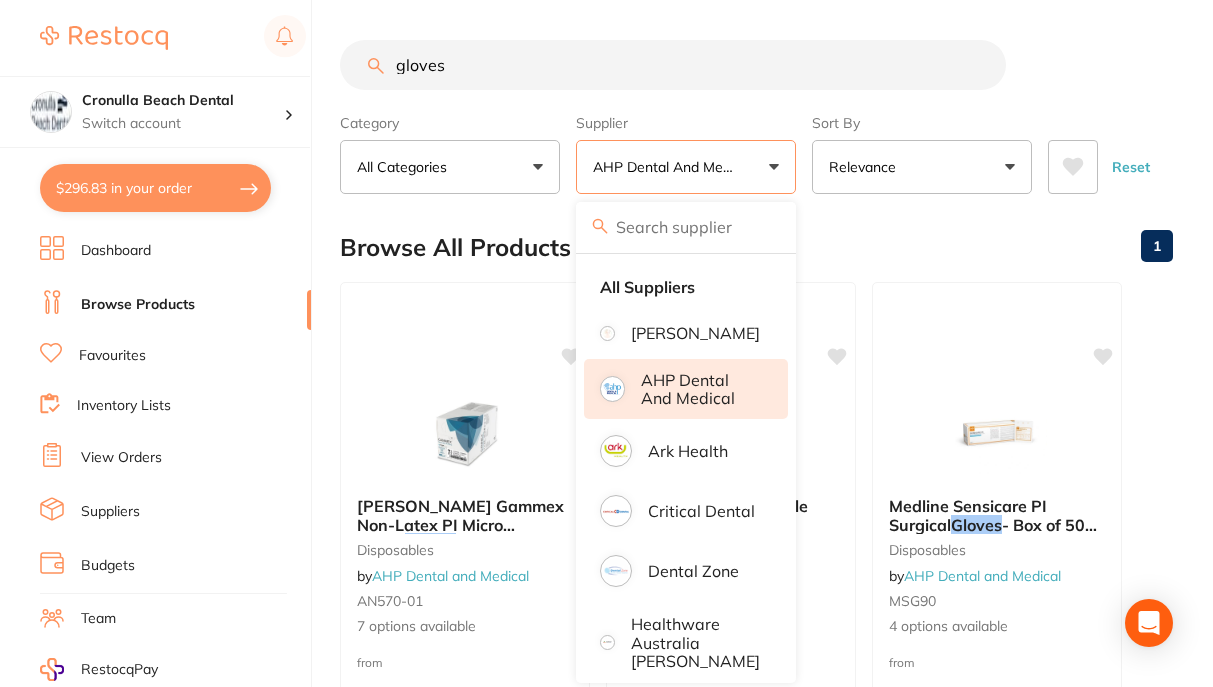 click on "Browse All Products 1" at bounding box center (756, 247) 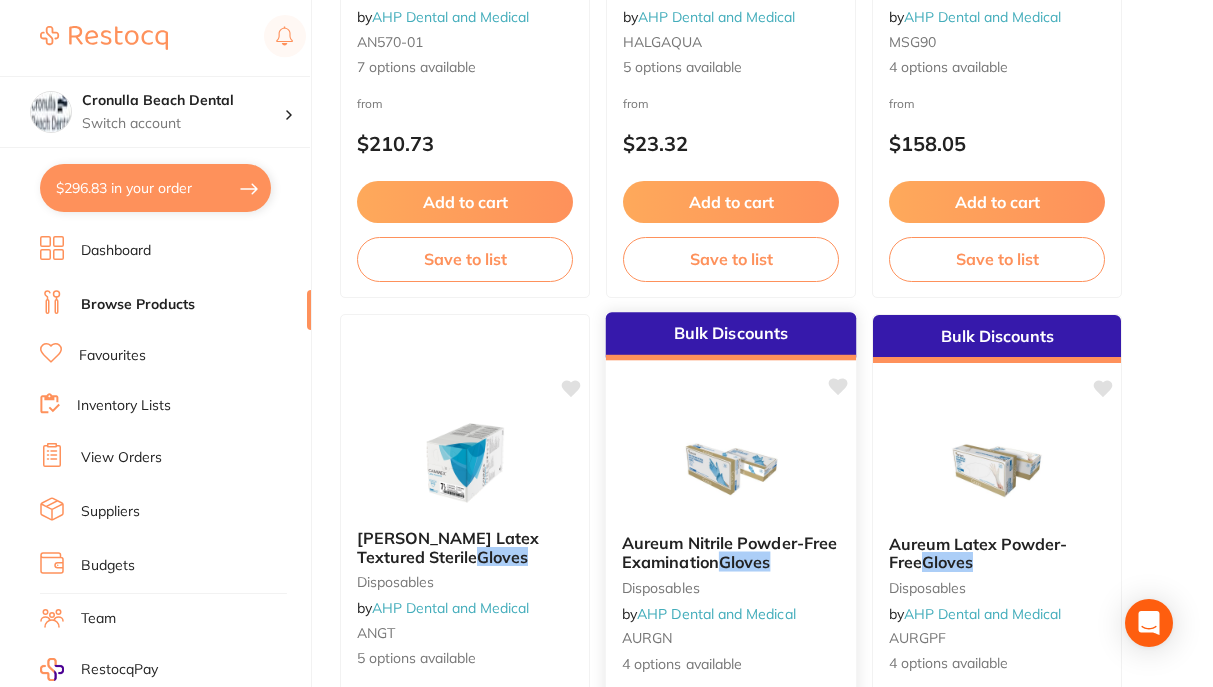 scroll, scrollTop: 600, scrollLeft: 0, axis: vertical 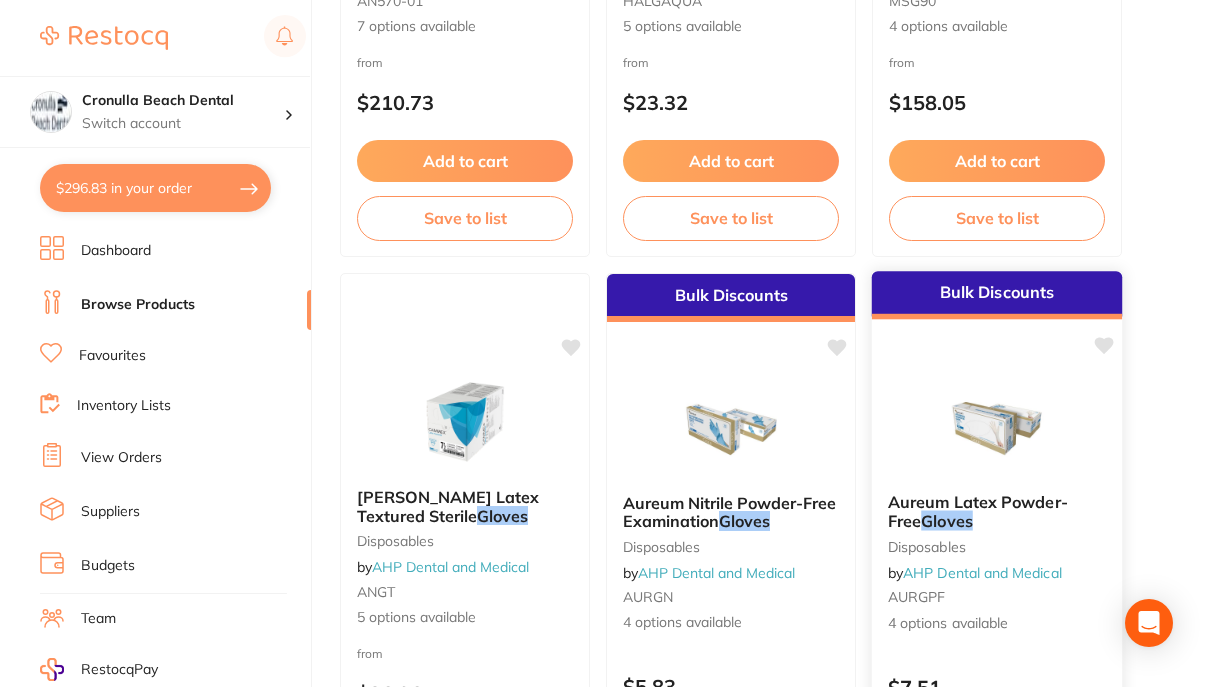 click at bounding box center (996, 426) 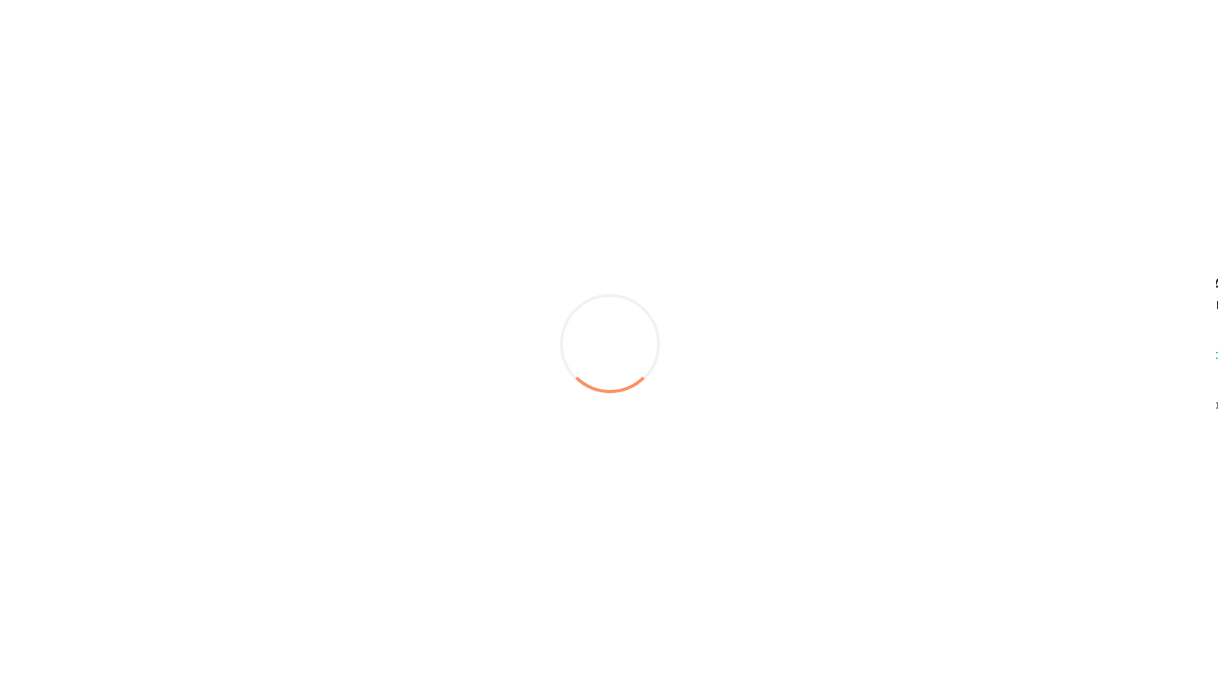 scroll, scrollTop: 0, scrollLeft: 0, axis: both 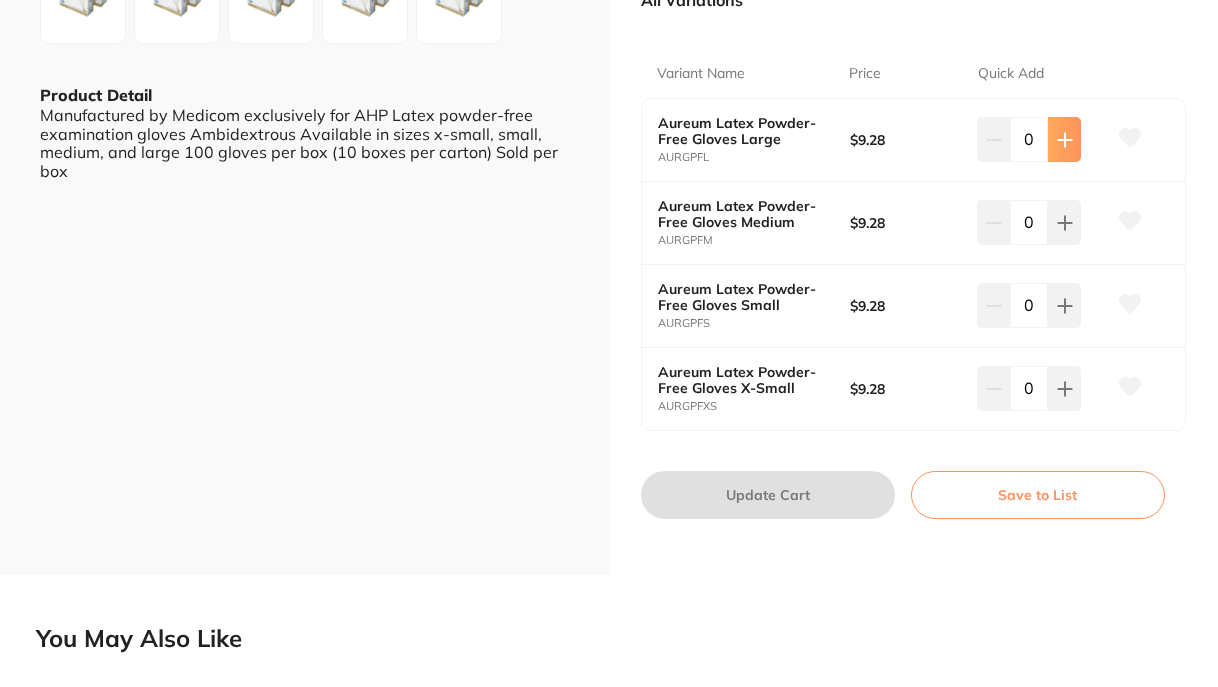 click 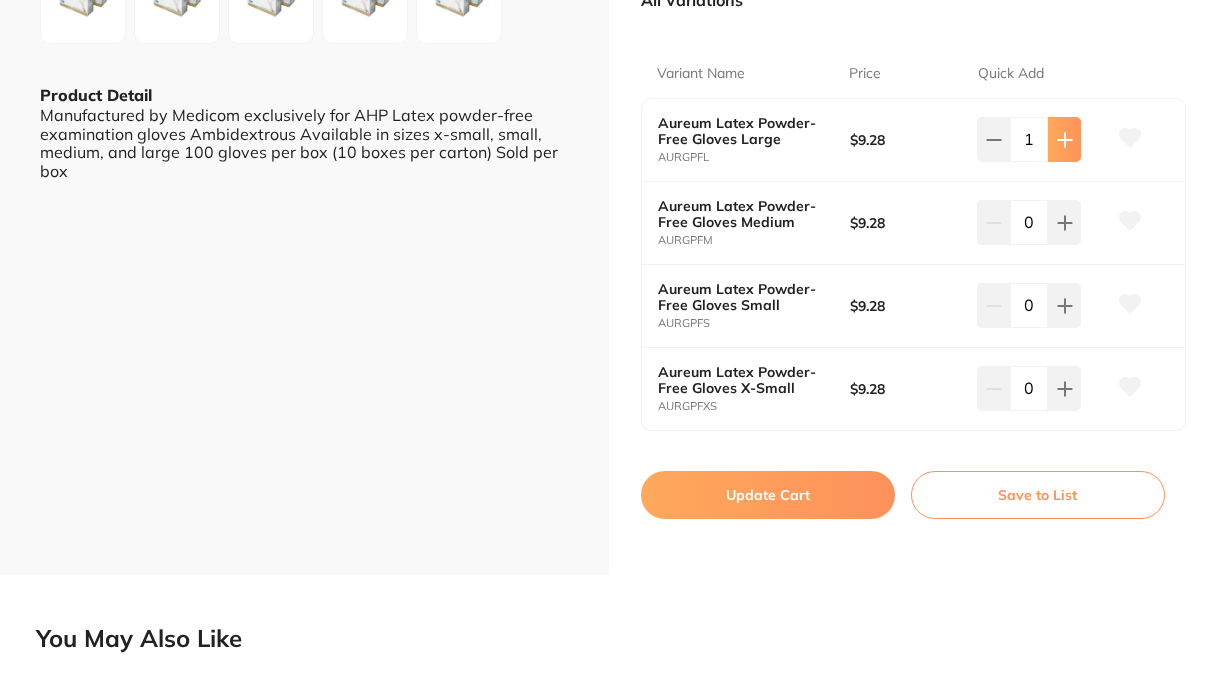 click 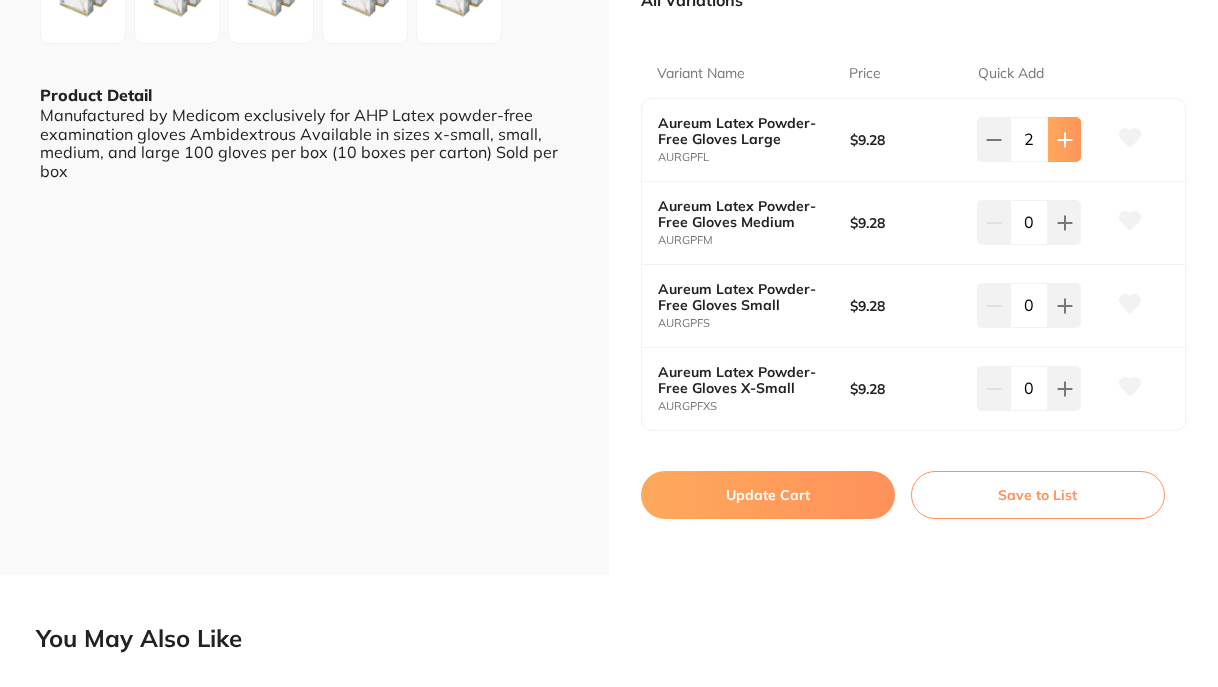 click 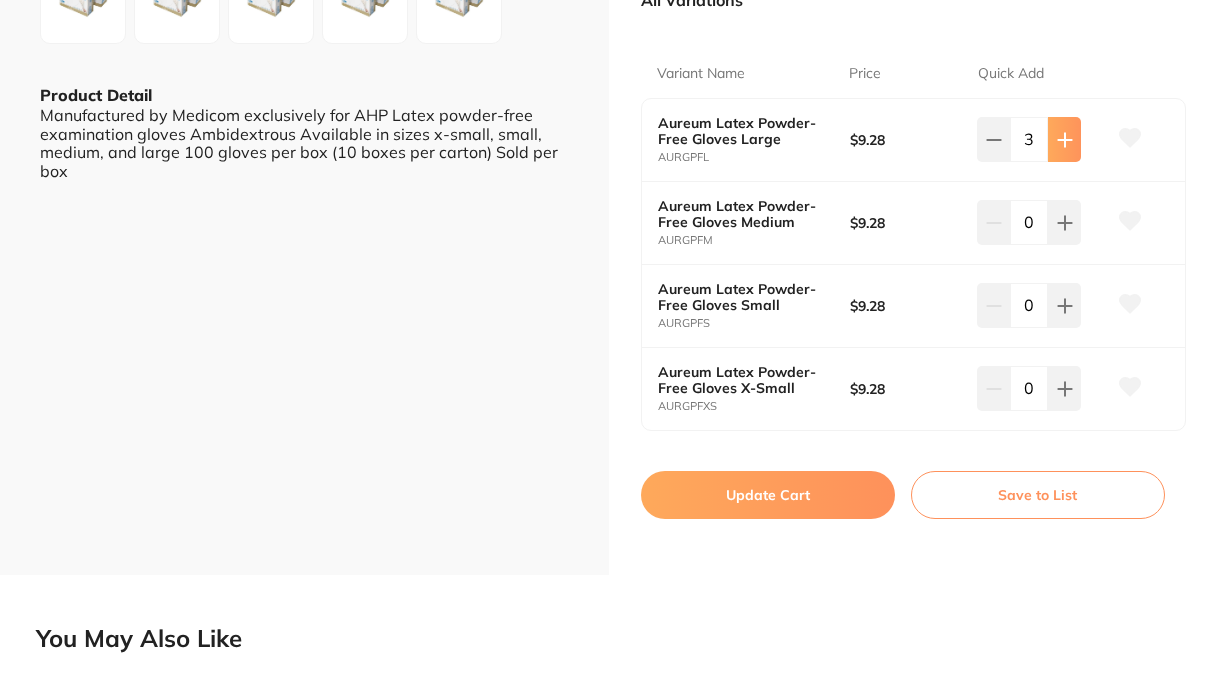 click 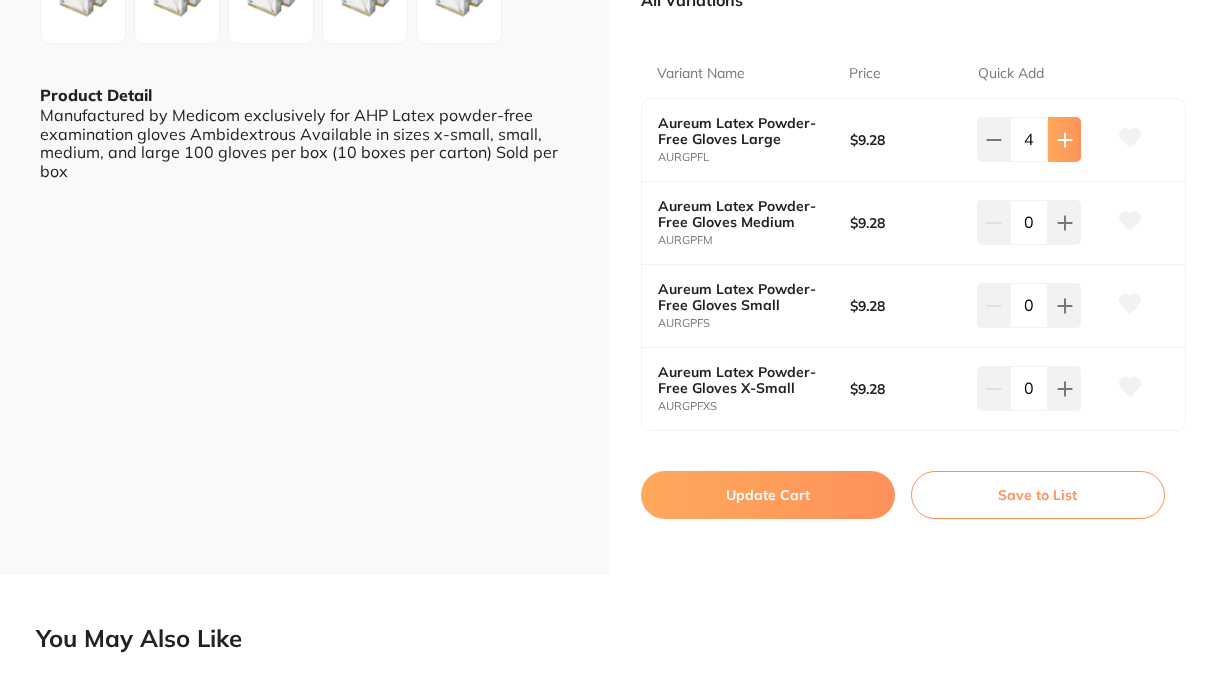 click 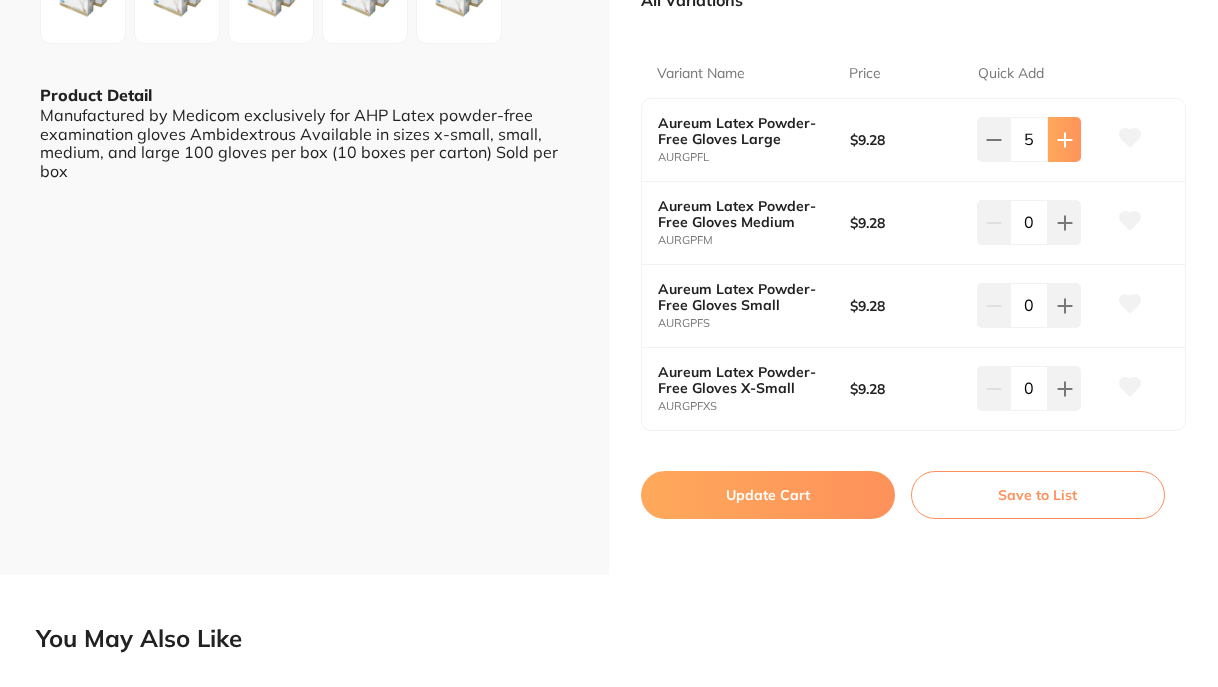 click 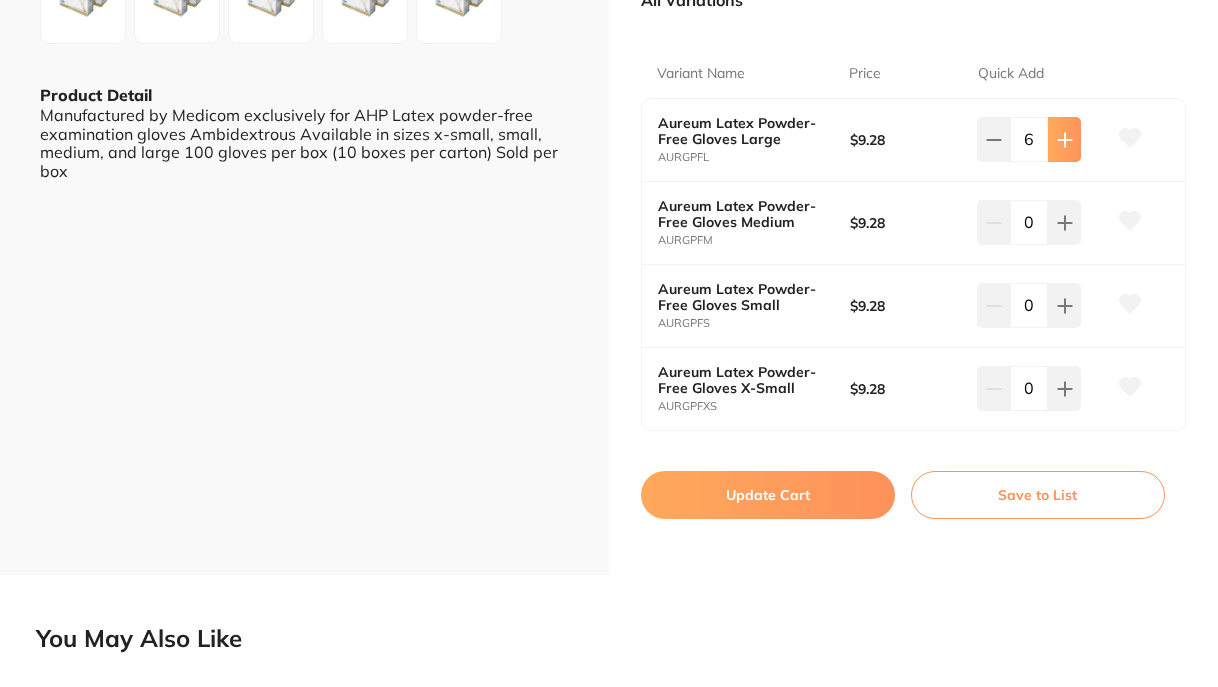 click 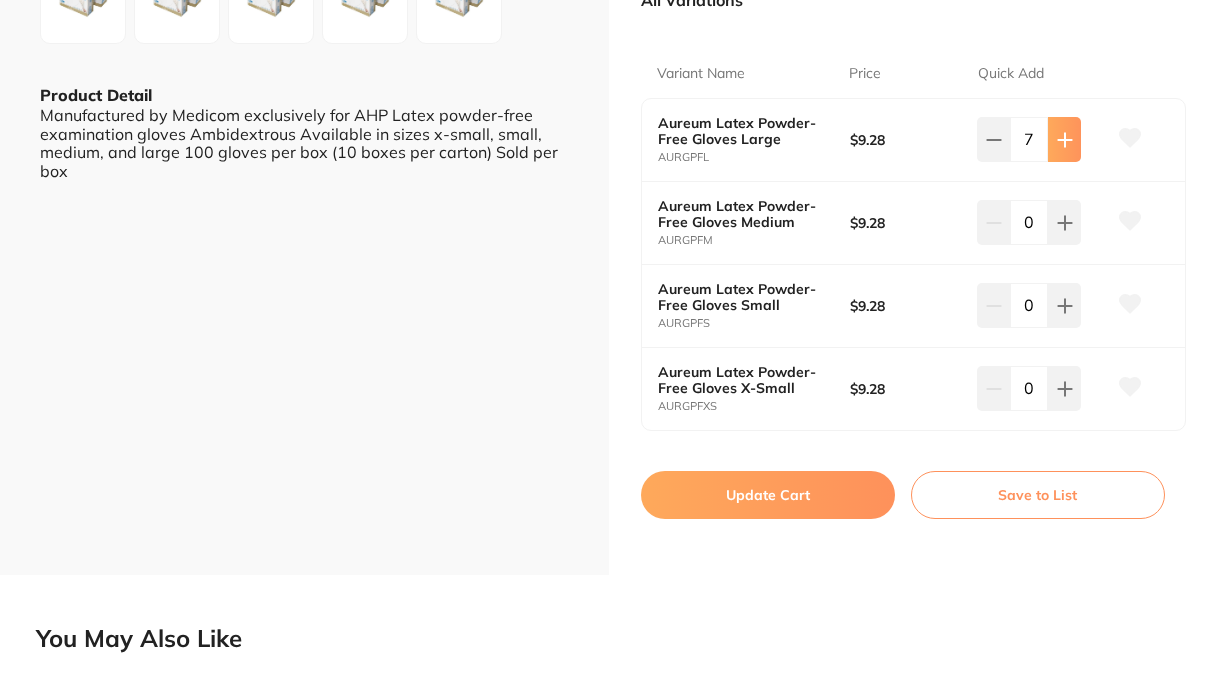 click 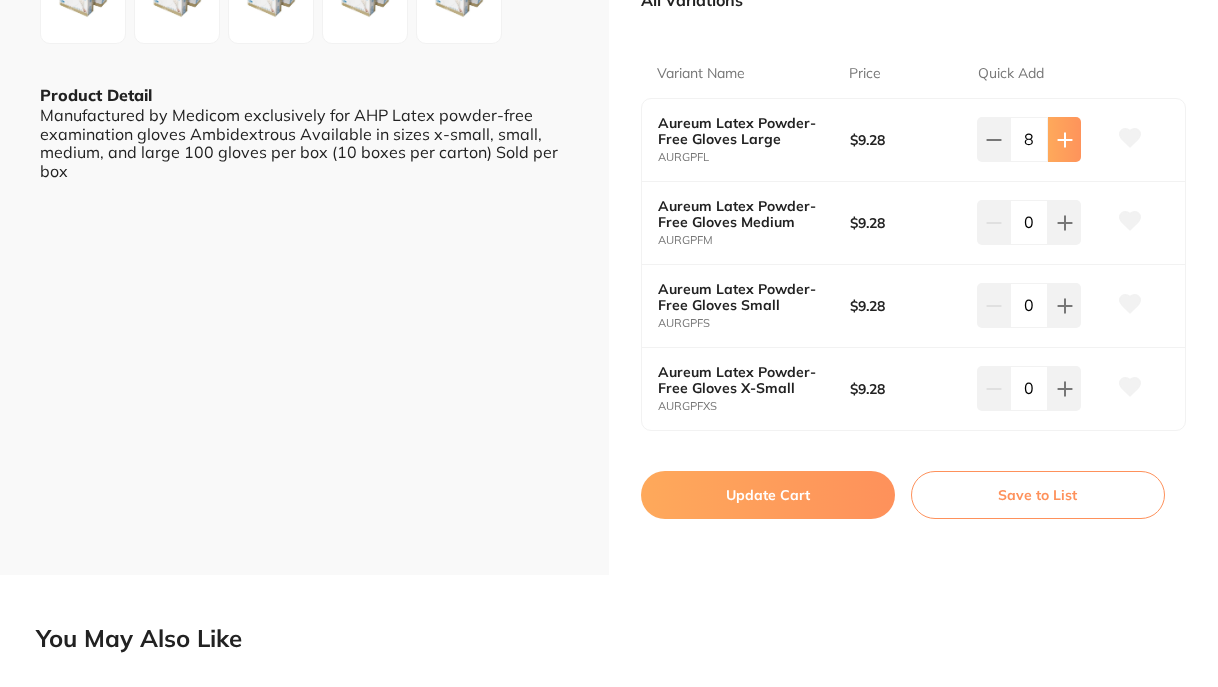 click 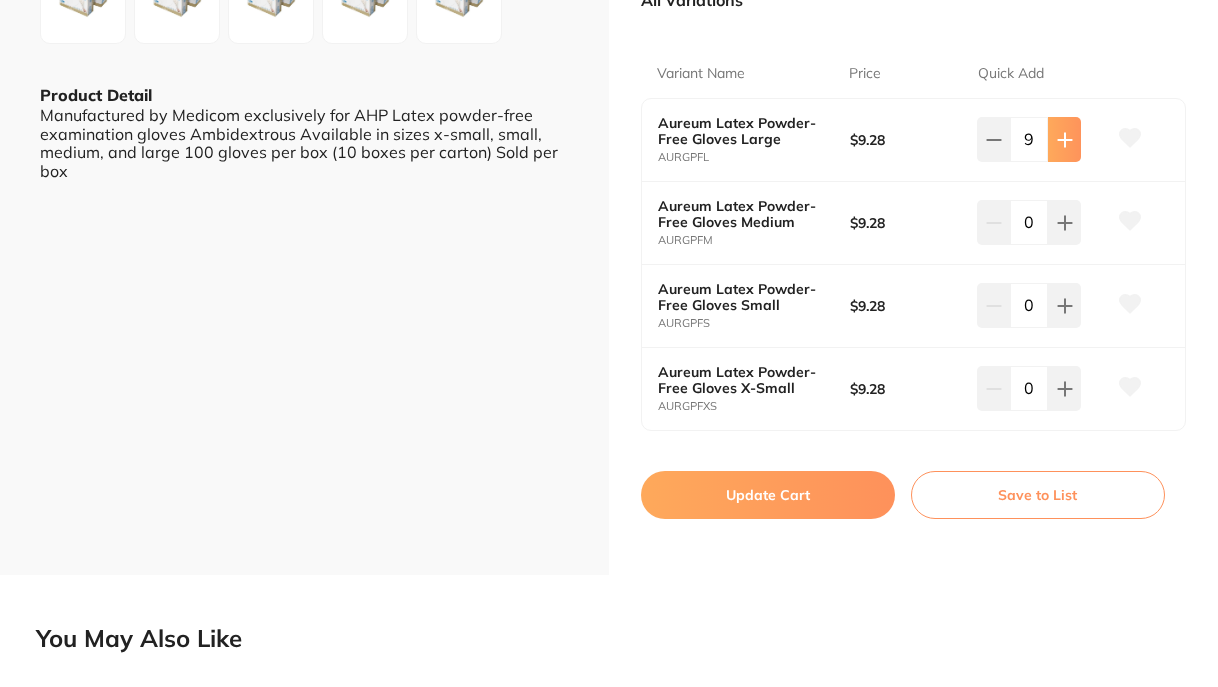 click 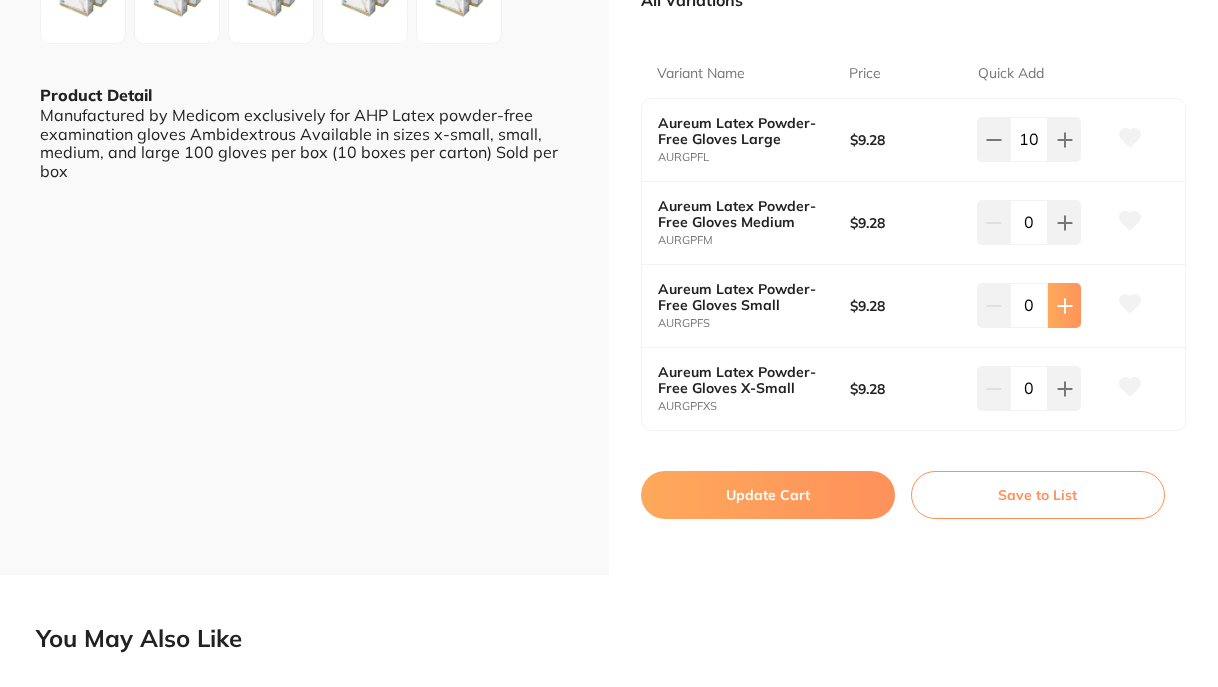 click 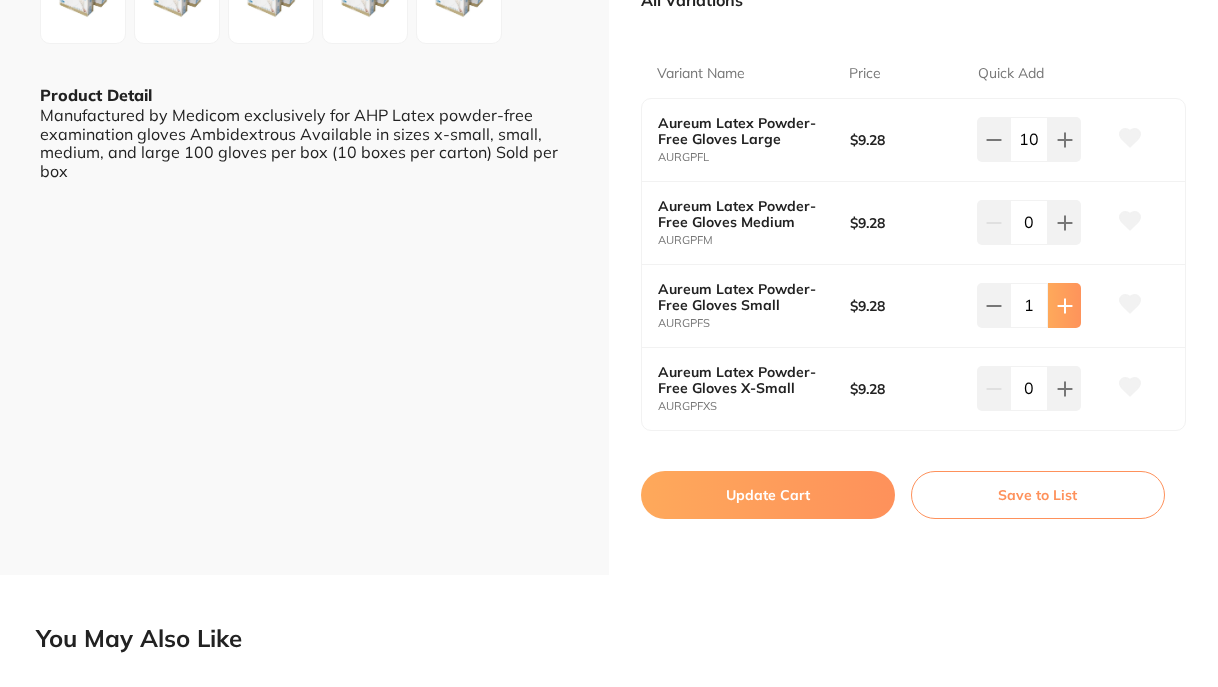 click 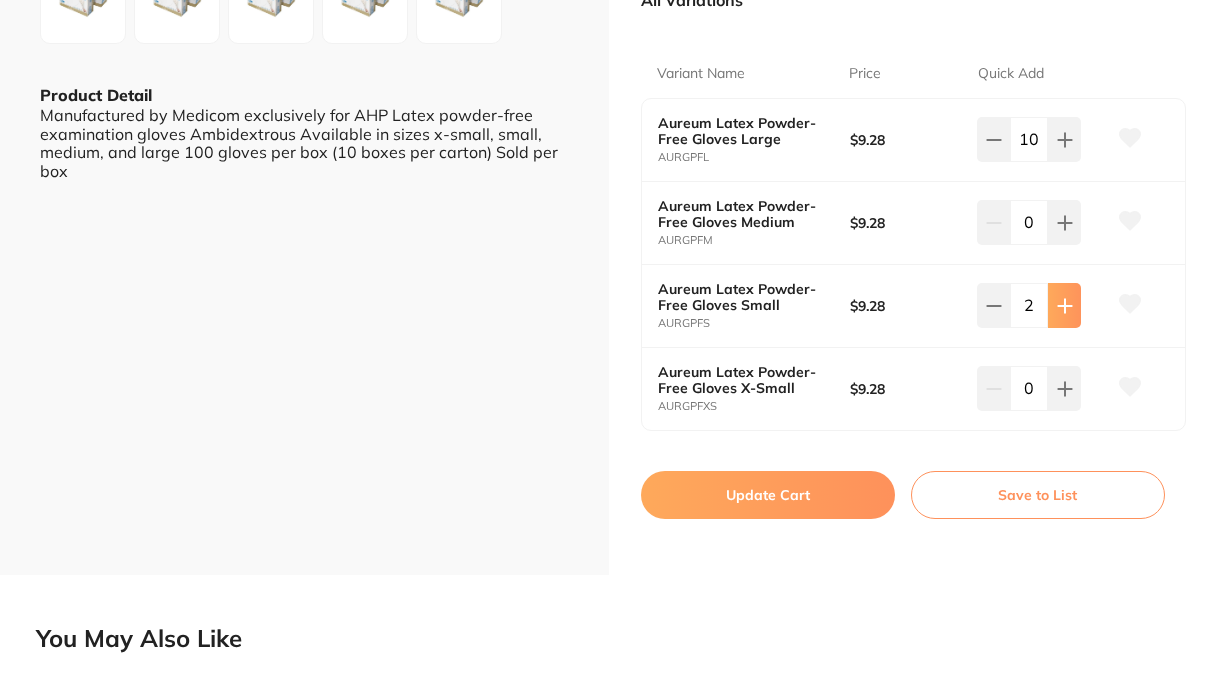 click 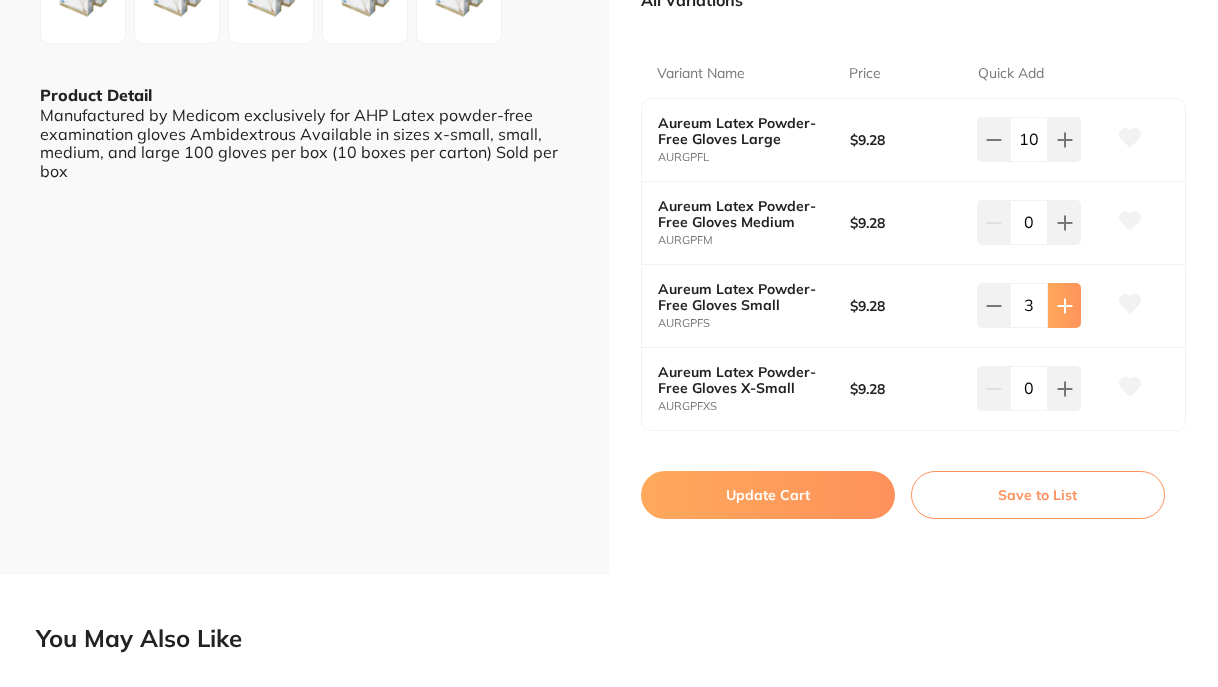 click 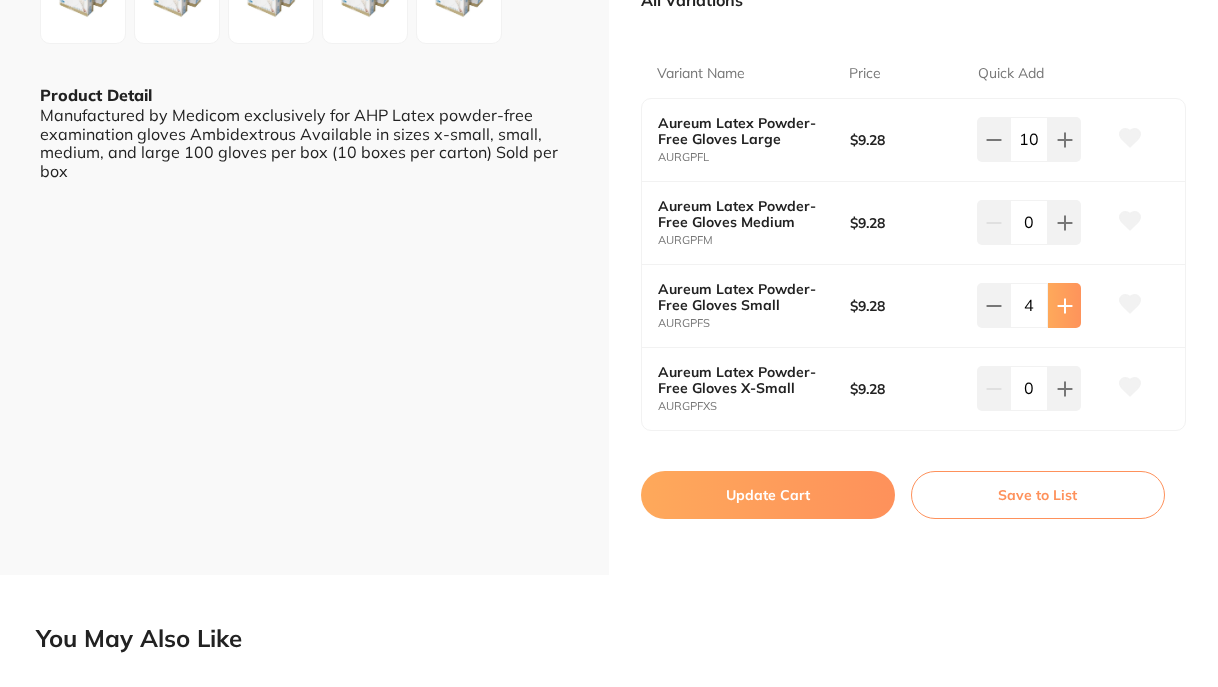 click 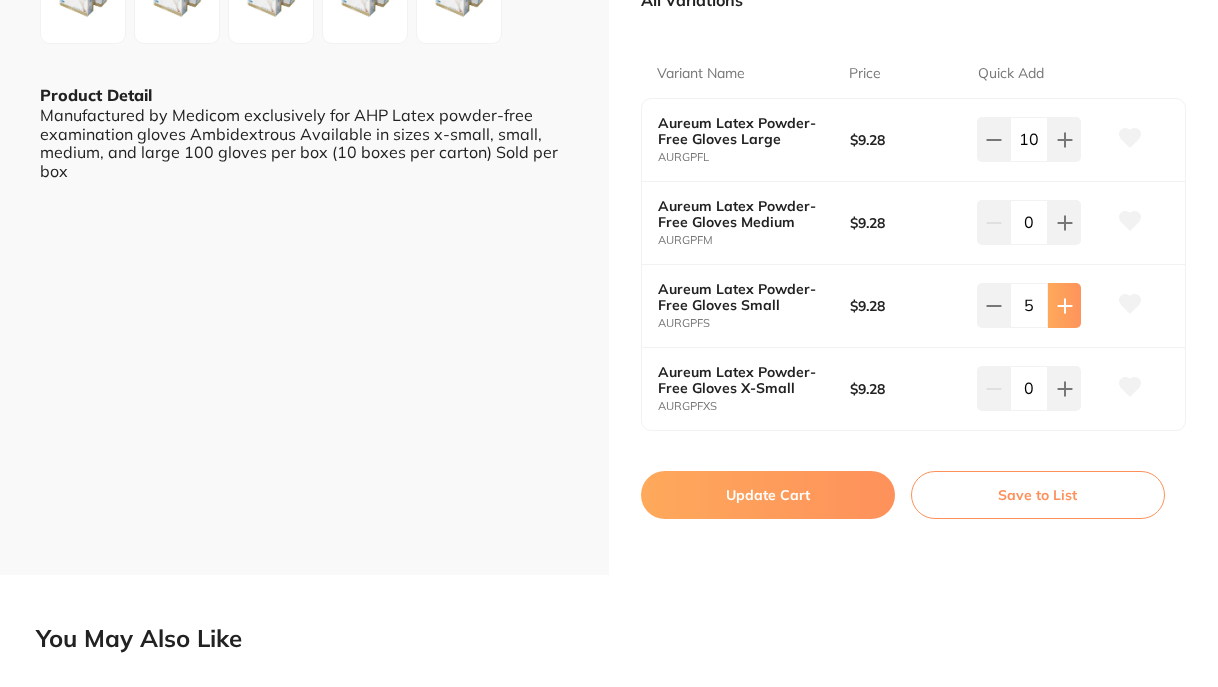 click 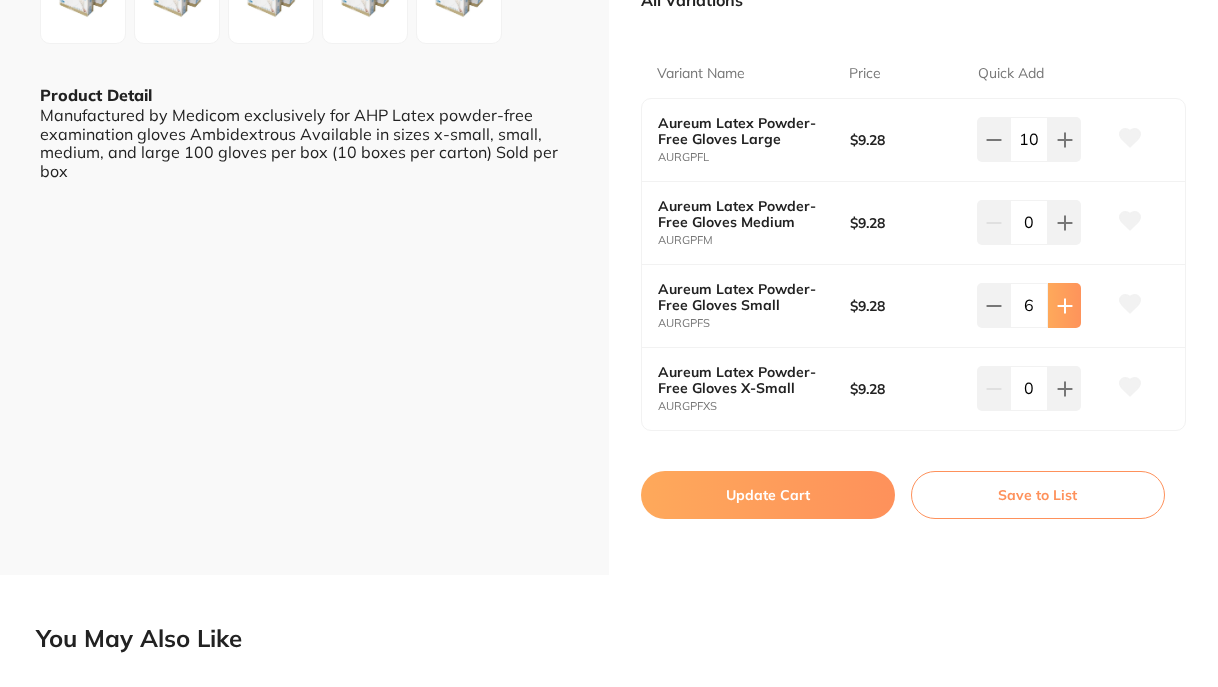 click 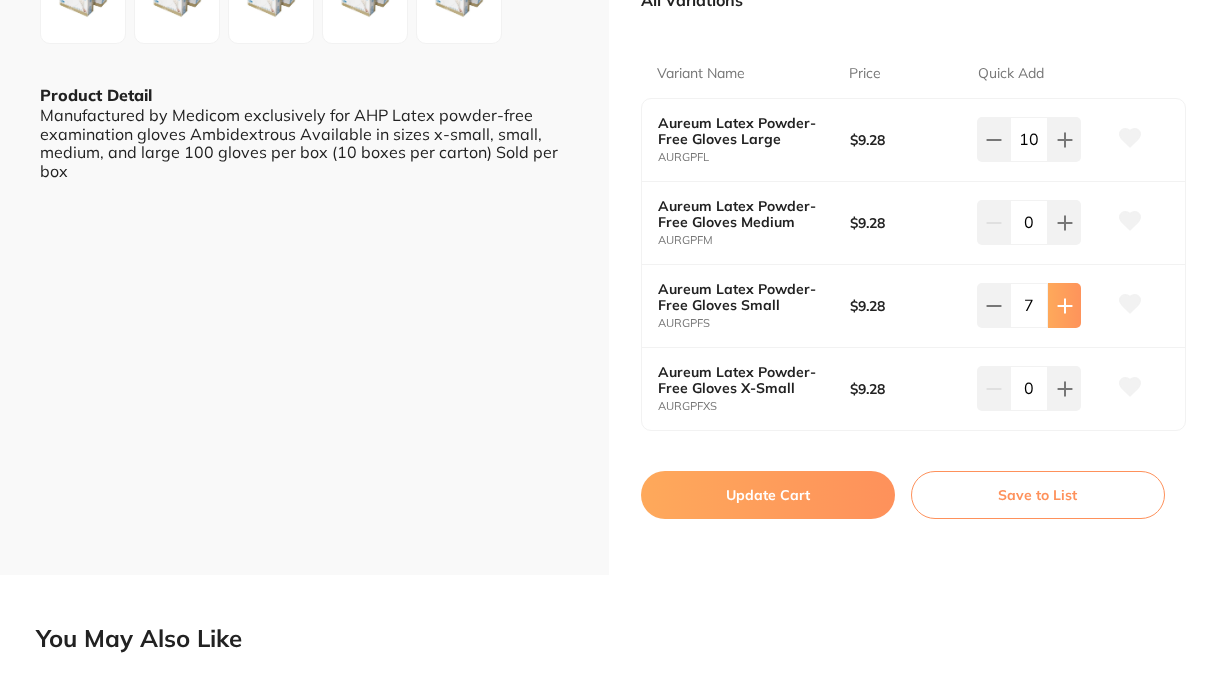 click 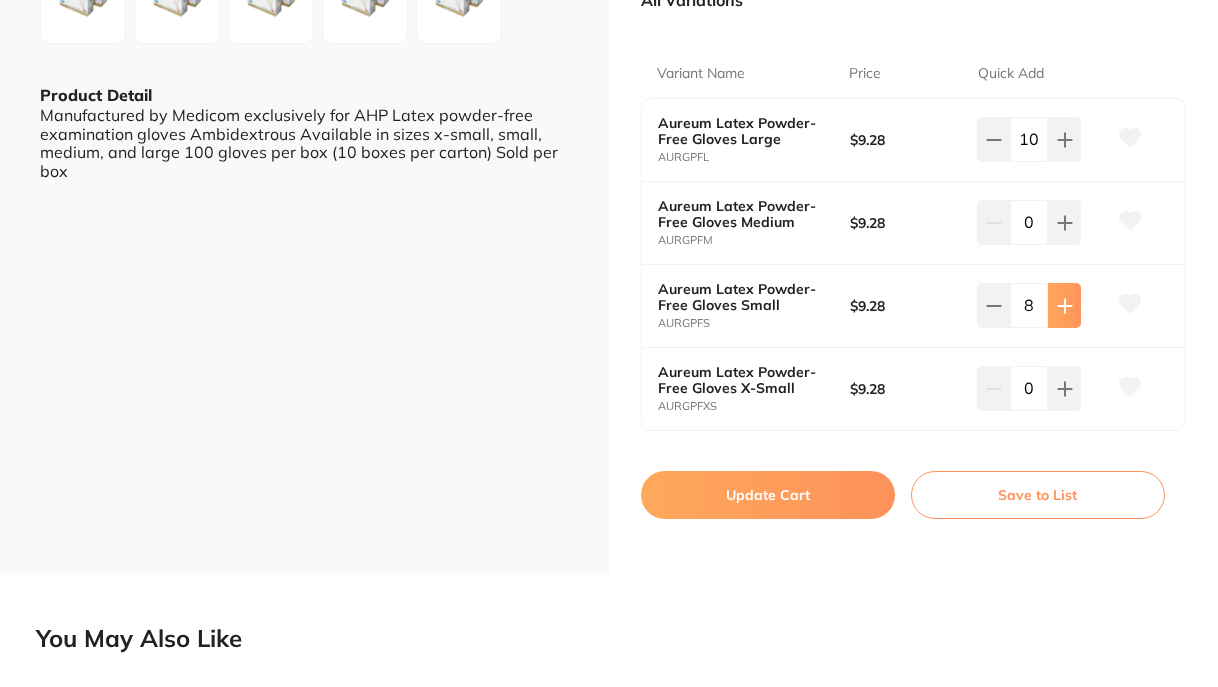 click 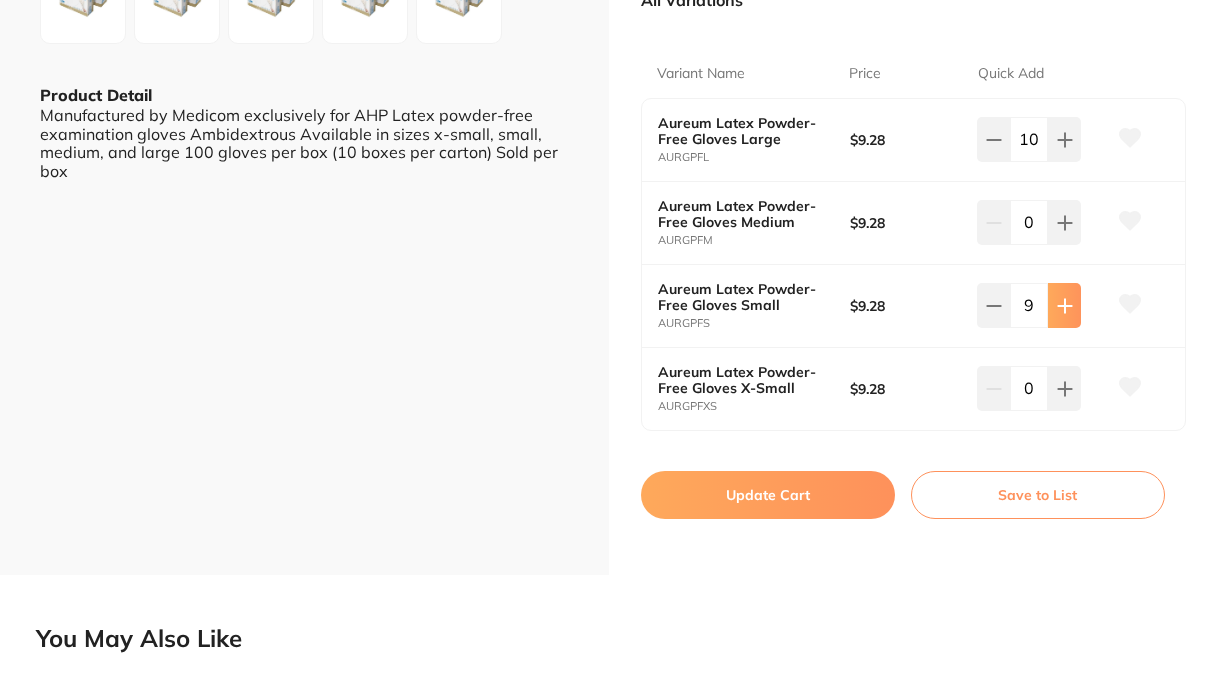click 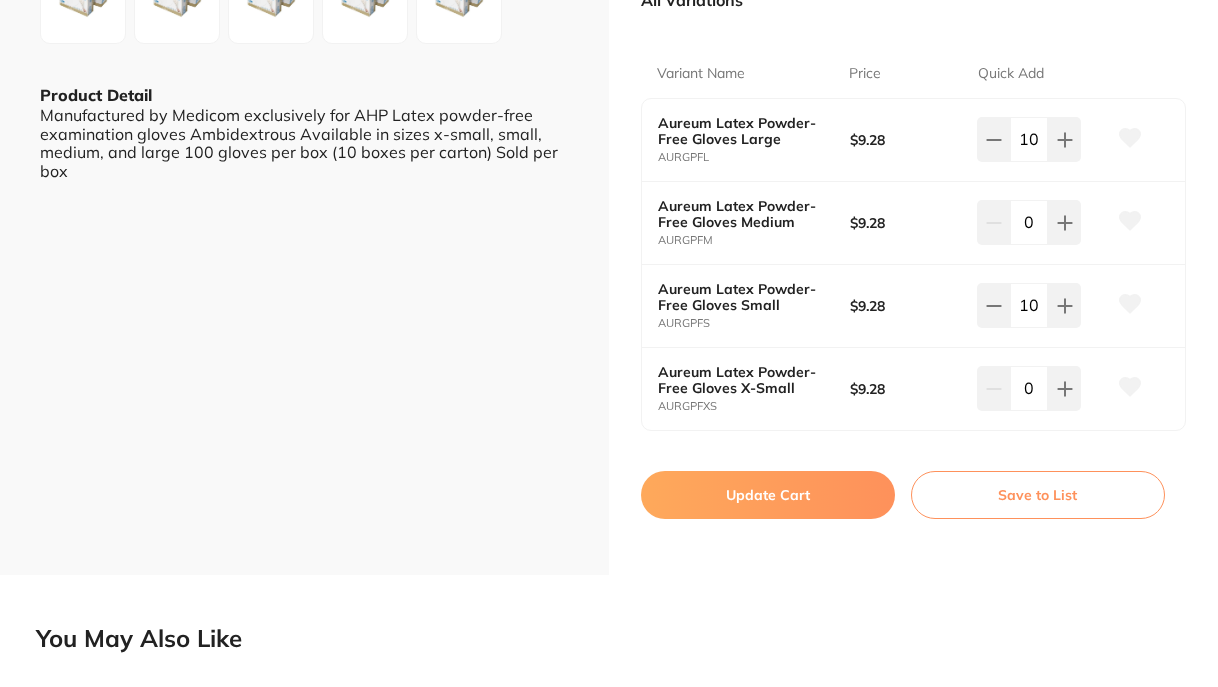 click on "Update Cart" at bounding box center [768, 495] 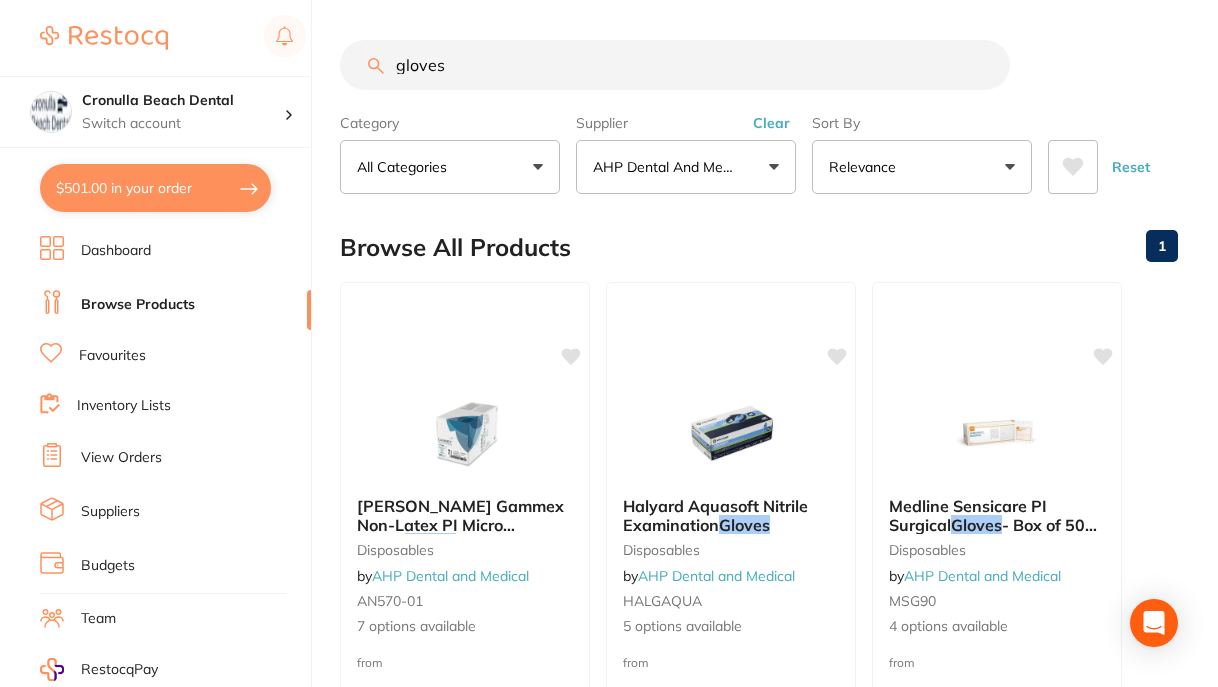 checkbox on "false" 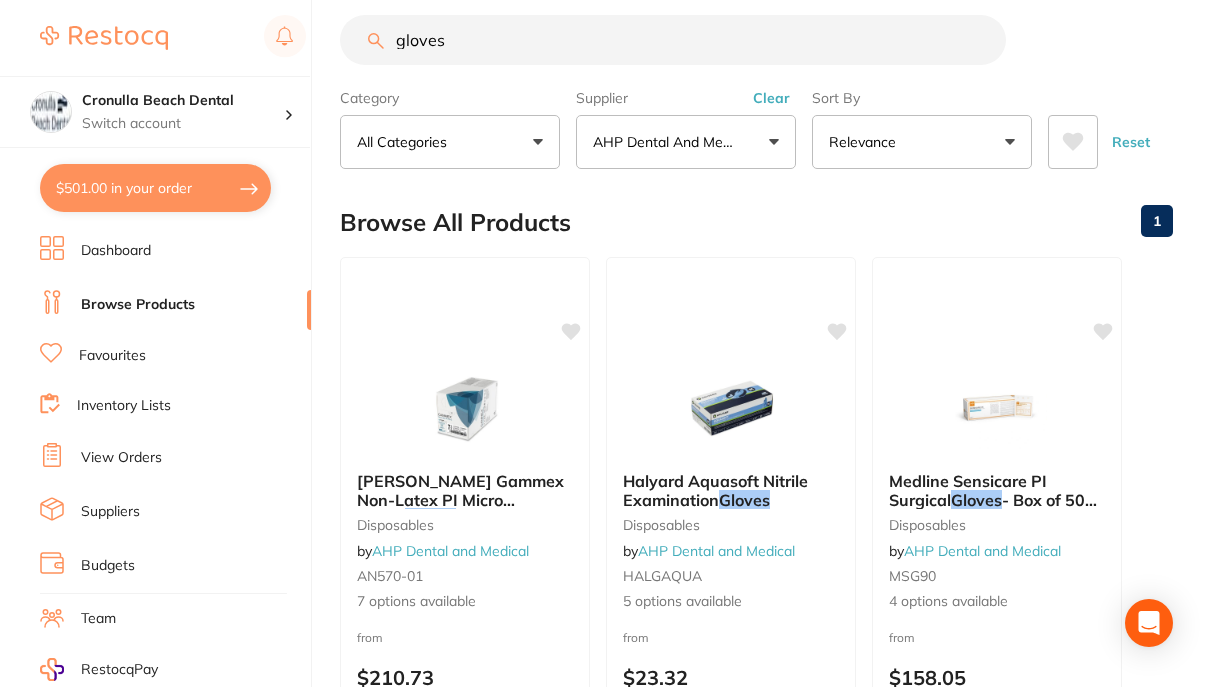 scroll, scrollTop: 0, scrollLeft: 0, axis: both 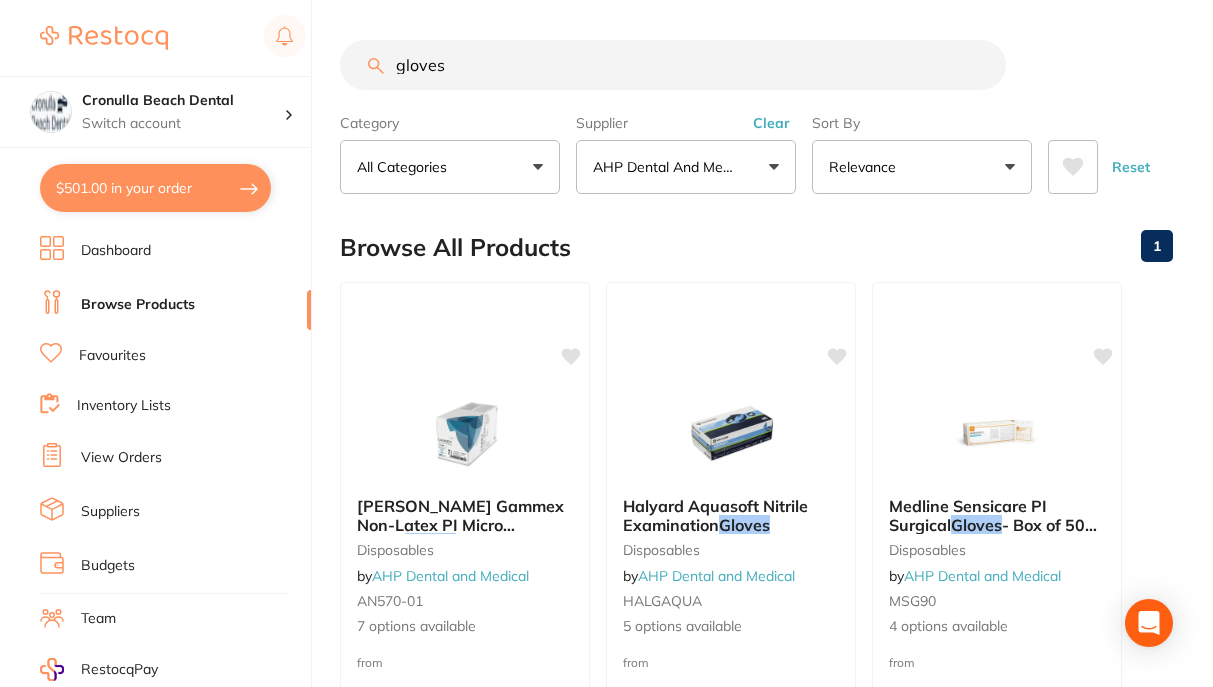 click on "AHP Dental and Medical" at bounding box center (686, 167) 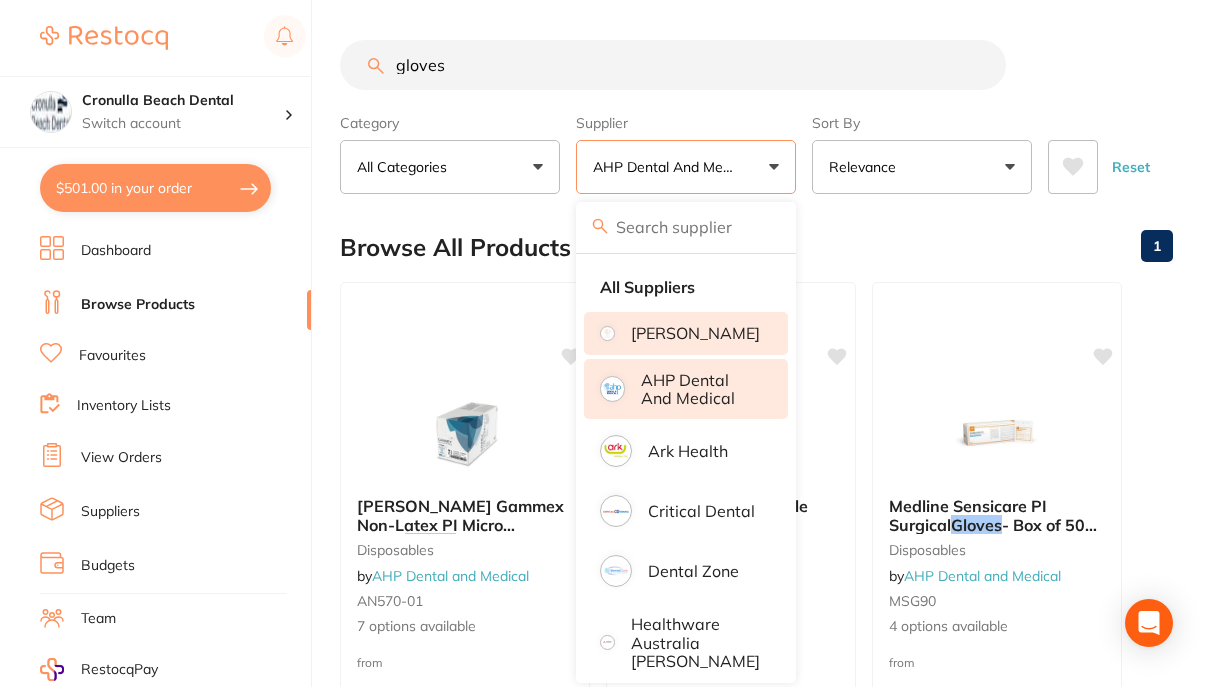 click on "[PERSON_NAME]" at bounding box center [695, 333] 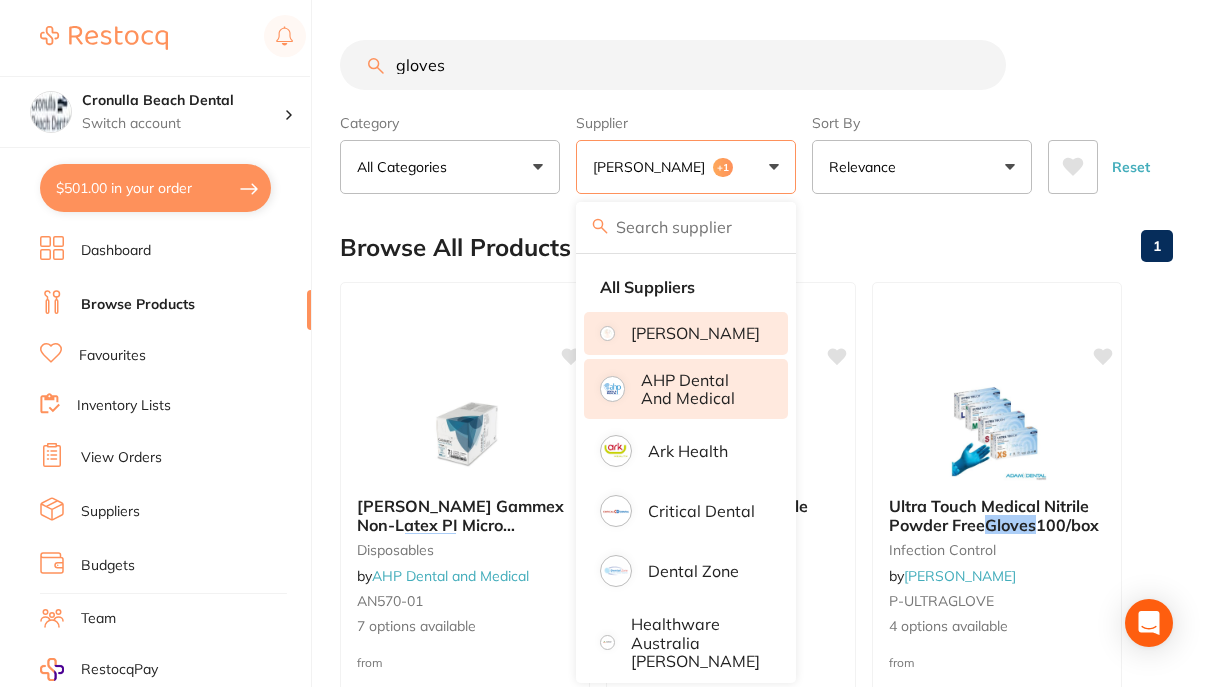 scroll, scrollTop: 1, scrollLeft: 0, axis: vertical 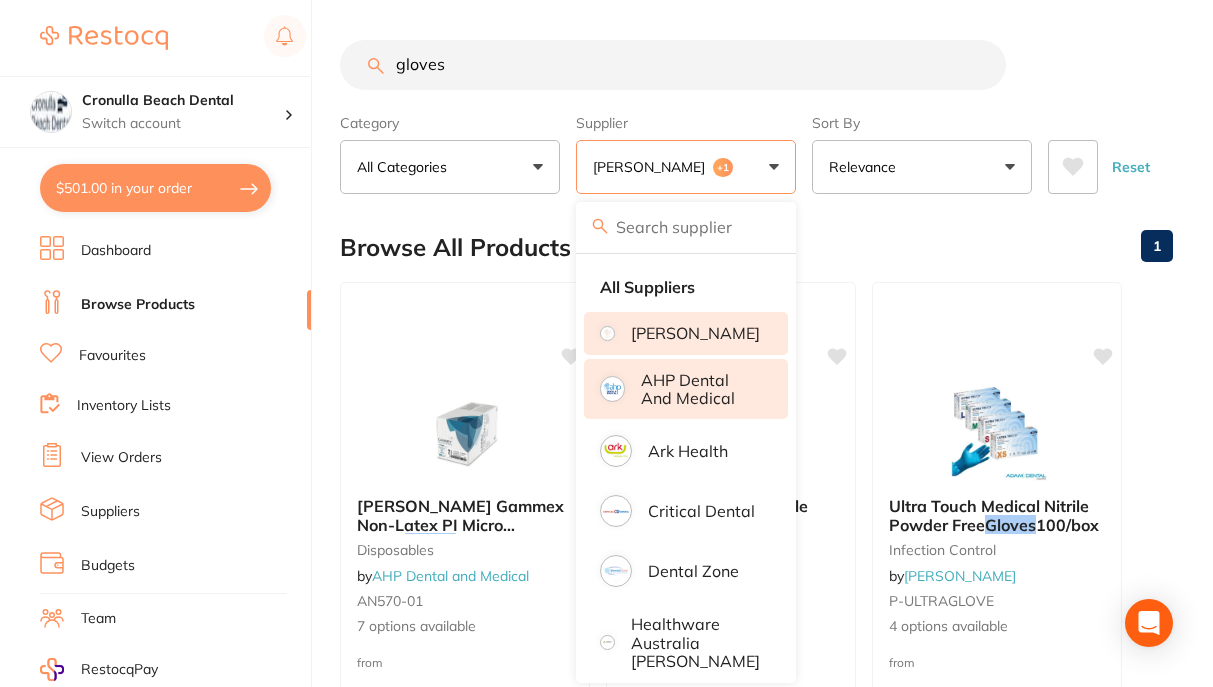 drag, startPoint x: 506, startPoint y: 69, endPoint x: 362, endPoint y: 76, distance: 144.17004 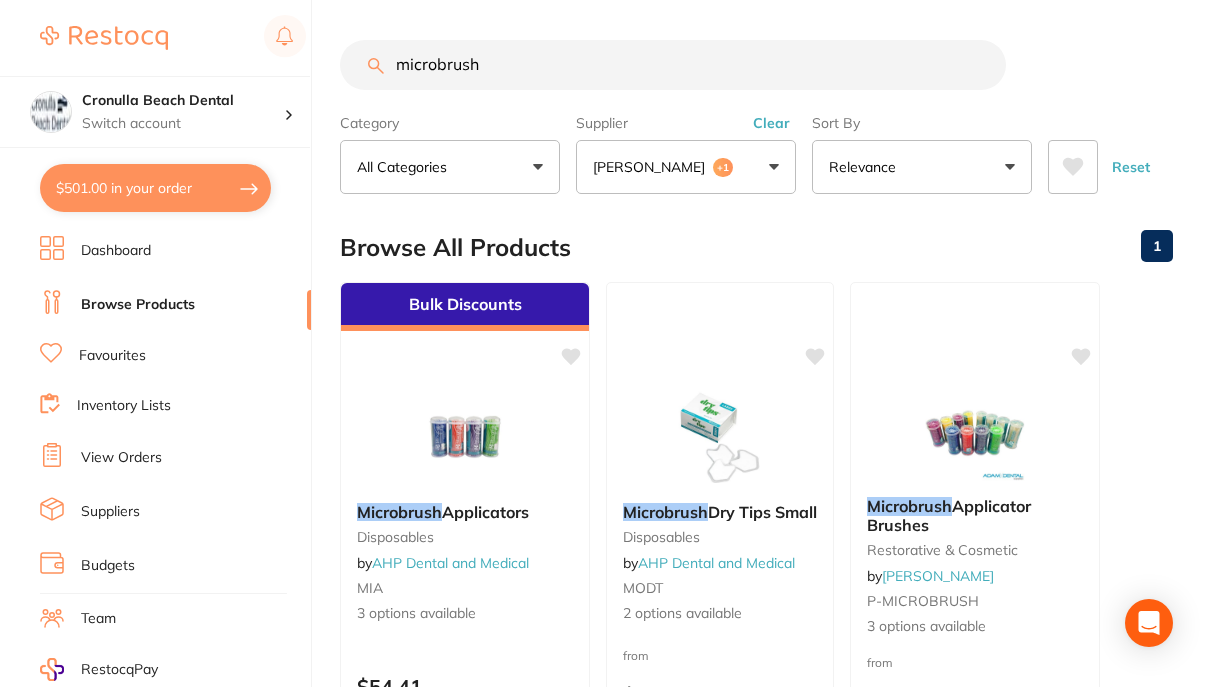 type on "microbrush" 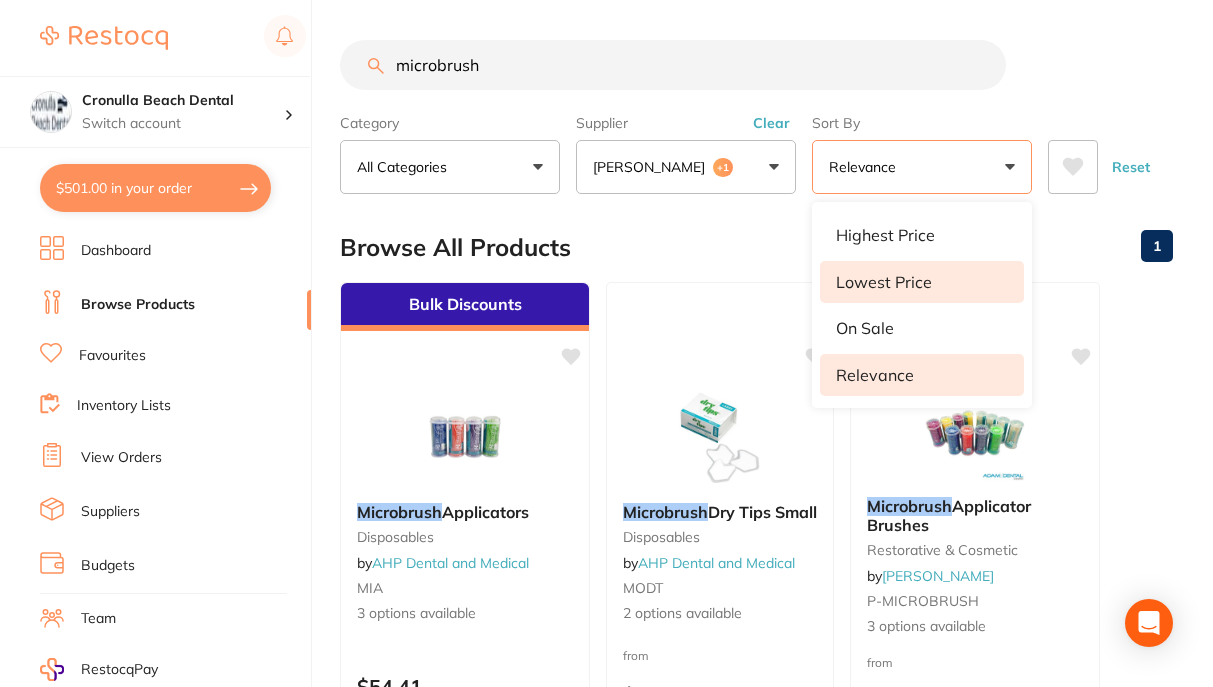 click on "Lowest Price" at bounding box center (884, 282) 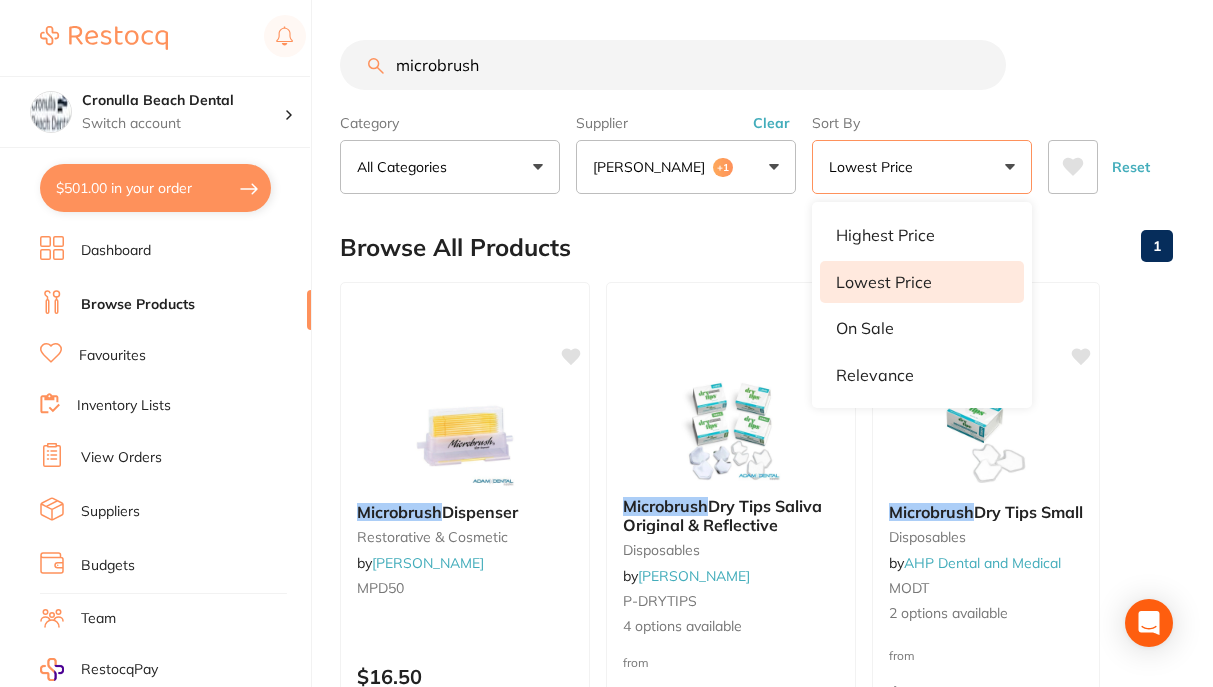 click on "Browse All Products 1" at bounding box center [756, 247] 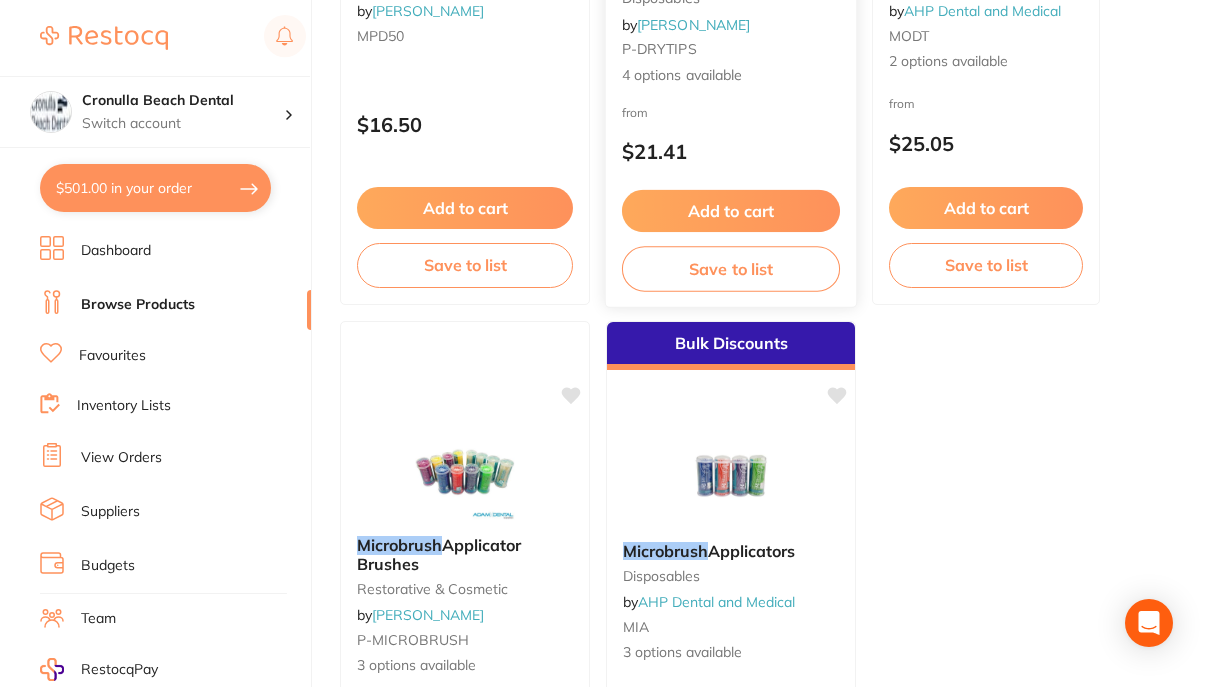 scroll, scrollTop: 700, scrollLeft: 0, axis: vertical 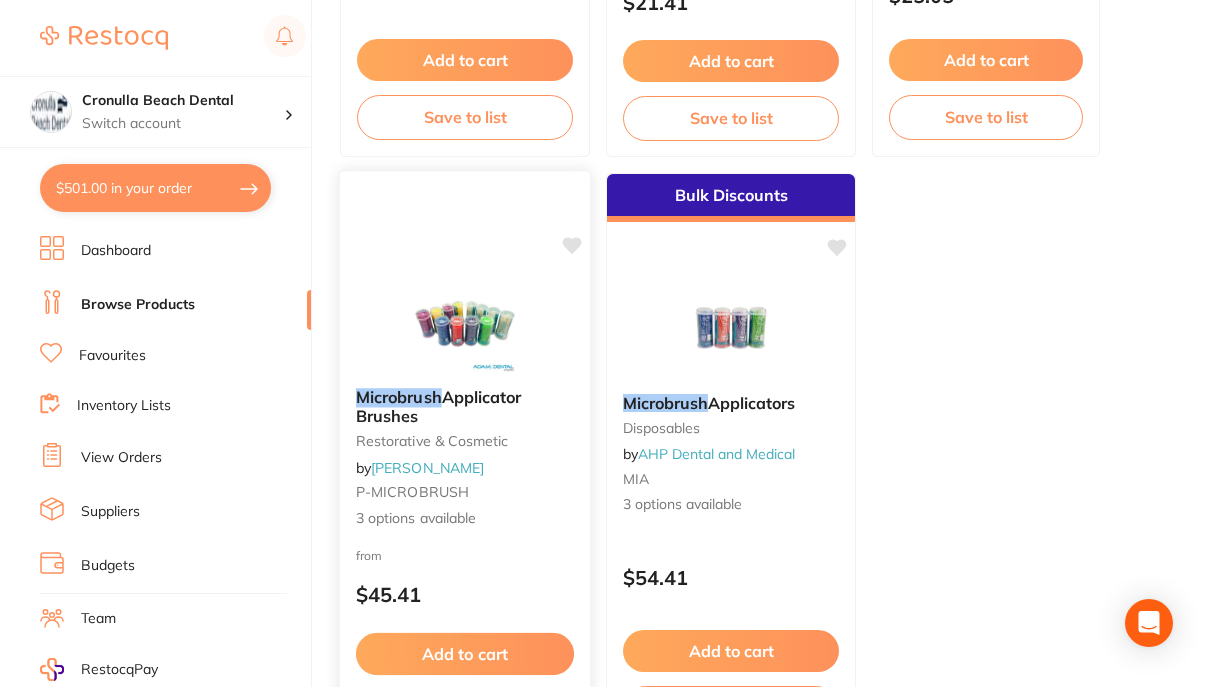 click at bounding box center [464, 321] 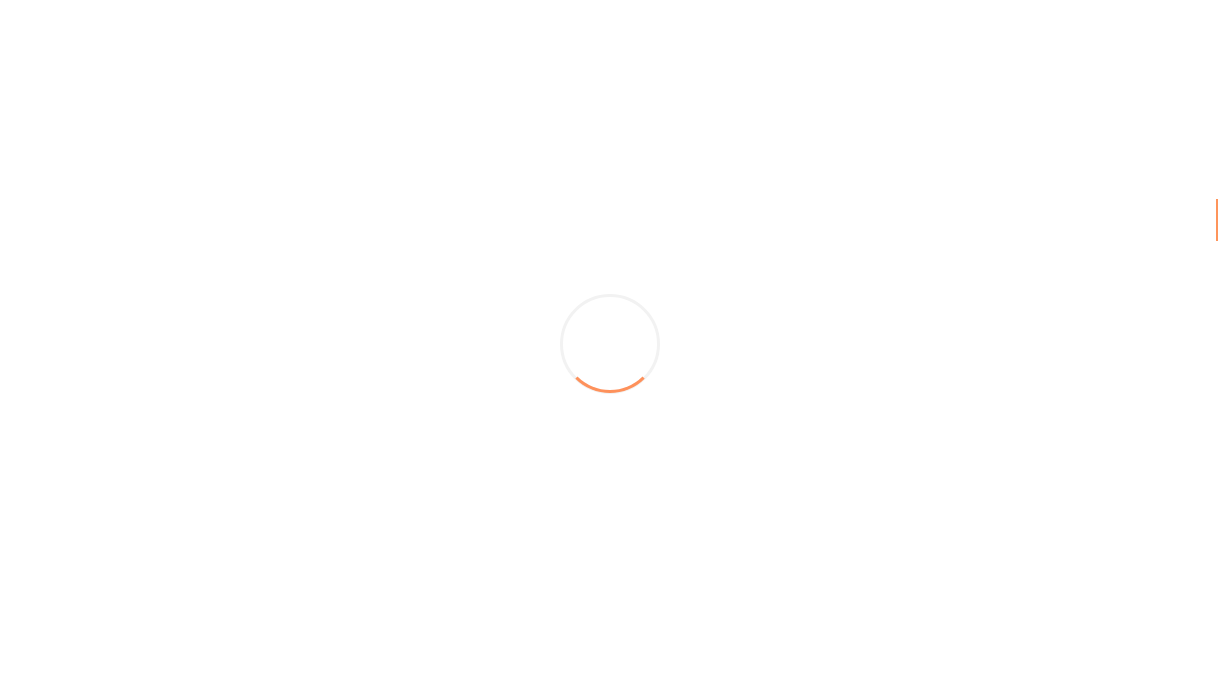 scroll, scrollTop: 0, scrollLeft: 0, axis: both 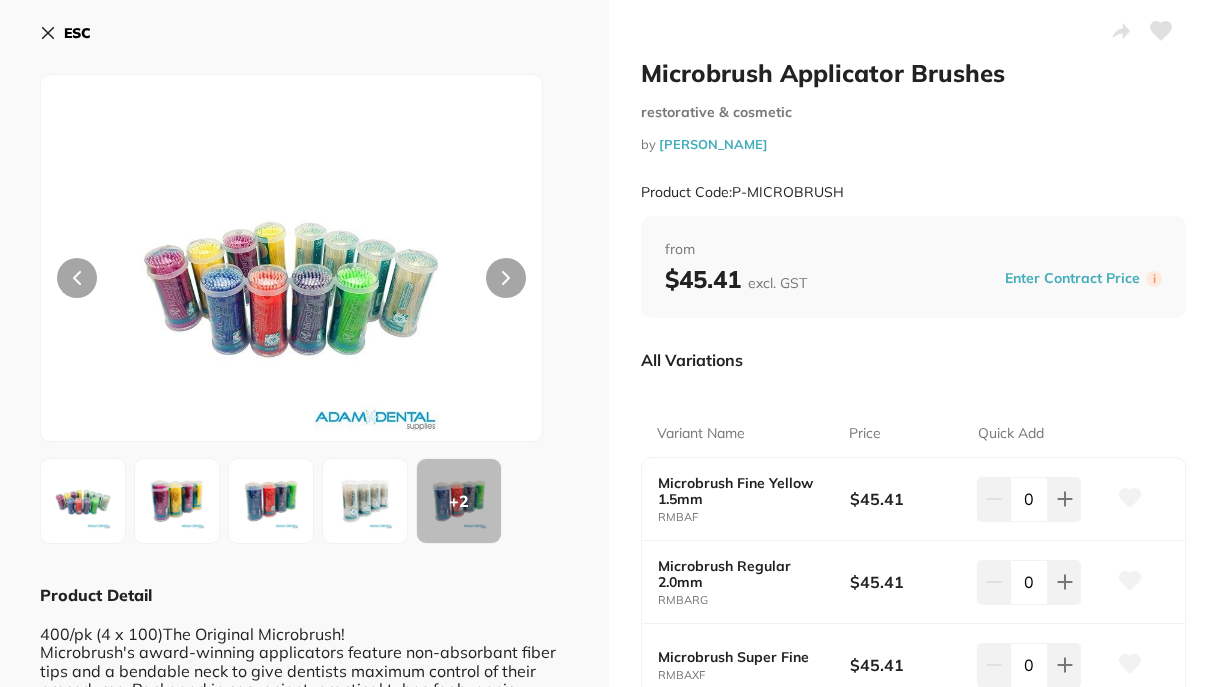 click 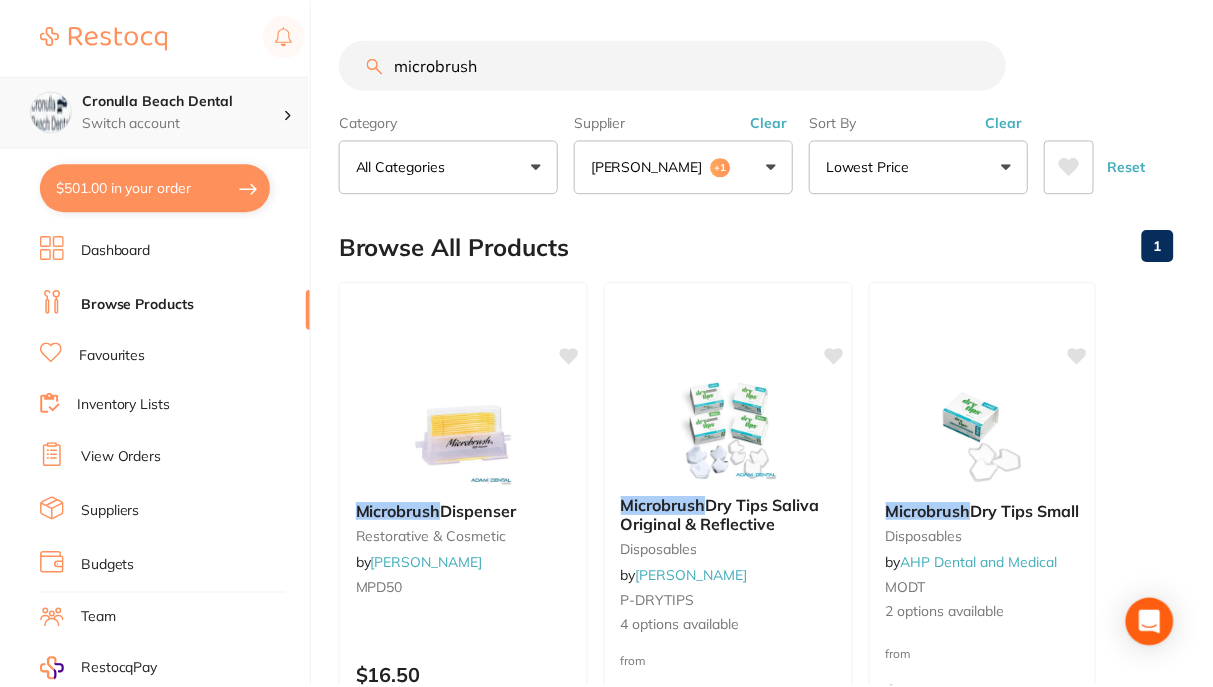 scroll, scrollTop: 700, scrollLeft: 0, axis: vertical 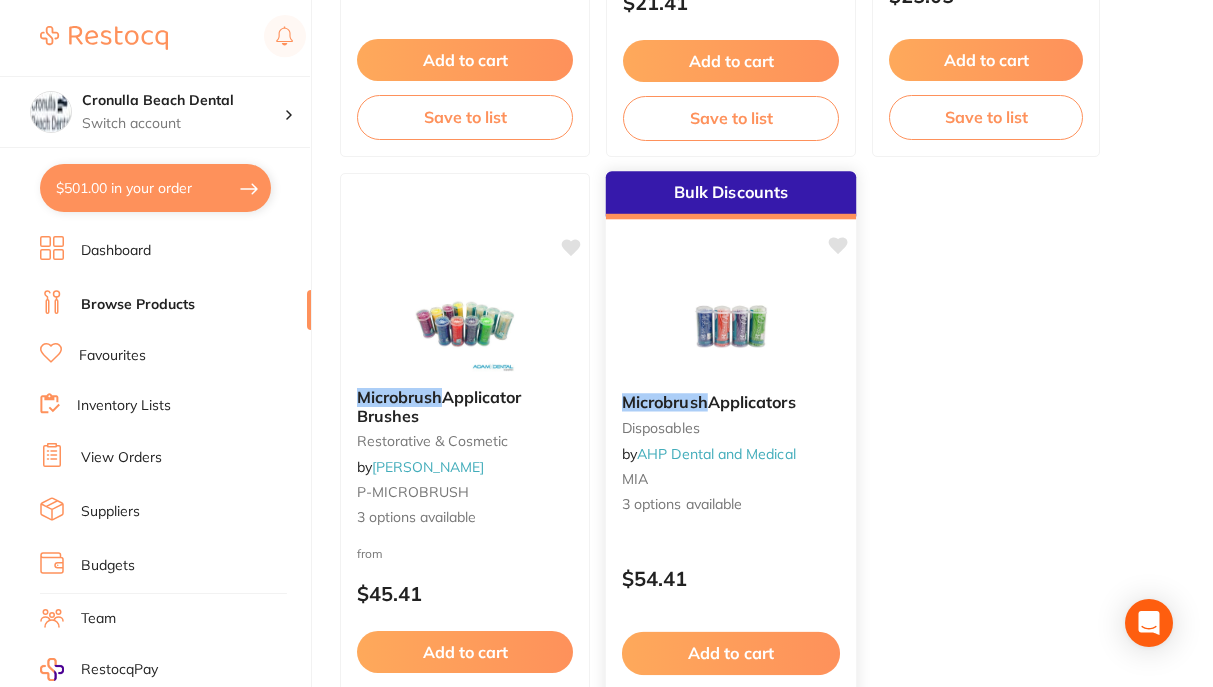 click at bounding box center [730, 326] 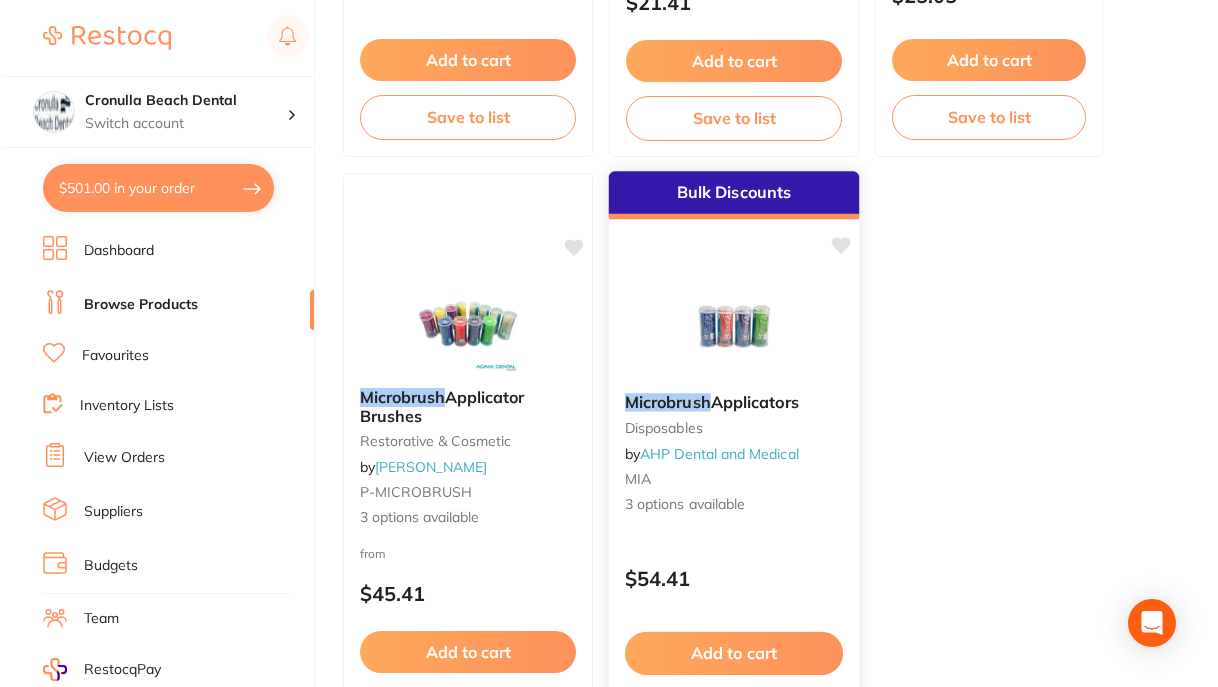 scroll, scrollTop: 0, scrollLeft: 0, axis: both 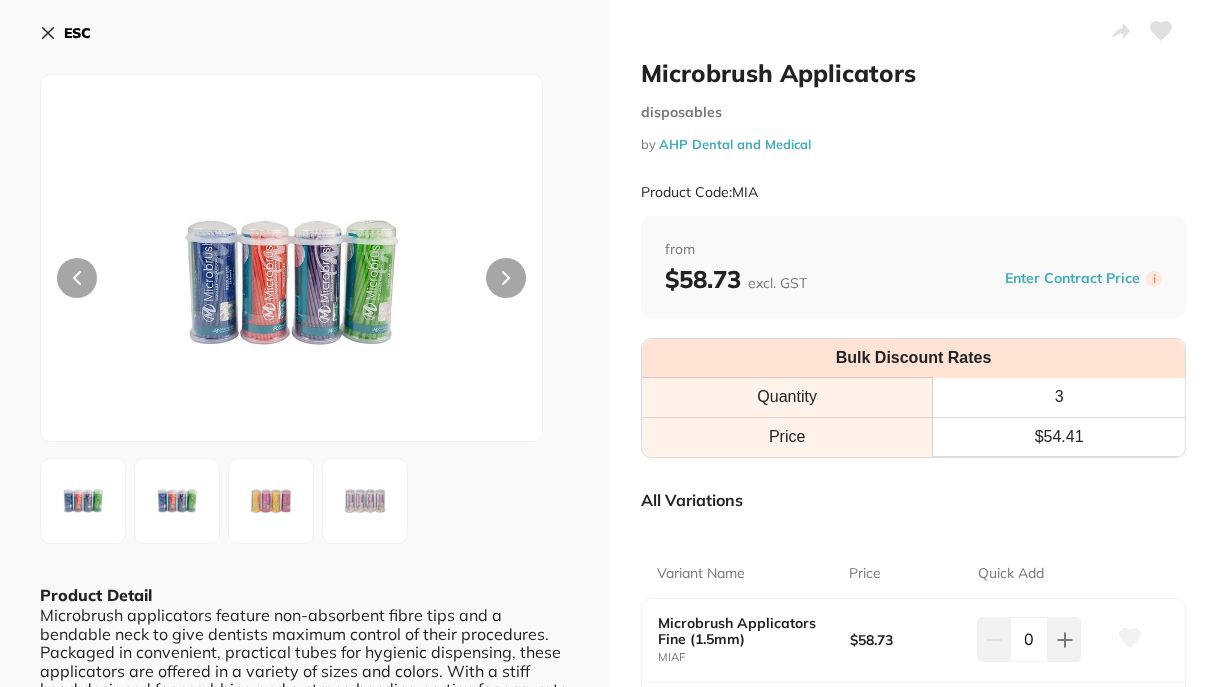 click 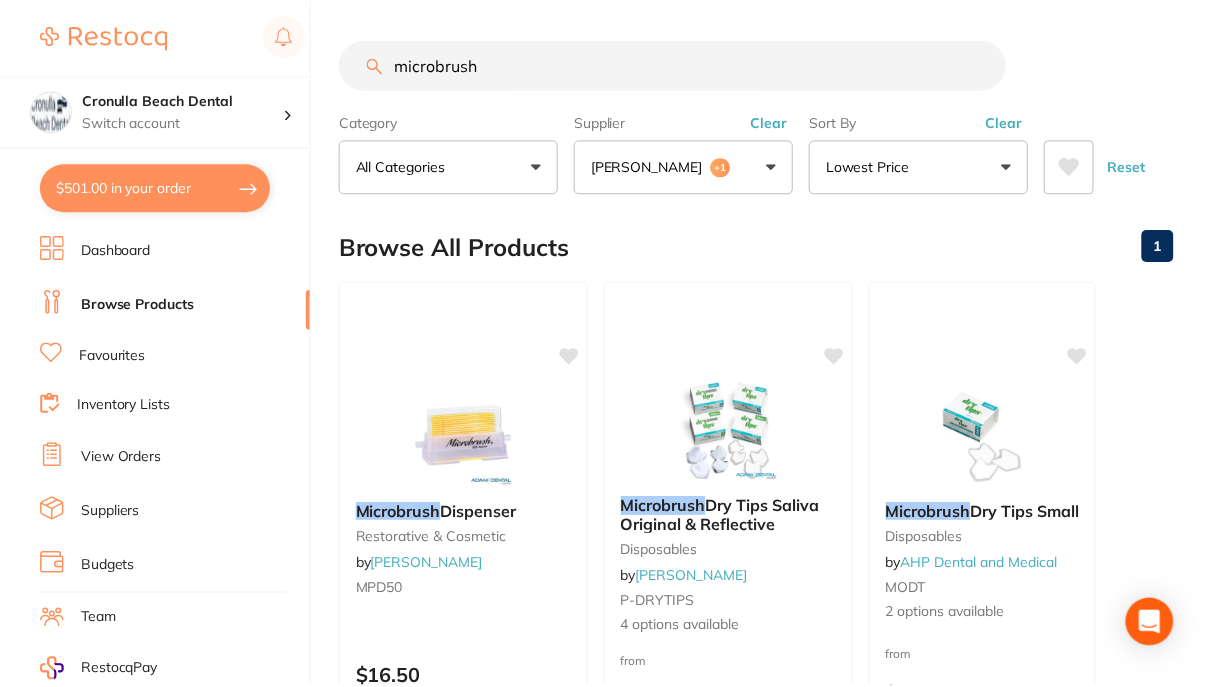 scroll, scrollTop: 700, scrollLeft: 0, axis: vertical 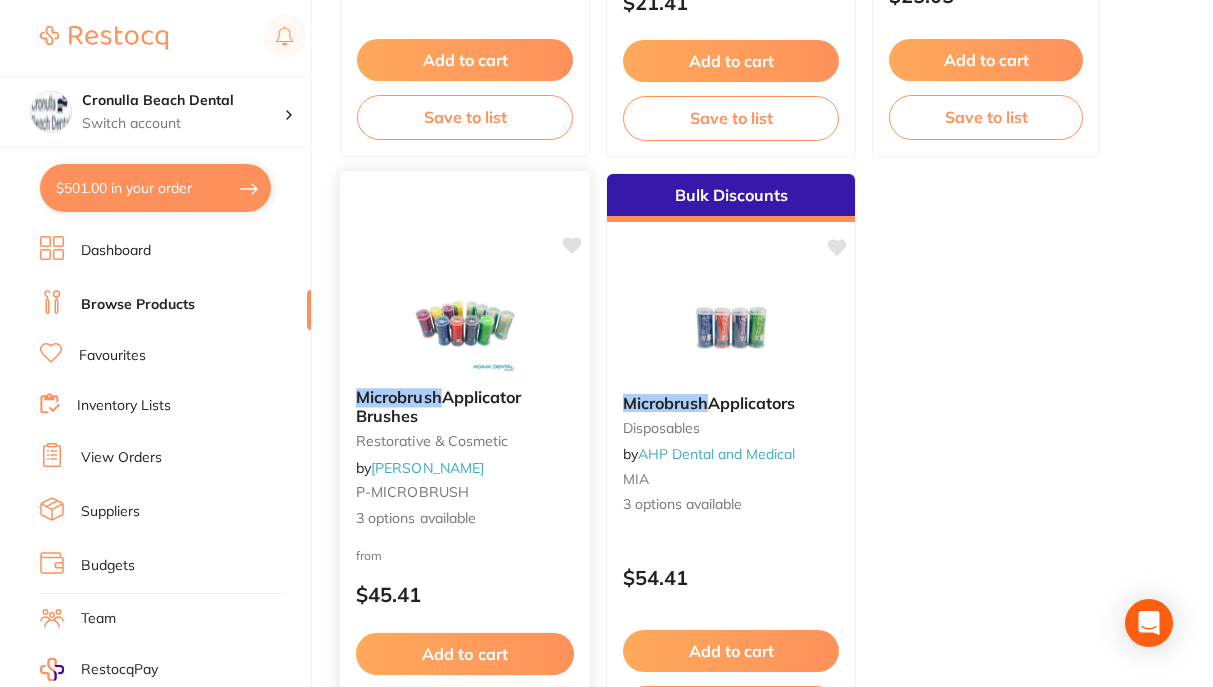 click at bounding box center (464, 321) 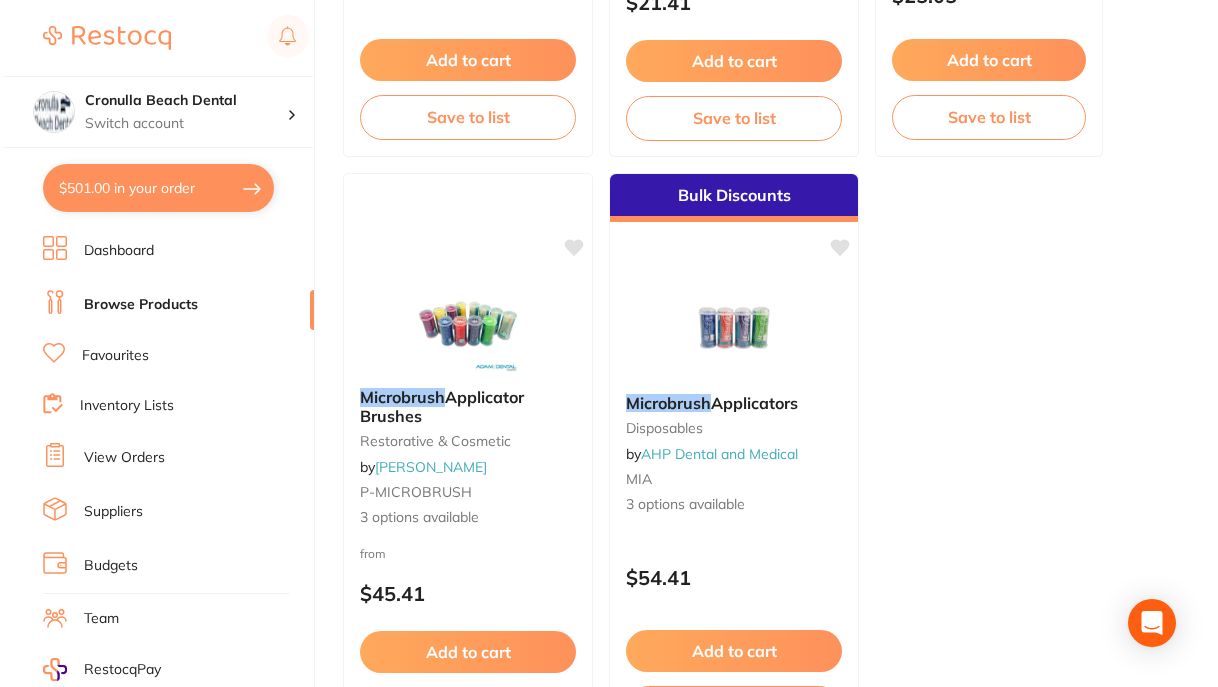 scroll, scrollTop: 0, scrollLeft: 0, axis: both 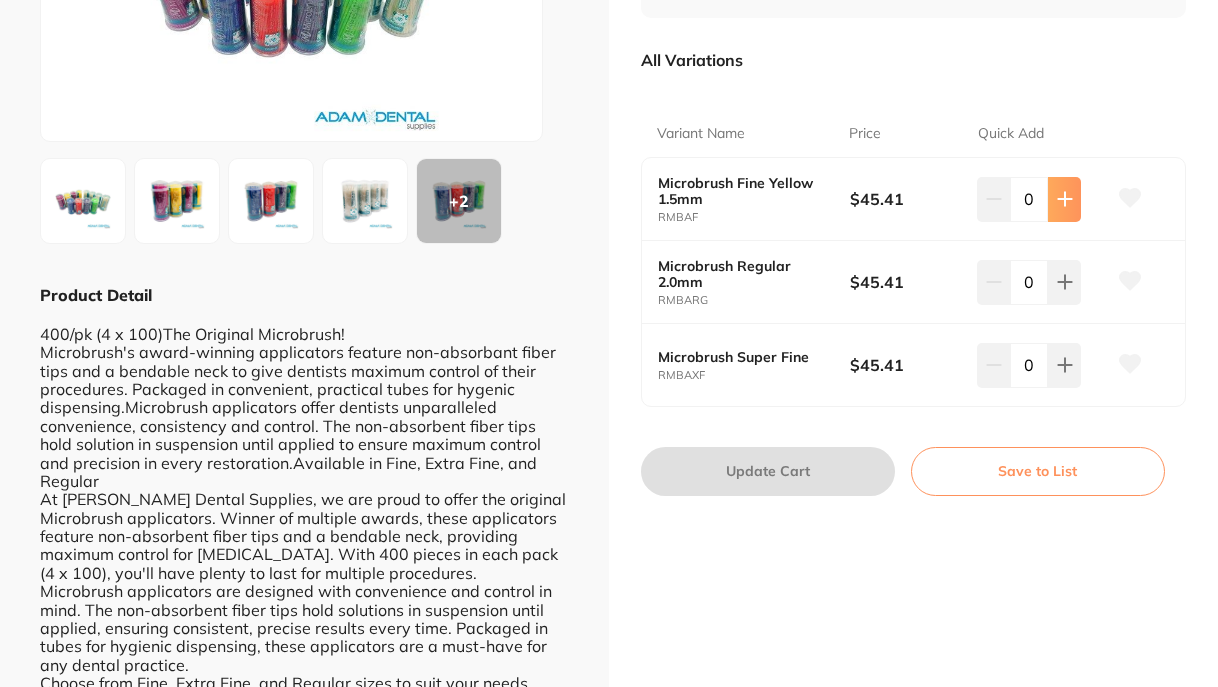 click at bounding box center (1064, 199) 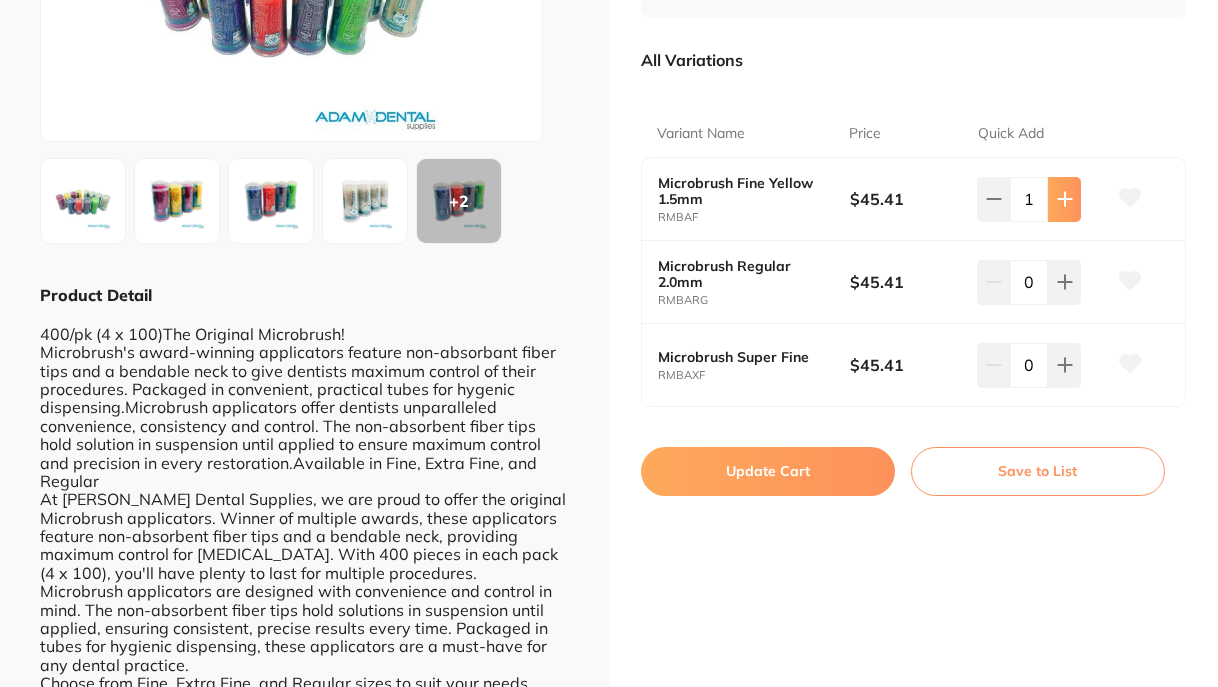 click at bounding box center (1064, 199) 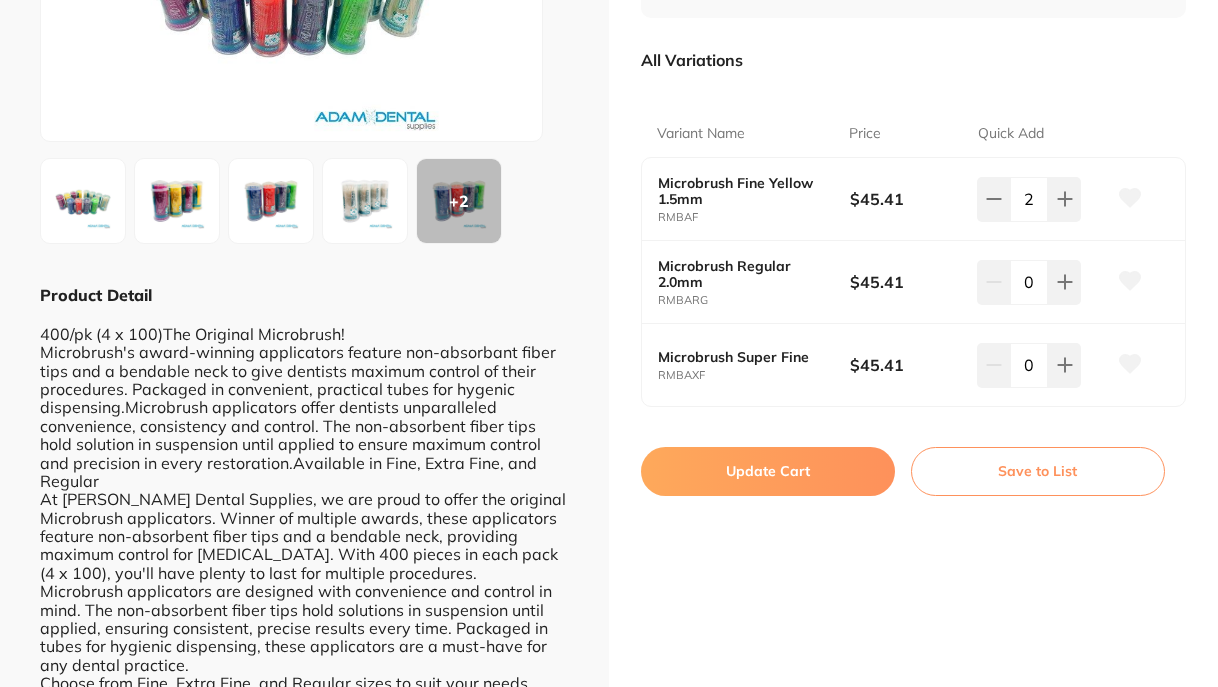 click on "Update Cart" at bounding box center [768, 471] 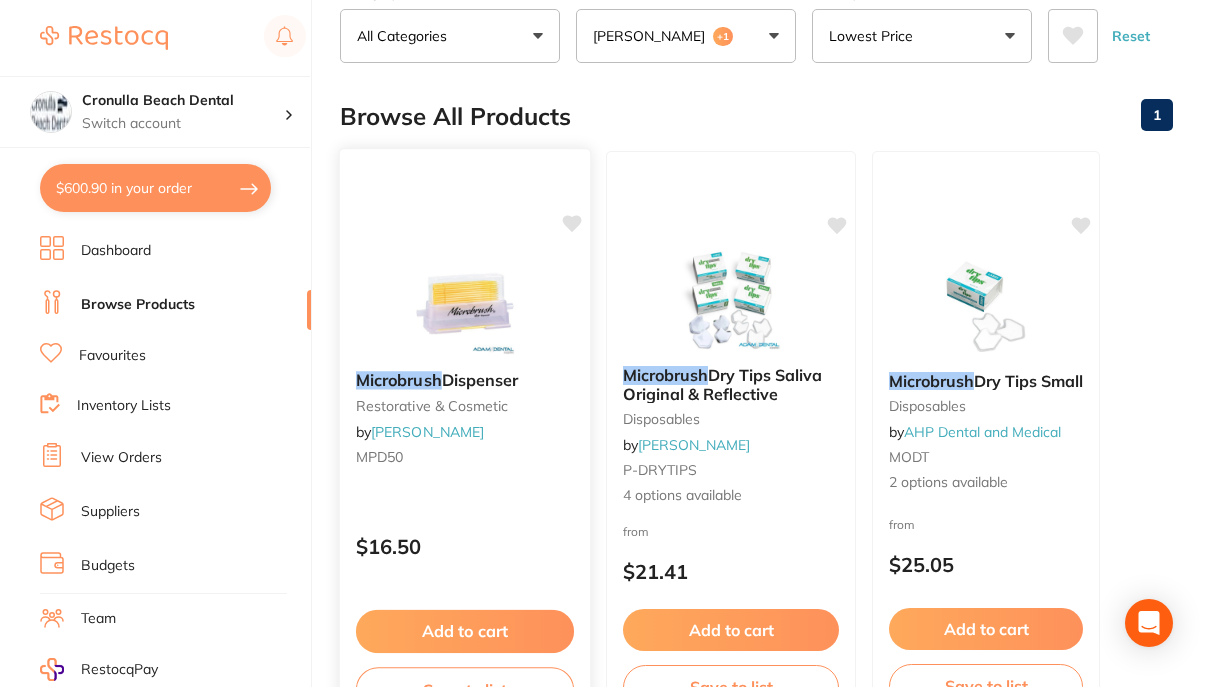 scroll, scrollTop: 0, scrollLeft: 0, axis: both 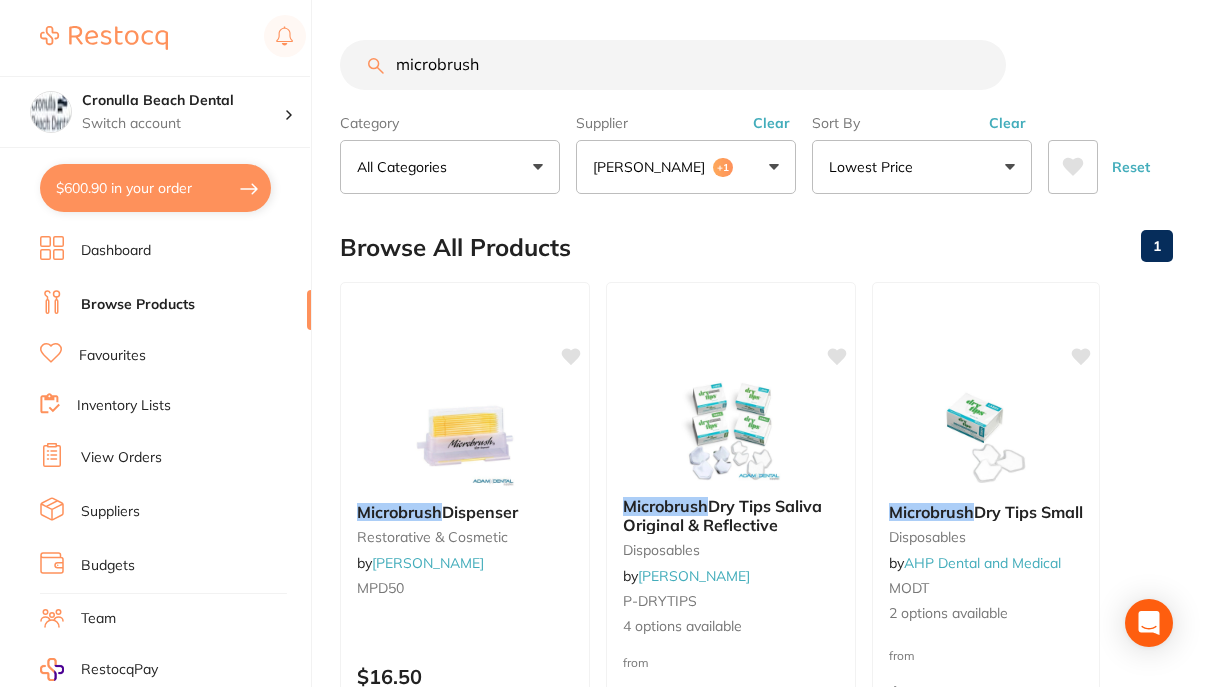 drag, startPoint x: 515, startPoint y: 74, endPoint x: 346, endPoint y: 88, distance: 169.57889 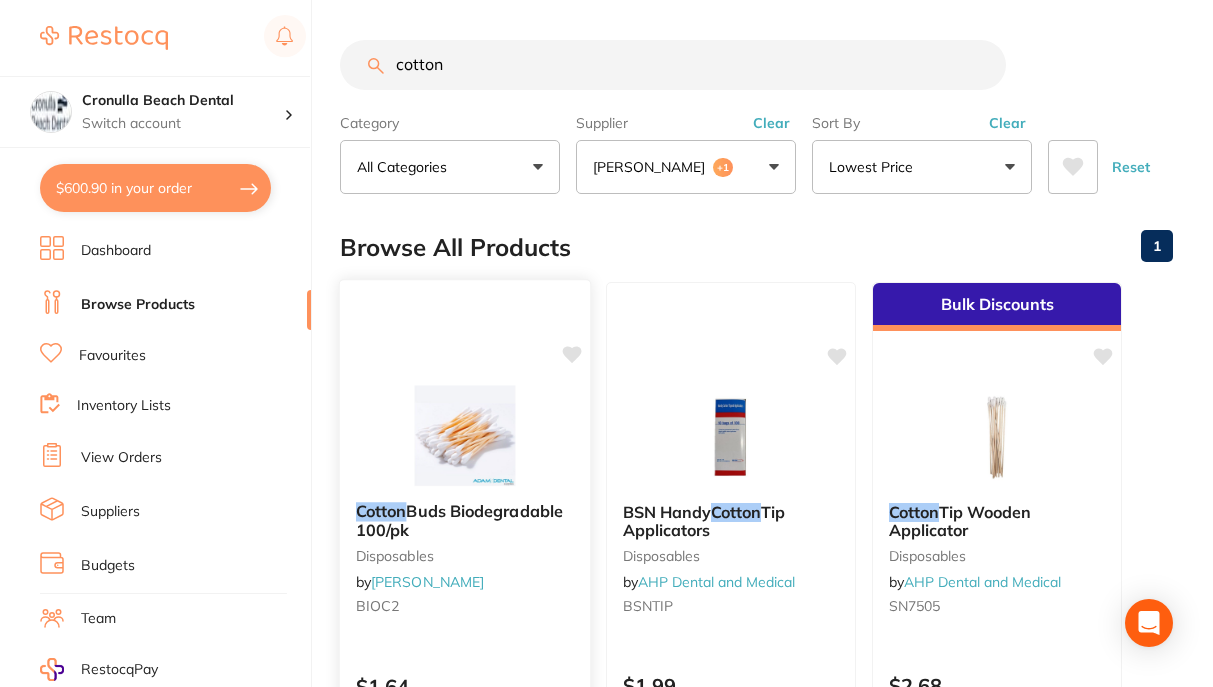scroll, scrollTop: 100, scrollLeft: 0, axis: vertical 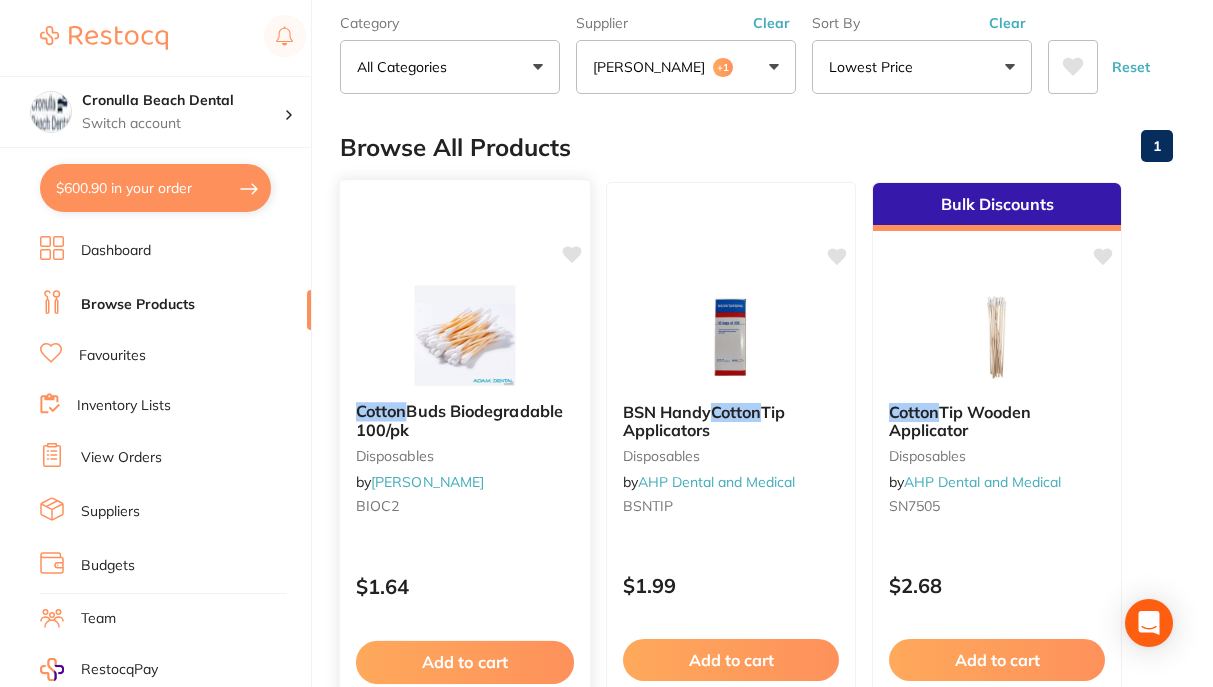 type on "cotton" 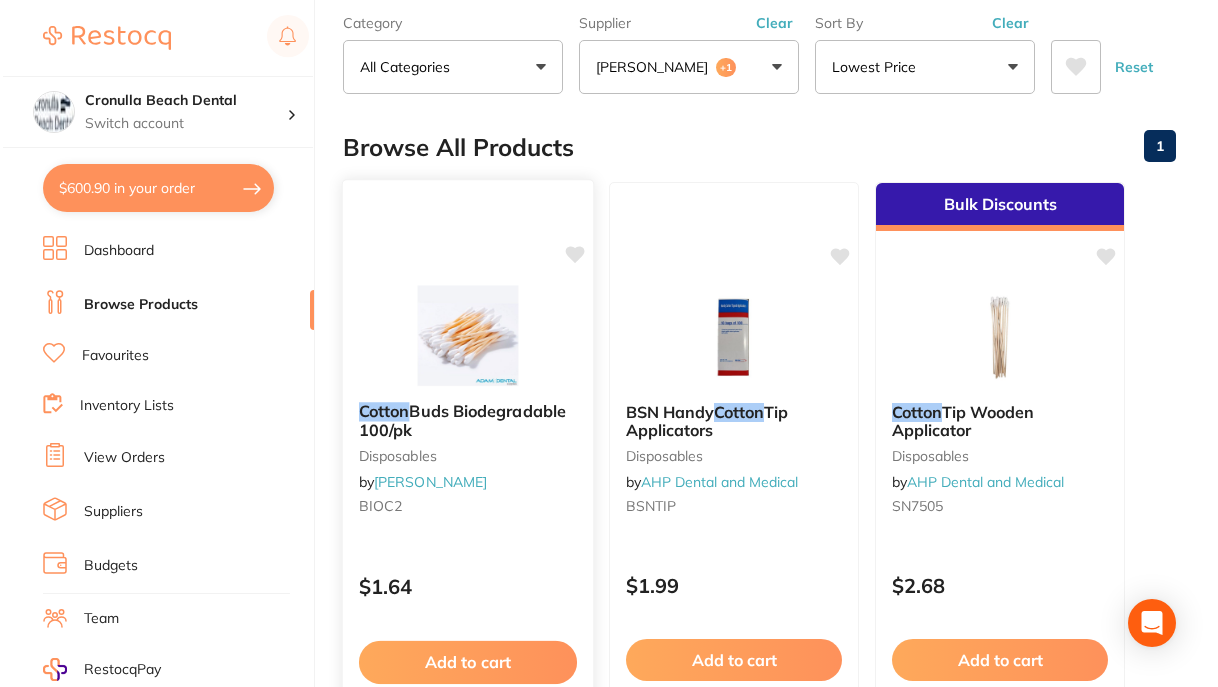 scroll, scrollTop: 0, scrollLeft: 0, axis: both 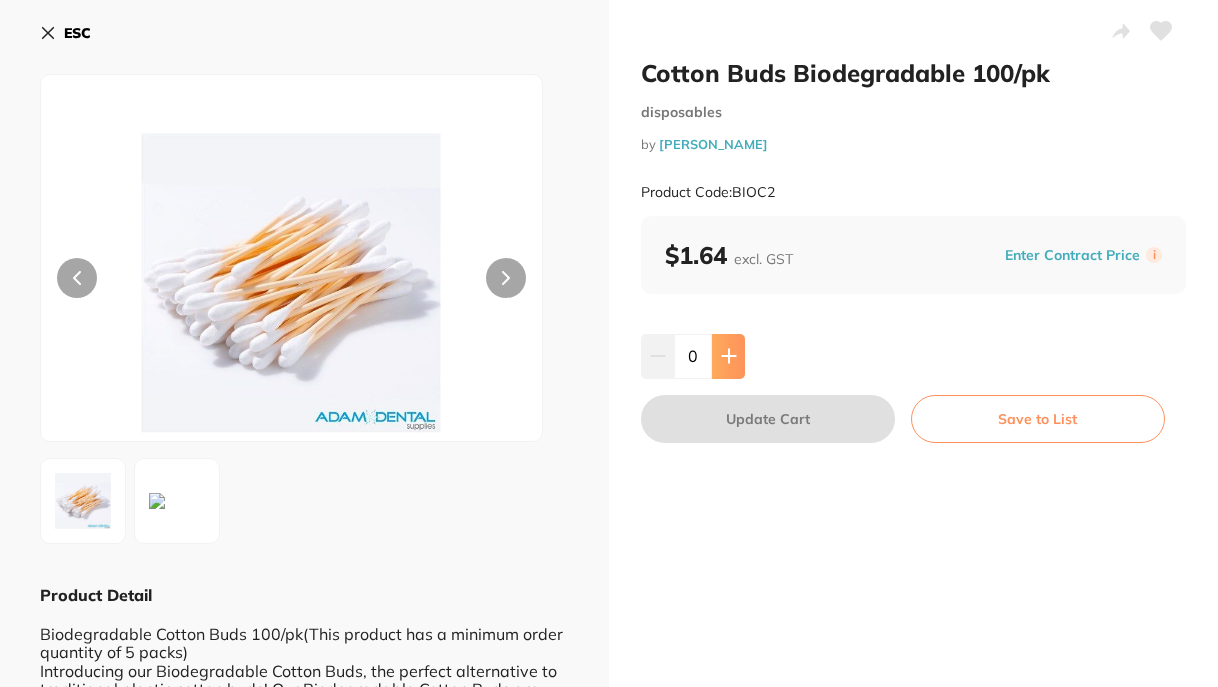 click at bounding box center [728, 356] 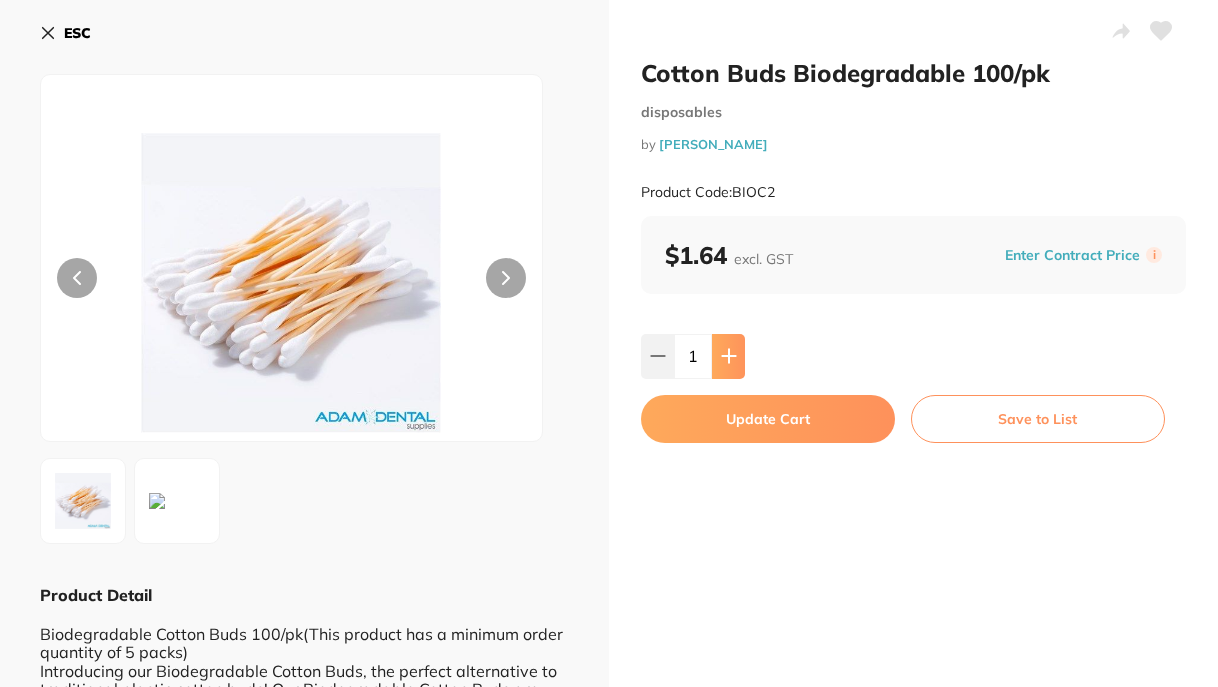click at bounding box center (728, 356) 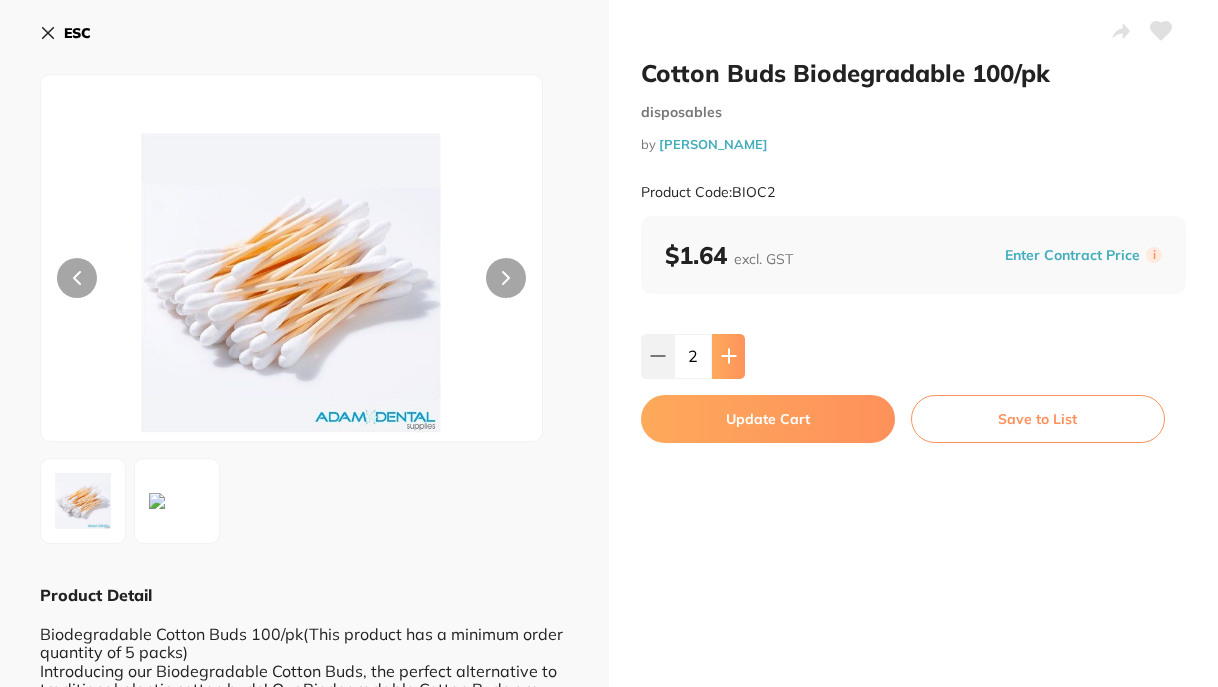 click at bounding box center [728, 356] 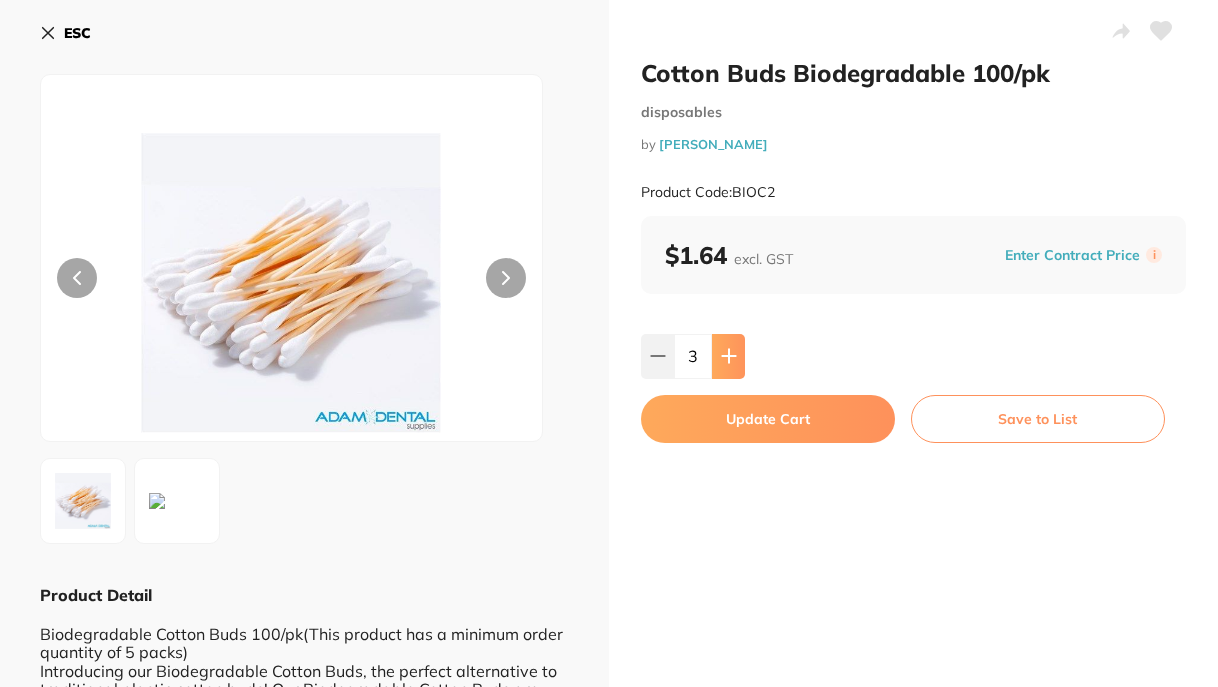 click at bounding box center (728, 356) 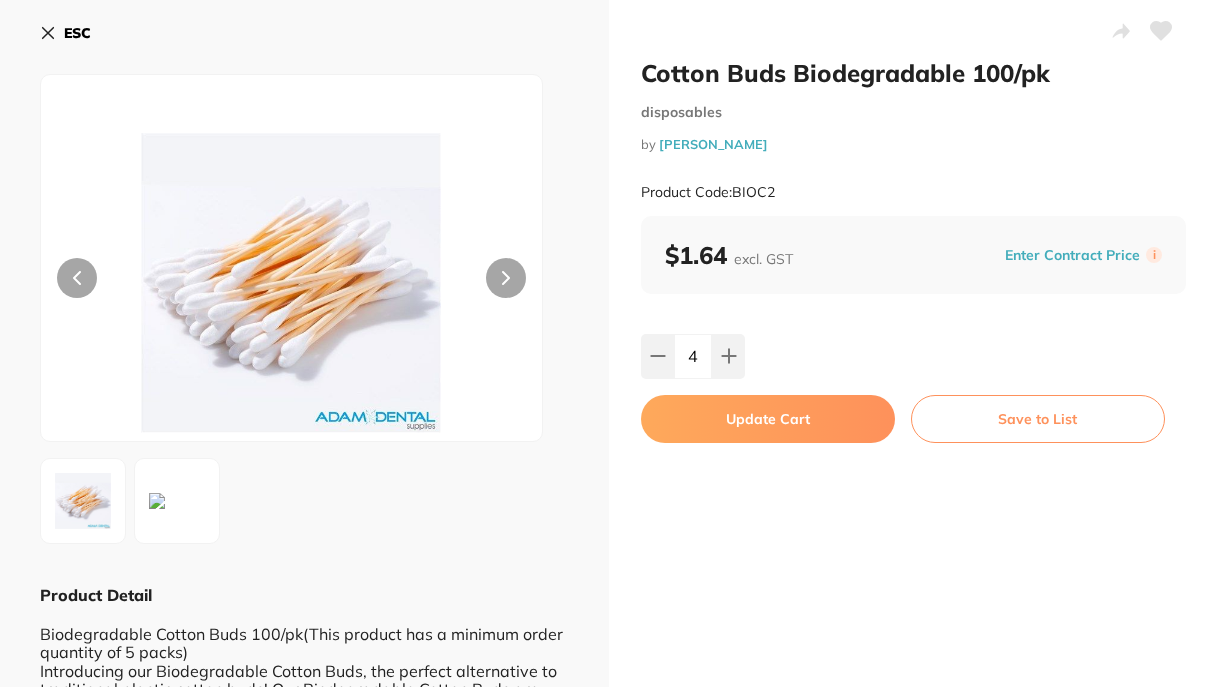 click on "Update Cart" at bounding box center [768, 419] 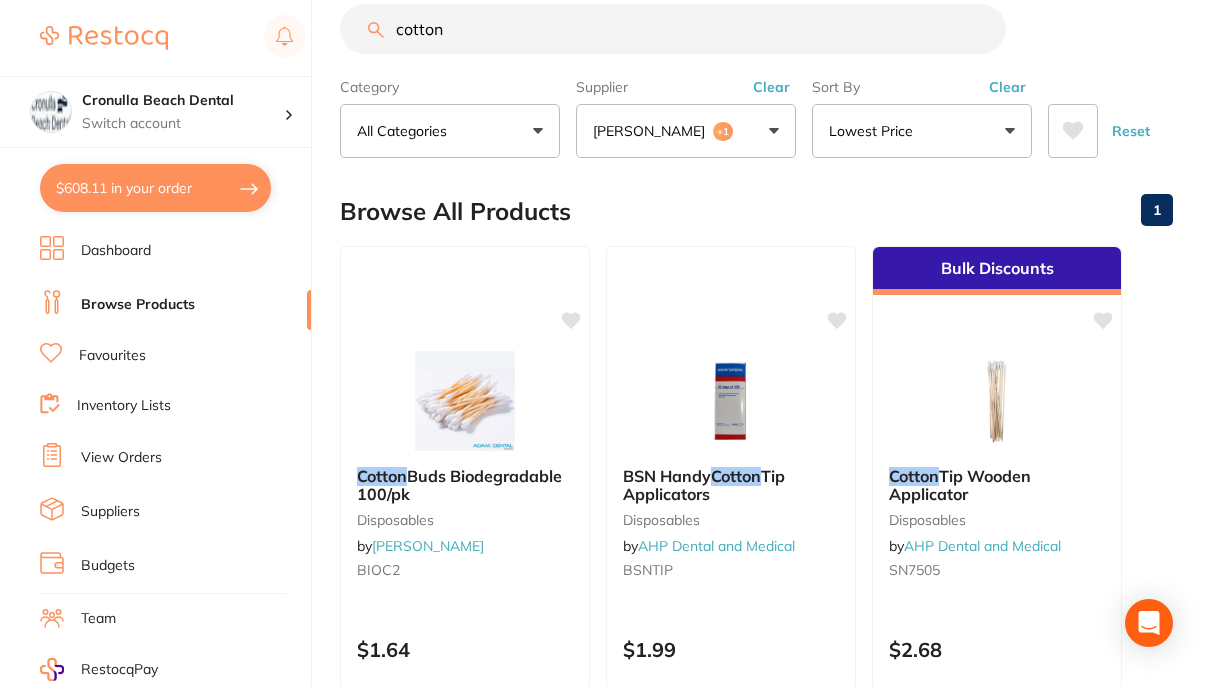 scroll, scrollTop: 0, scrollLeft: 0, axis: both 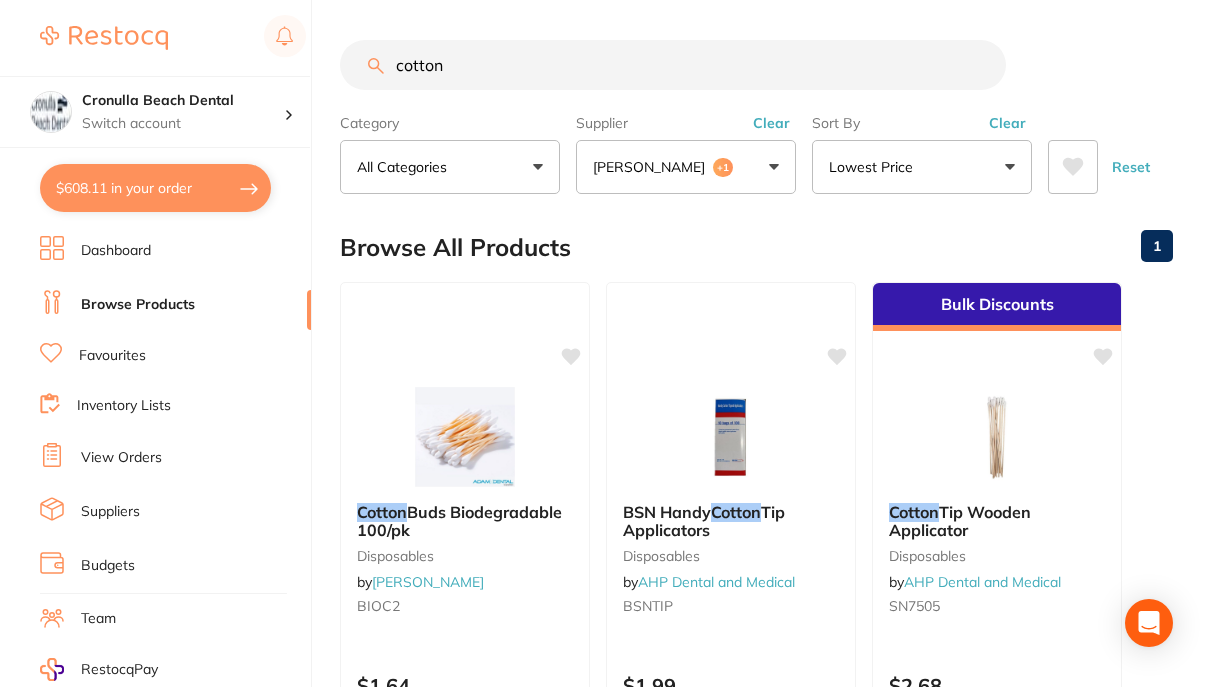 drag, startPoint x: 466, startPoint y: 67, endPoint x: 325, endPoint y: 66, distance: 141.00354 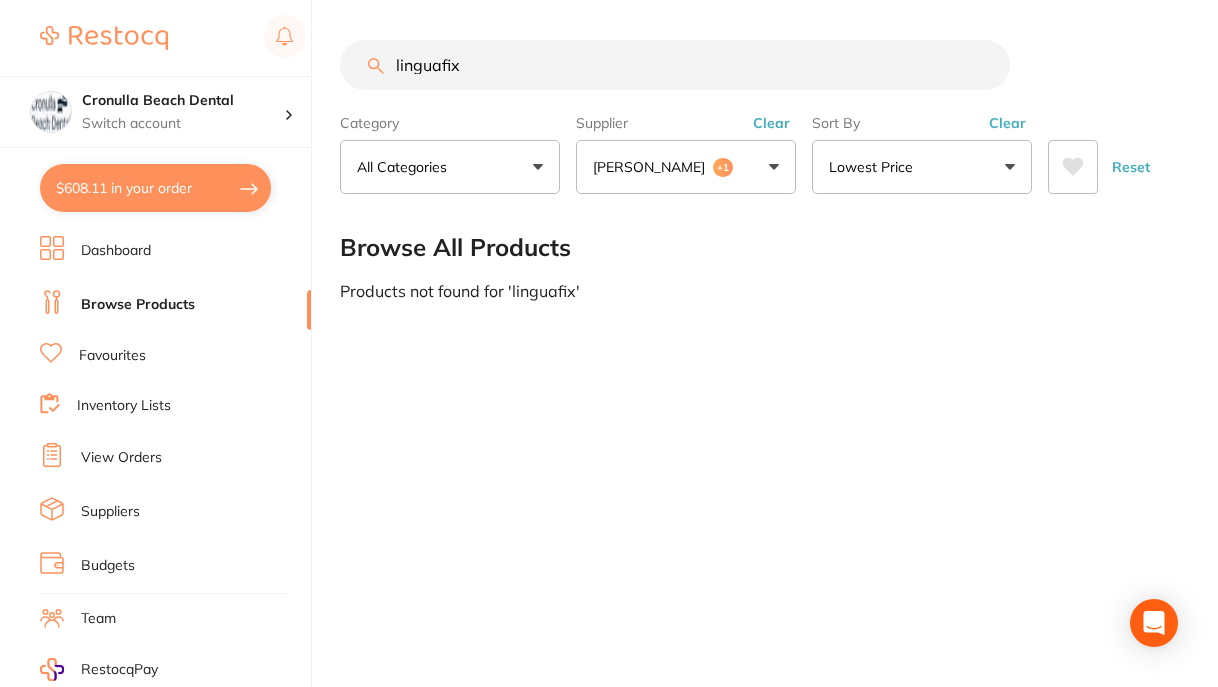 click on "Clear" at bounding box center [771, 123] 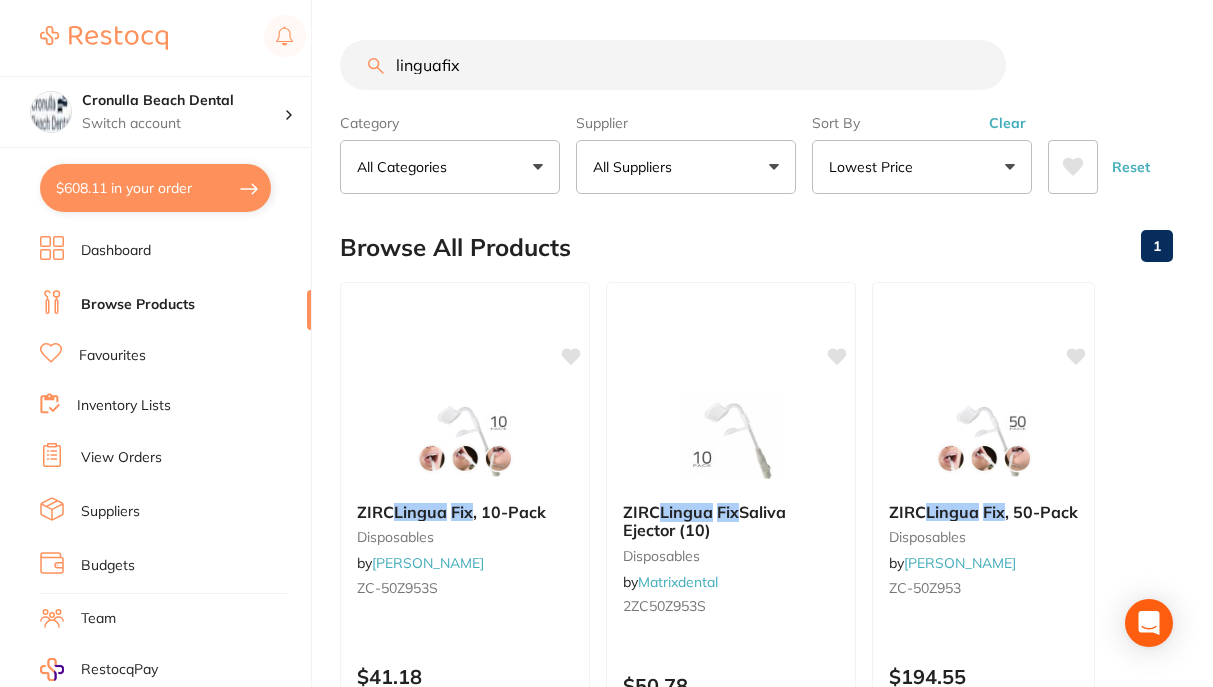 scroll, scrollTop: 1, scrollLeft: 0, axis: vertical 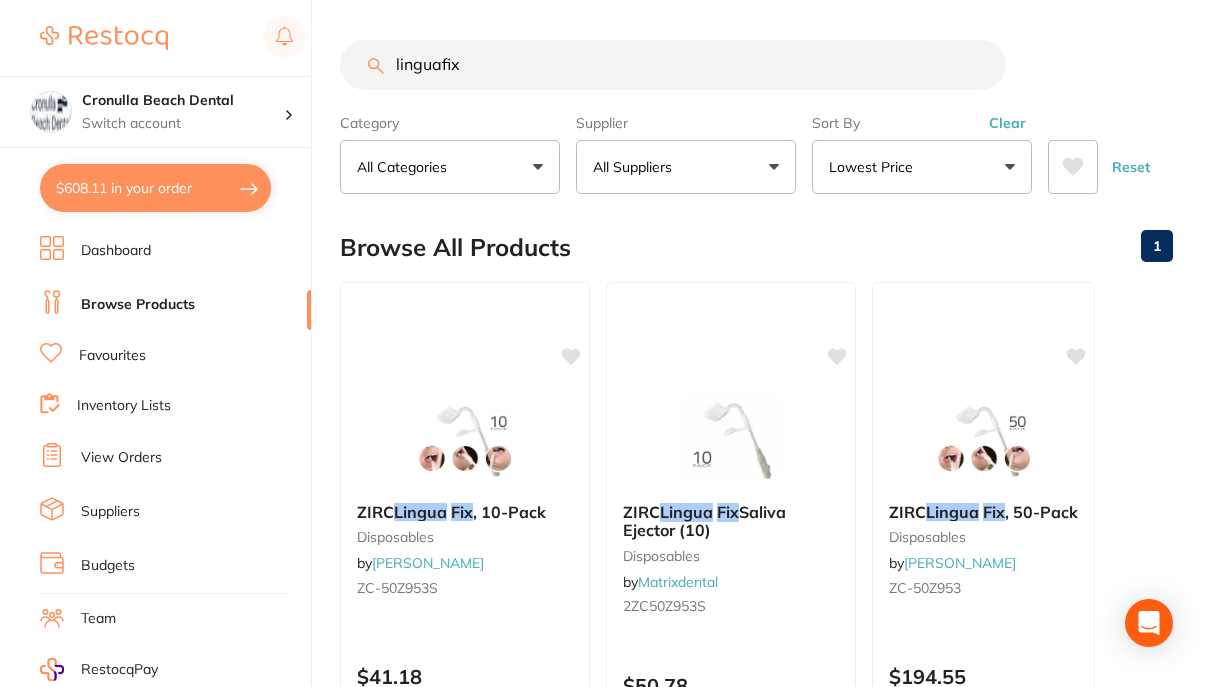 drag, startPoint x: 490, startPoint y: 61, endPoint x: 330, endPoint y: 78, distance: 160.90059 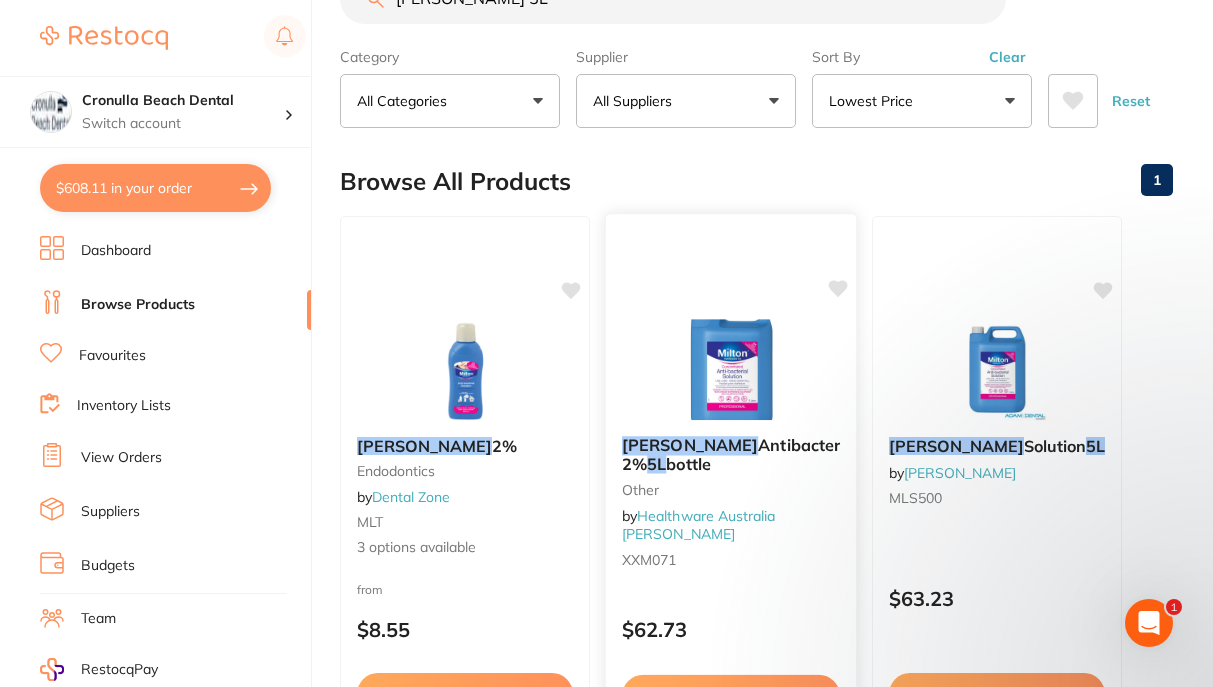 scroll, scrollTop: 100, scrollLeft: 0, axis: vertical 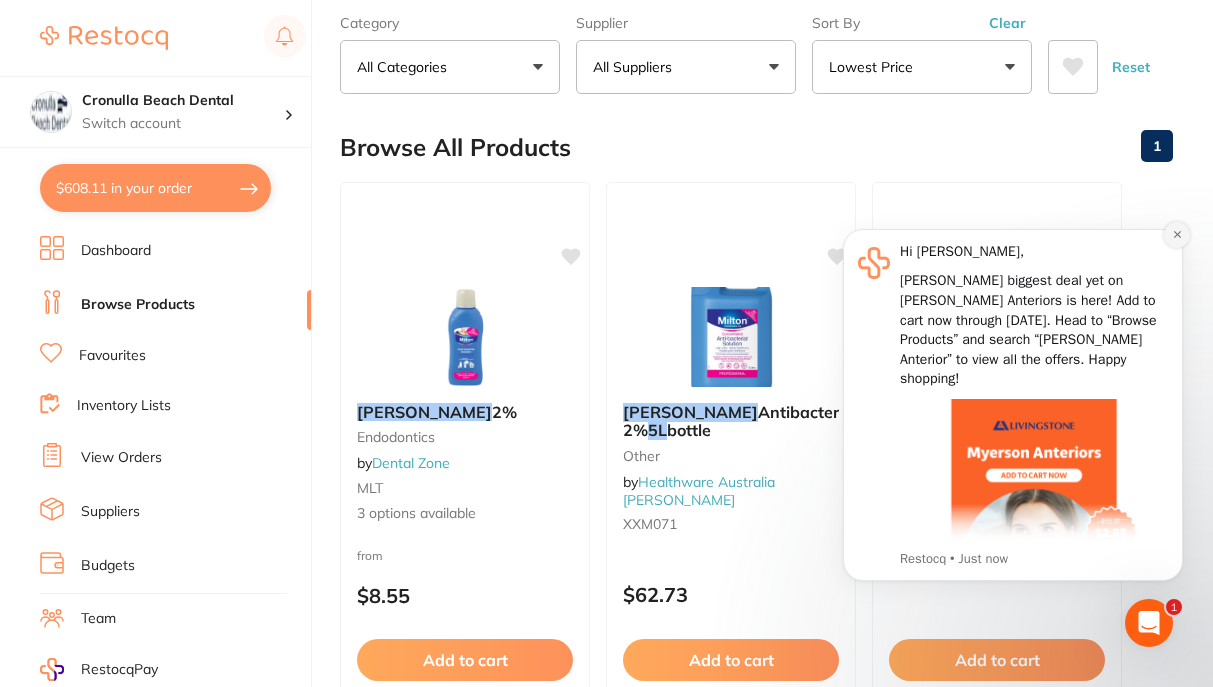 type on "[PERSON_NAME] 5L" 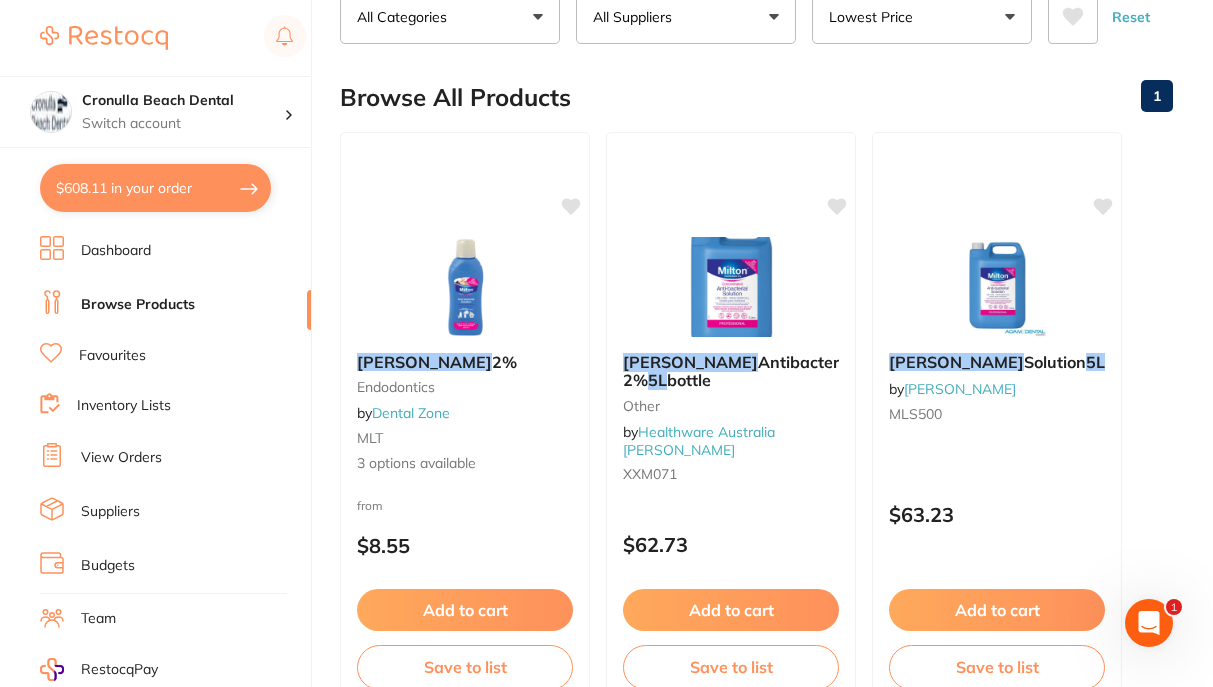 scroll, scrollTop: 200, scrollLeft: 0, axis: vertical 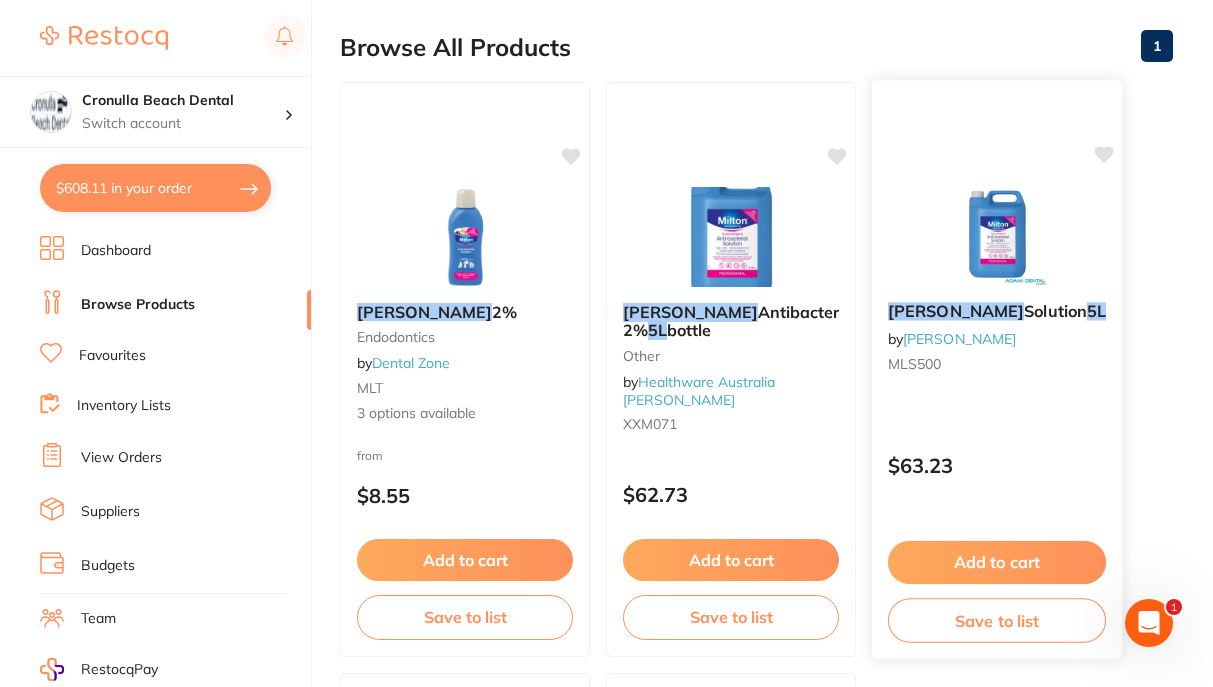 click at bounding box center (996, 235) 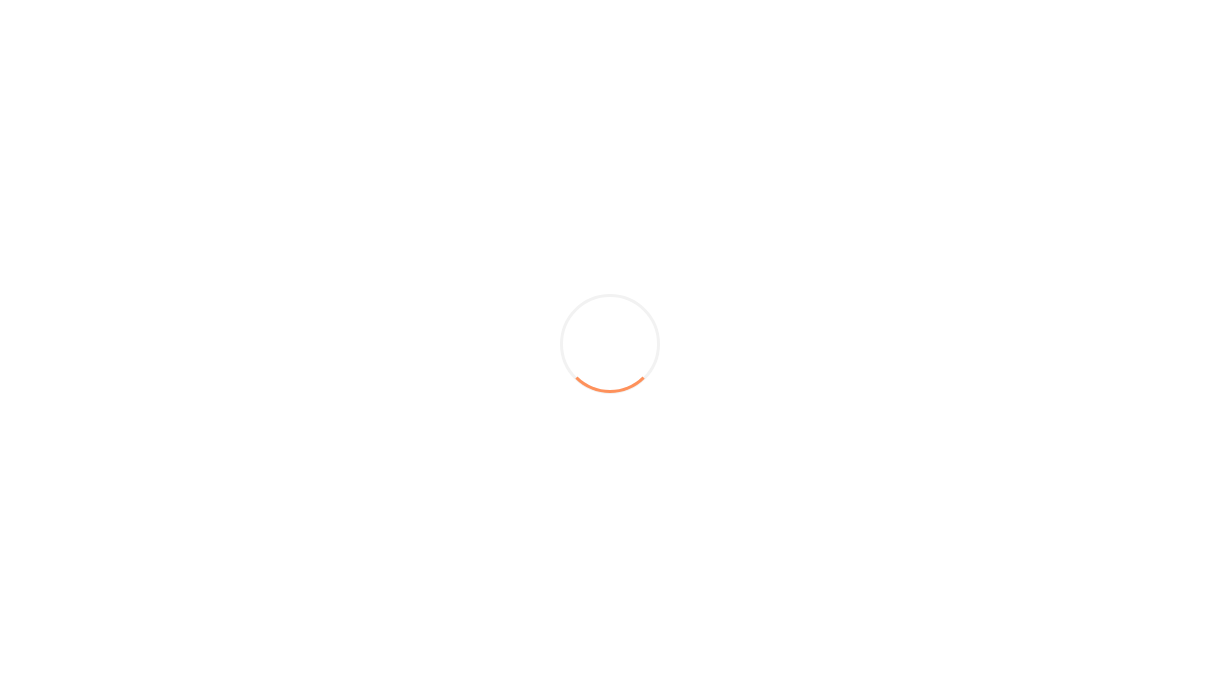 scroll, scrollTop: 0, scrollLeft: 0, axis: both 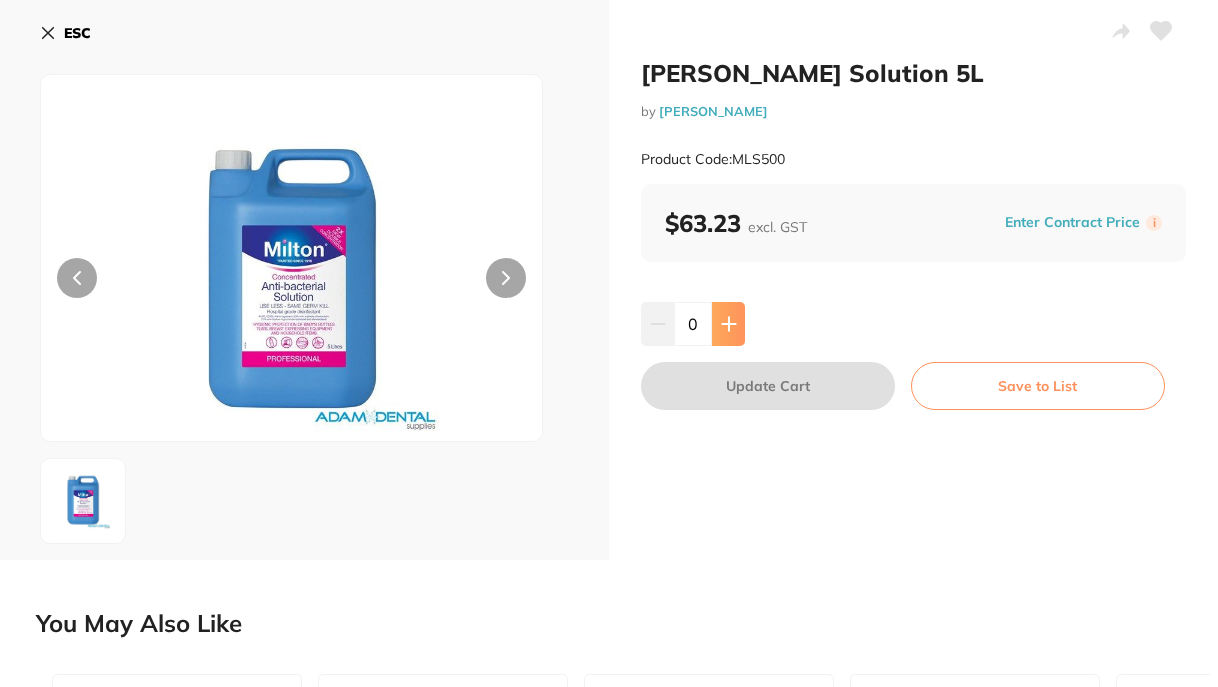 click at bounding box center [728, 324] 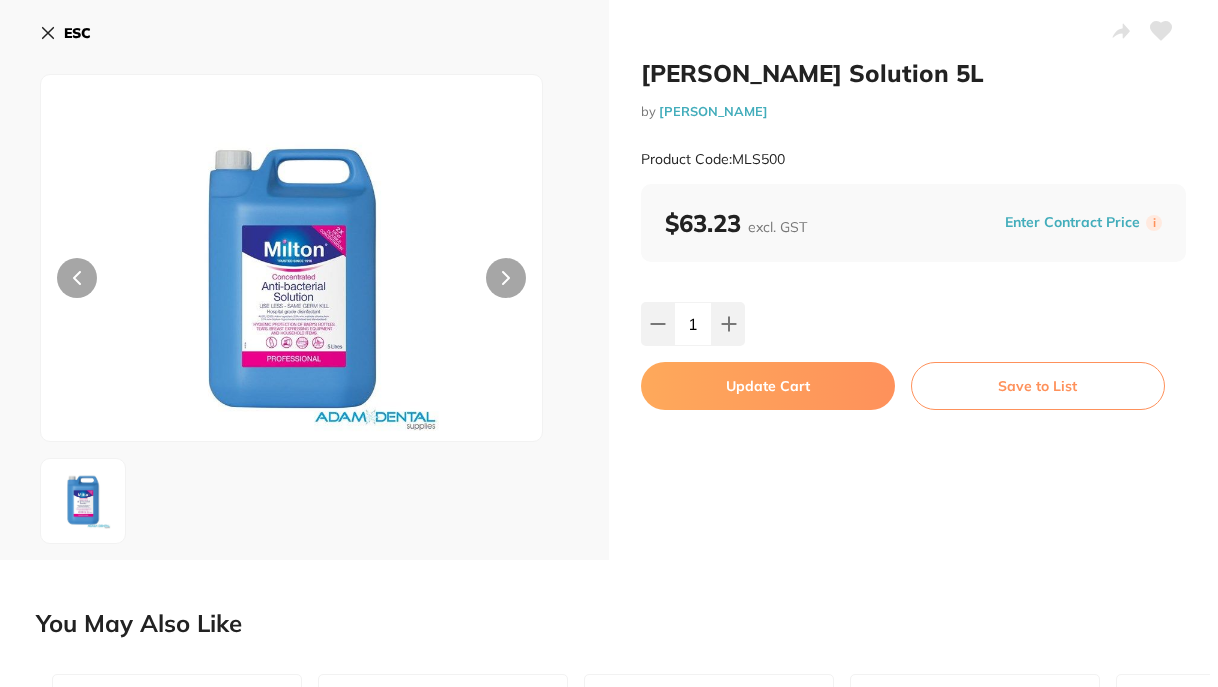 scroll, scrollTop: 0, scrollLeft: 0, axis: both 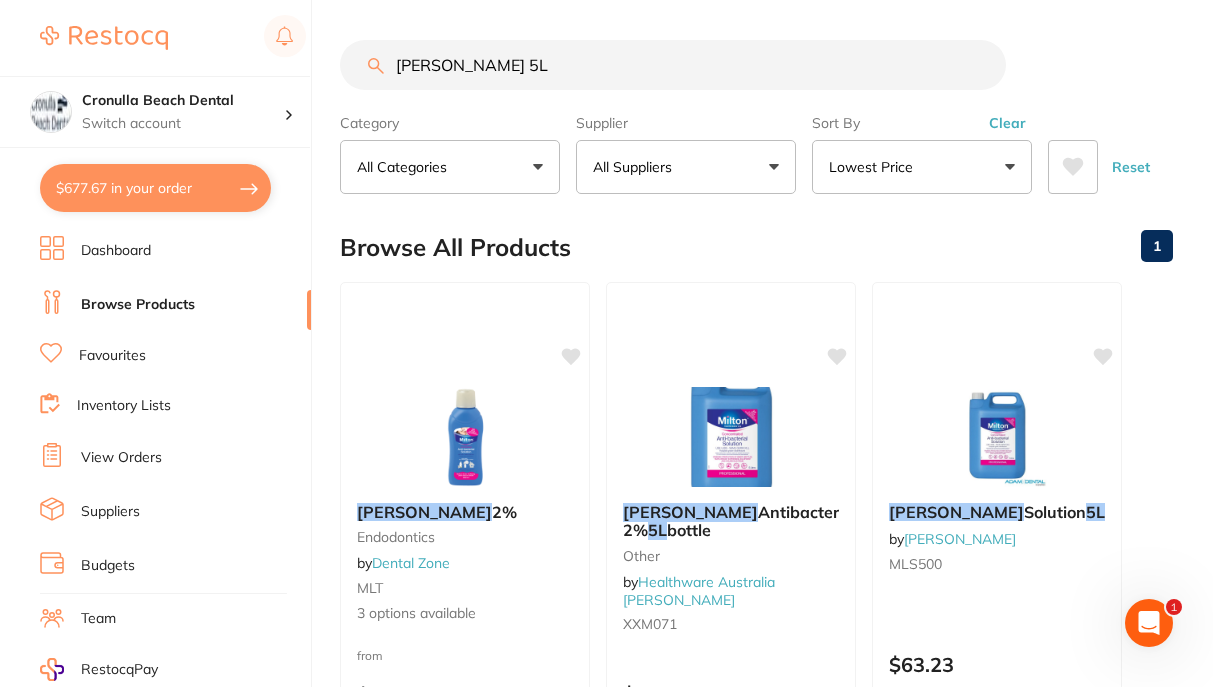 click on "$677.67   in your order" at bounding box center [155, 188] 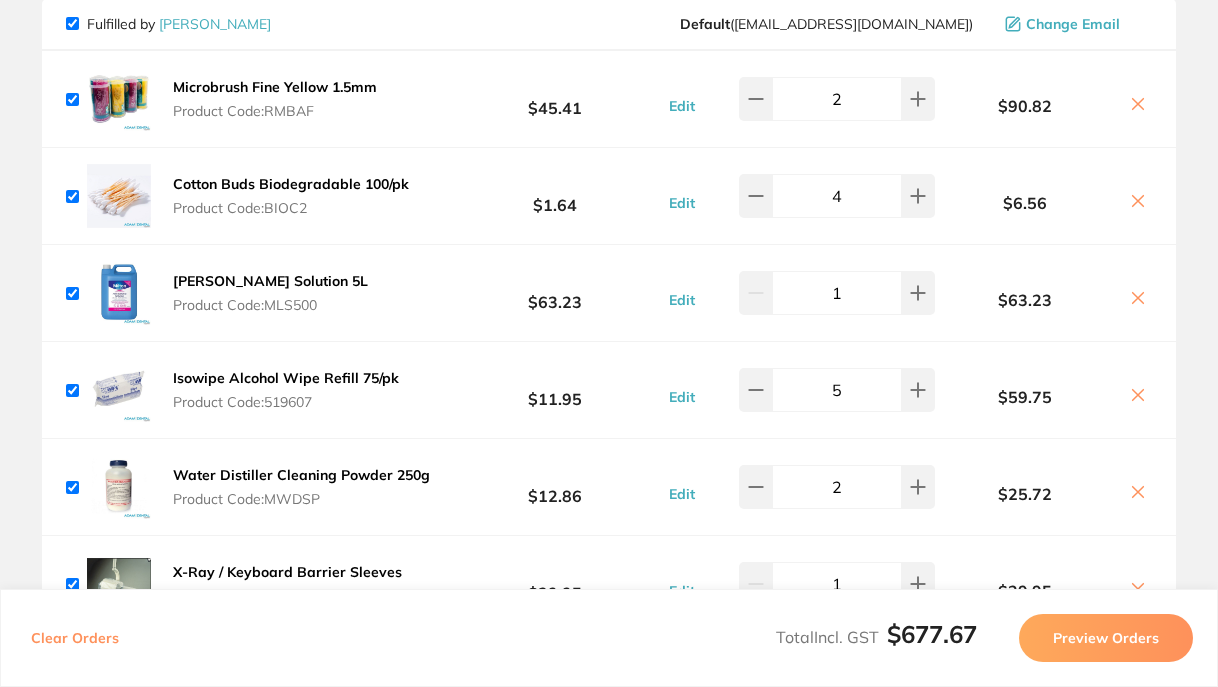 scroll, scrollTop: 1000, scrollLeft: 0, axis: vertical 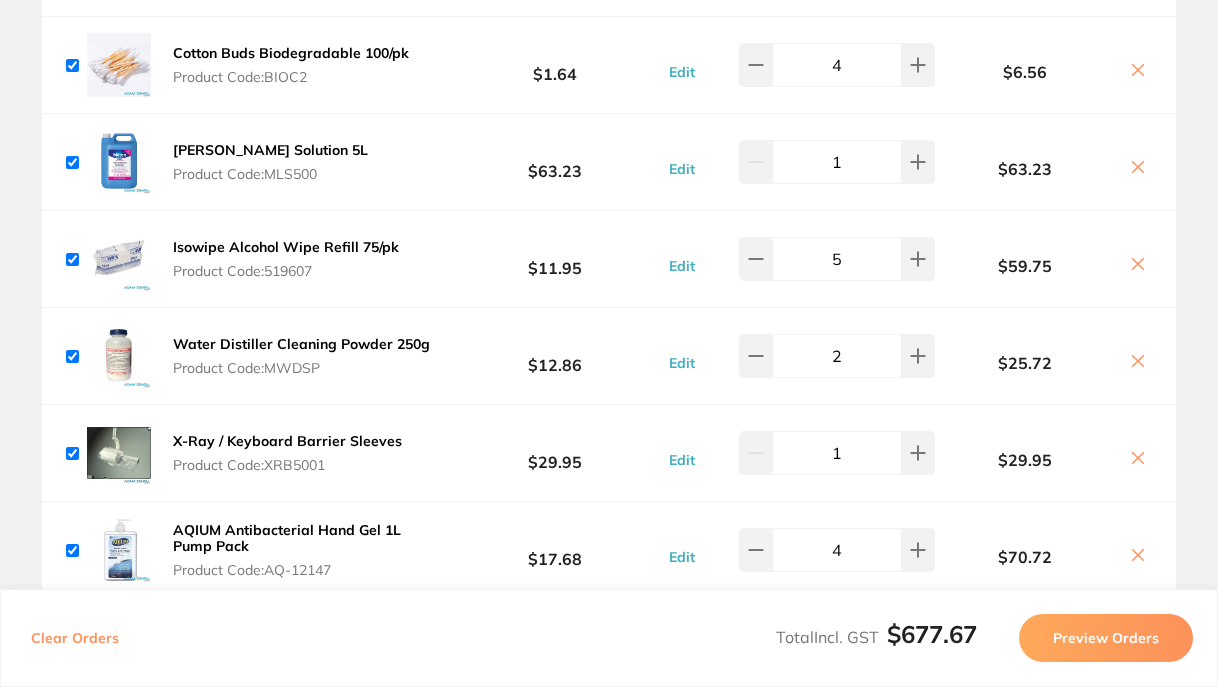 click 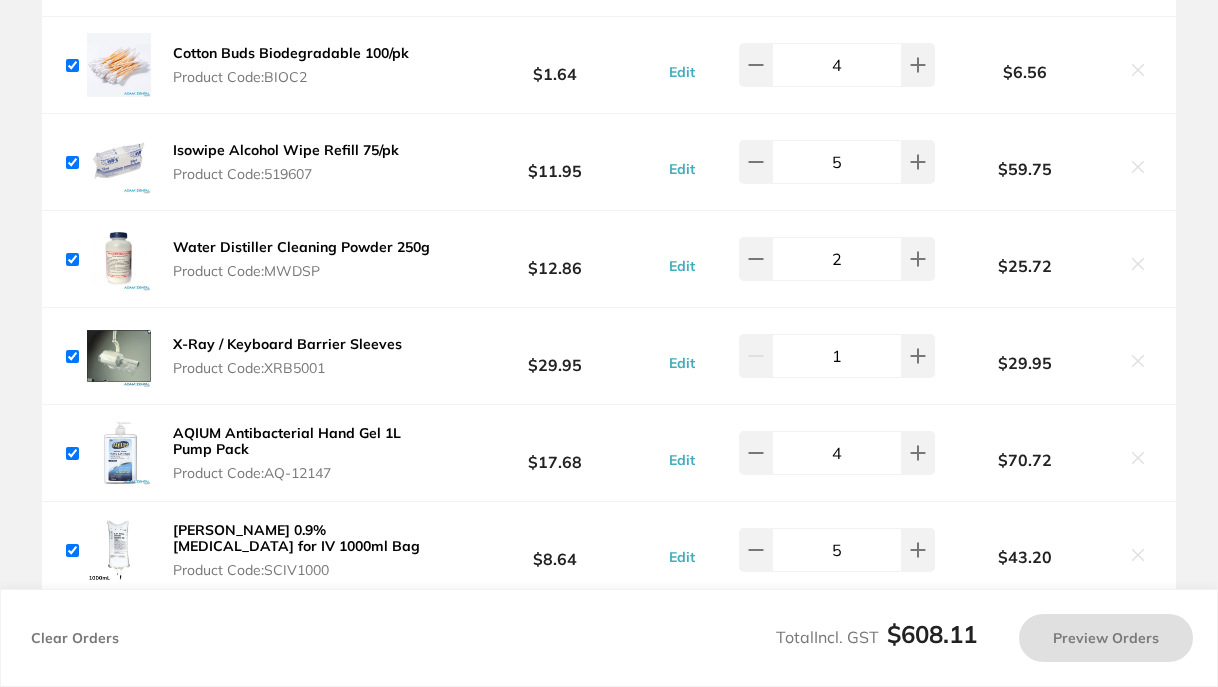 checkbox on "true" 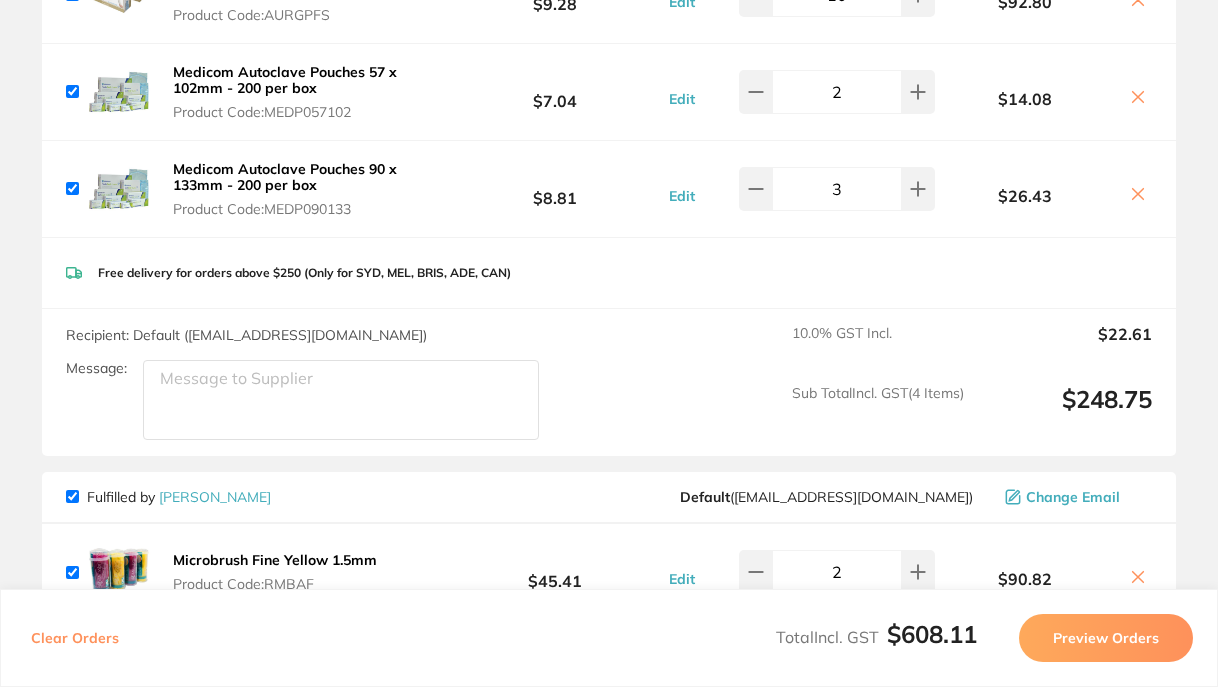 scroll, scrollTop: 0, scrollLeft: 0, axis: both 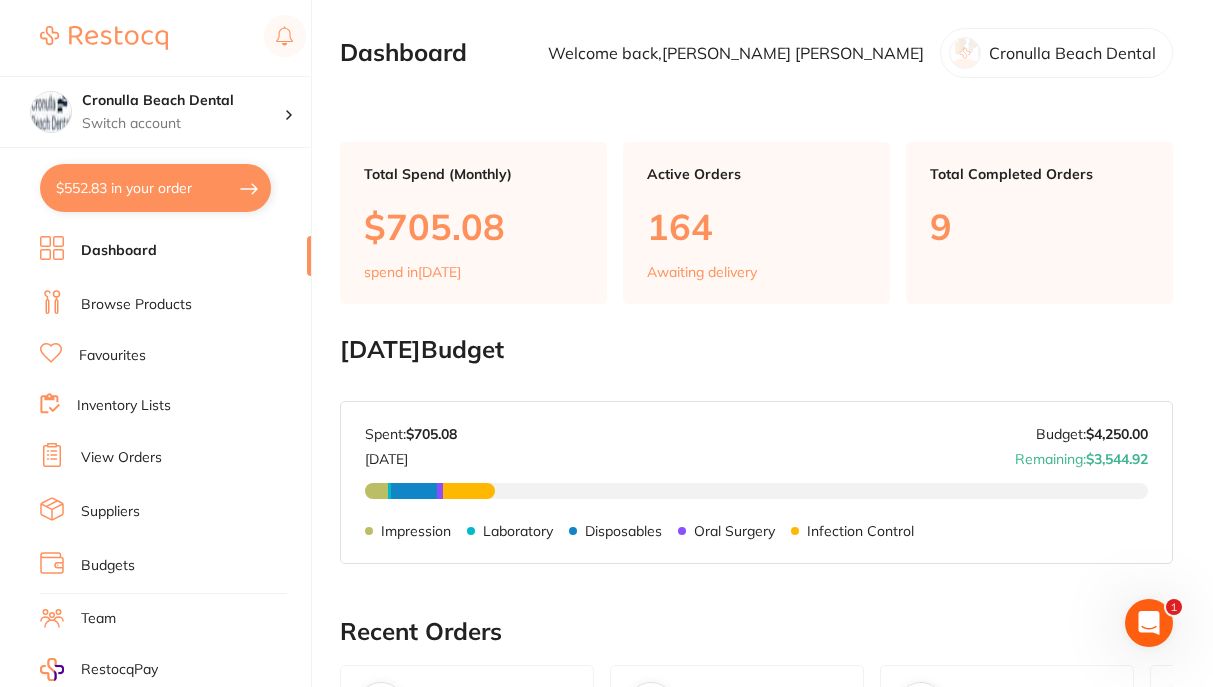 click on "Browse Products" at bounding box center (136, 305) 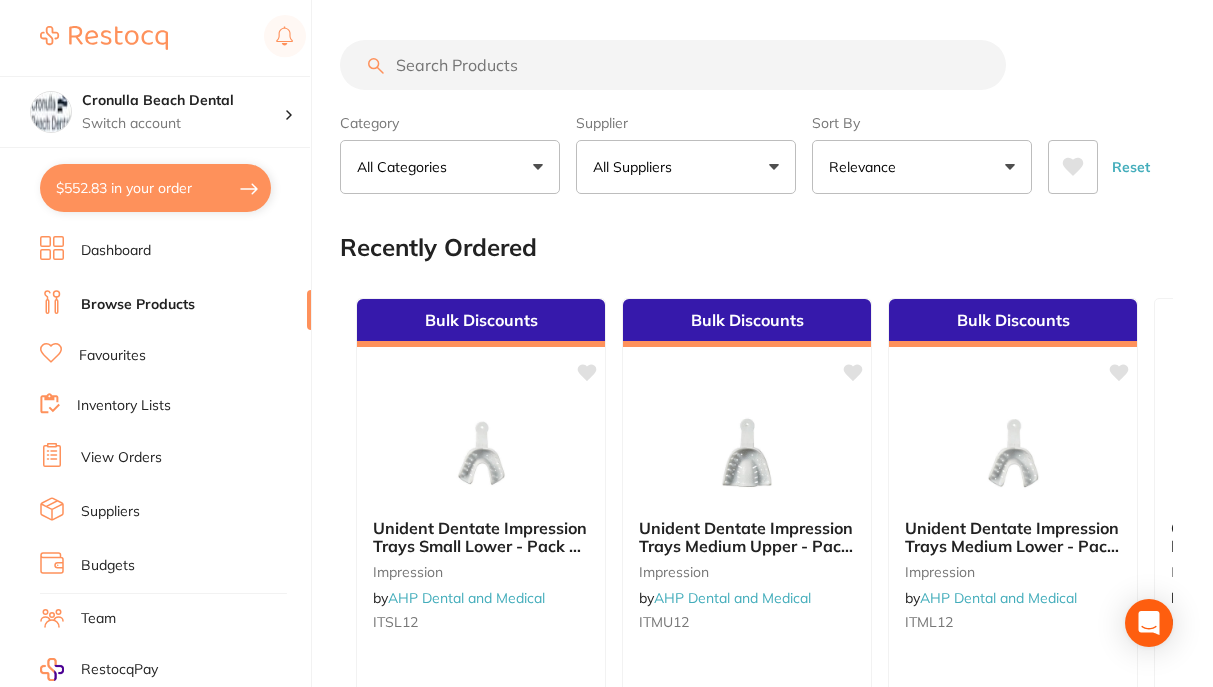 click at bounding box center (673, 65) 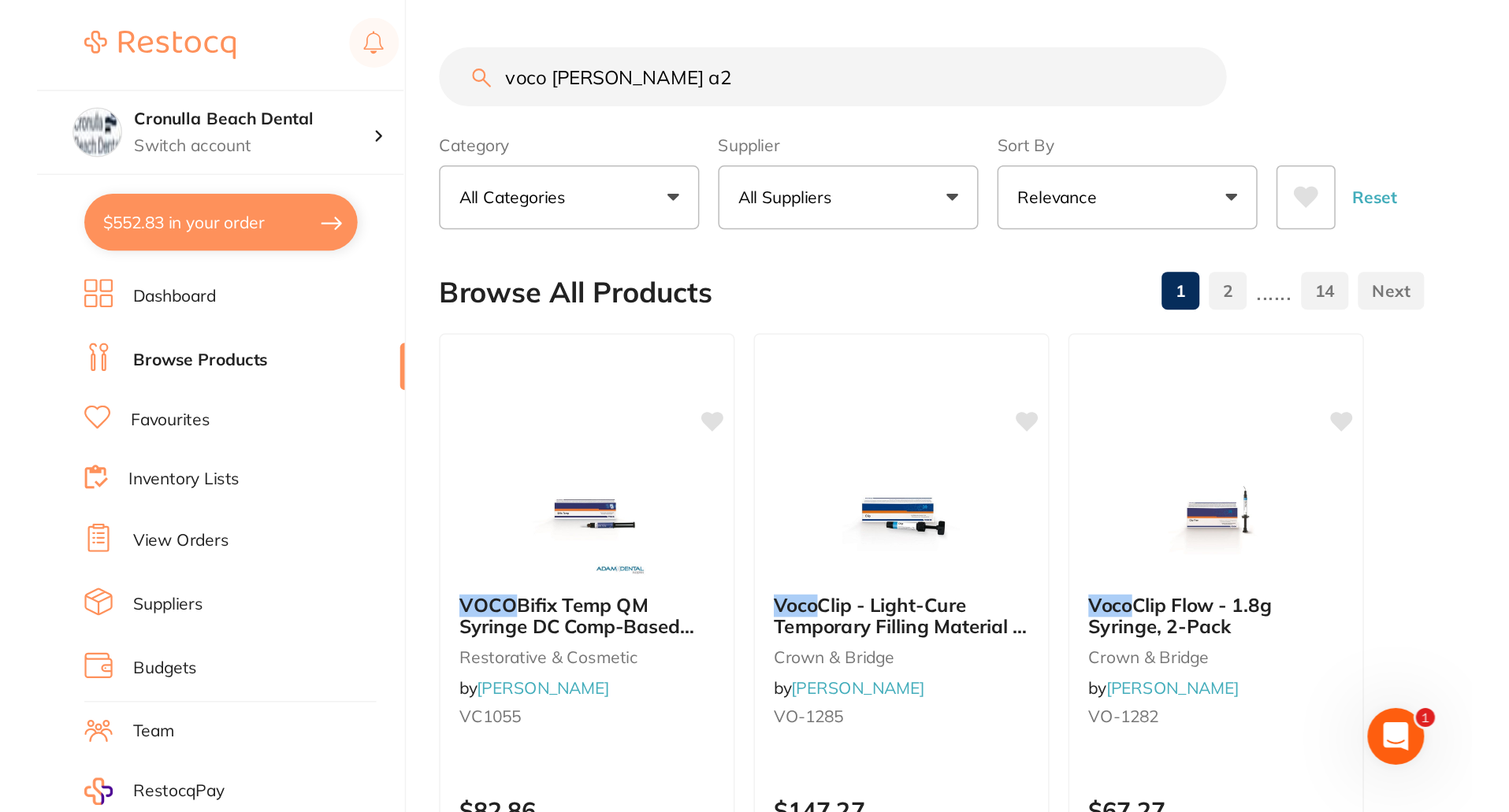 scroll, scrollTop: 0, scrollLeft: 0, axis: both 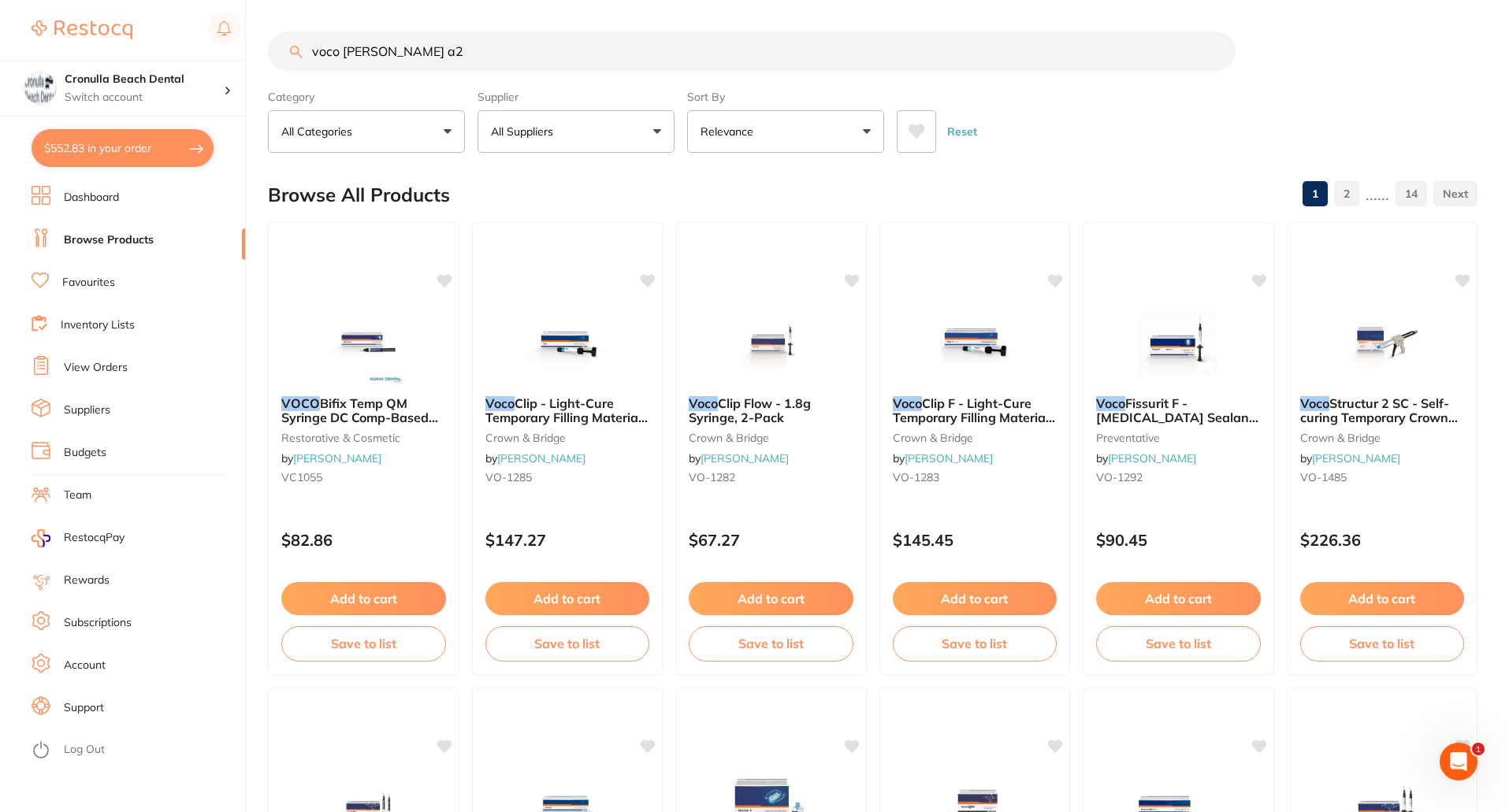 drag, startPoint x: 411, startPoint y: 58, endPoint x: 267, endPoint y: 57, distance: 144.00347 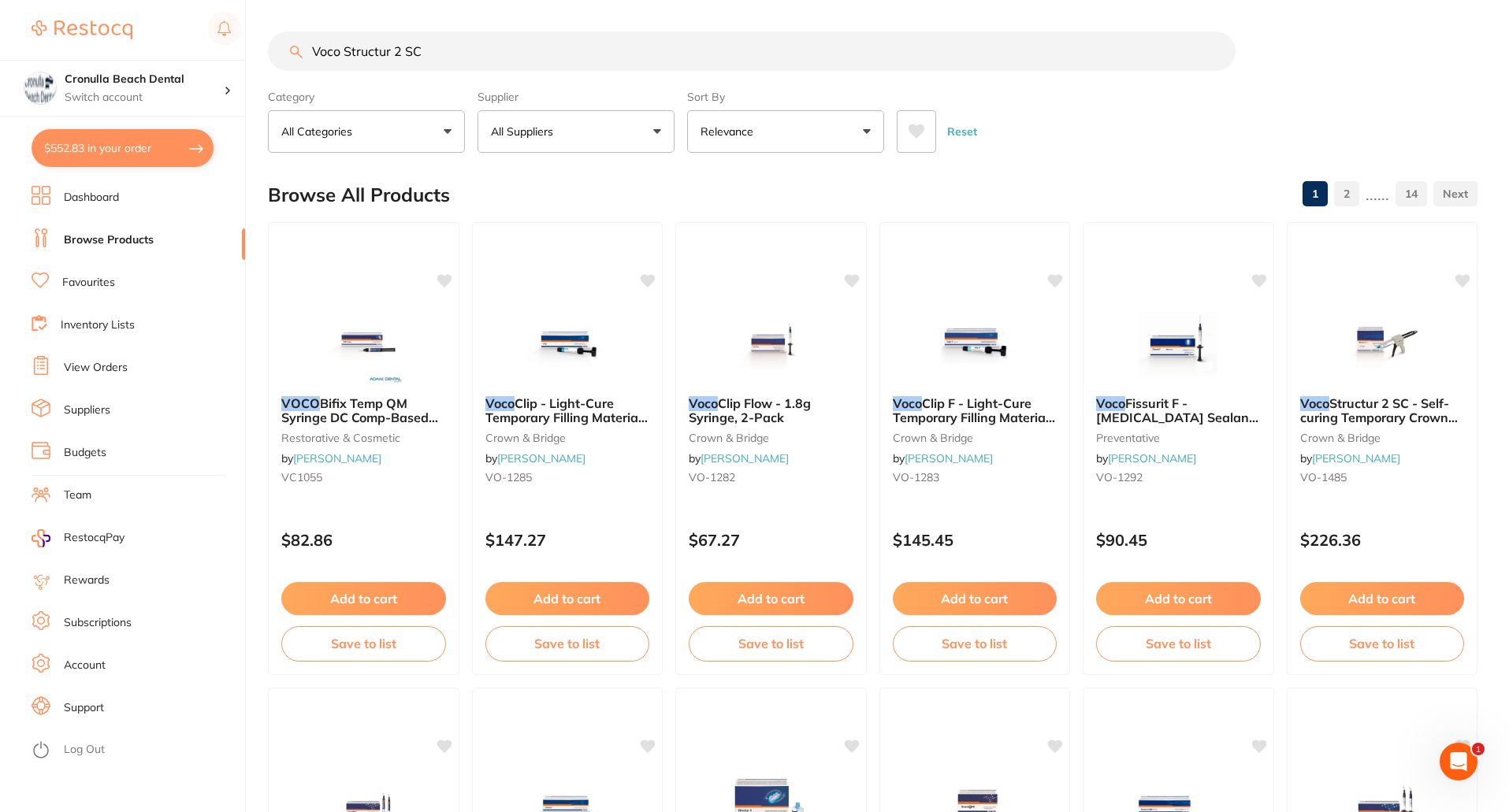 type on "Voco Structur 2 SC" 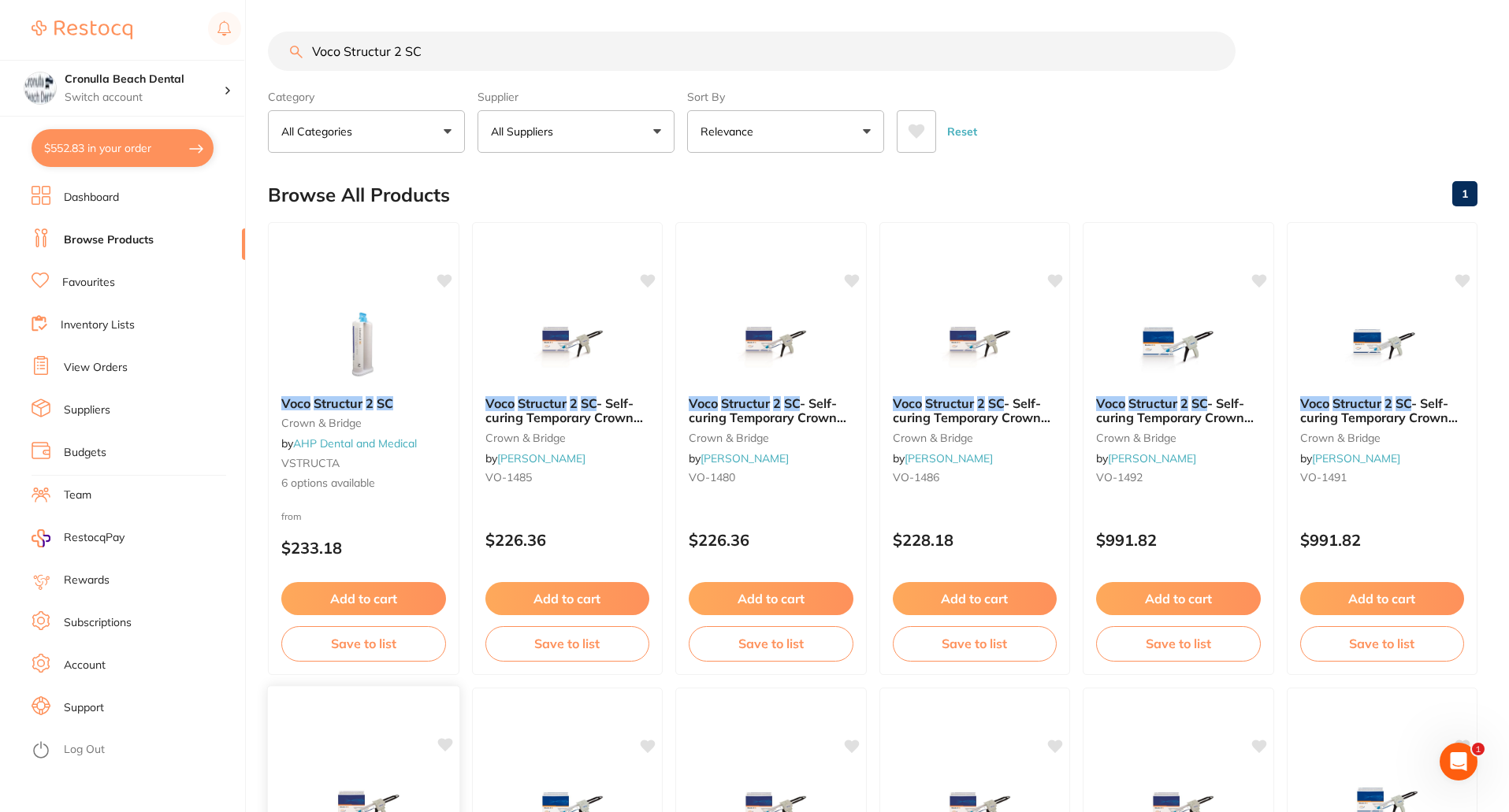 scroll, scrollTop: 0, scrollLeft: 0, axis: both 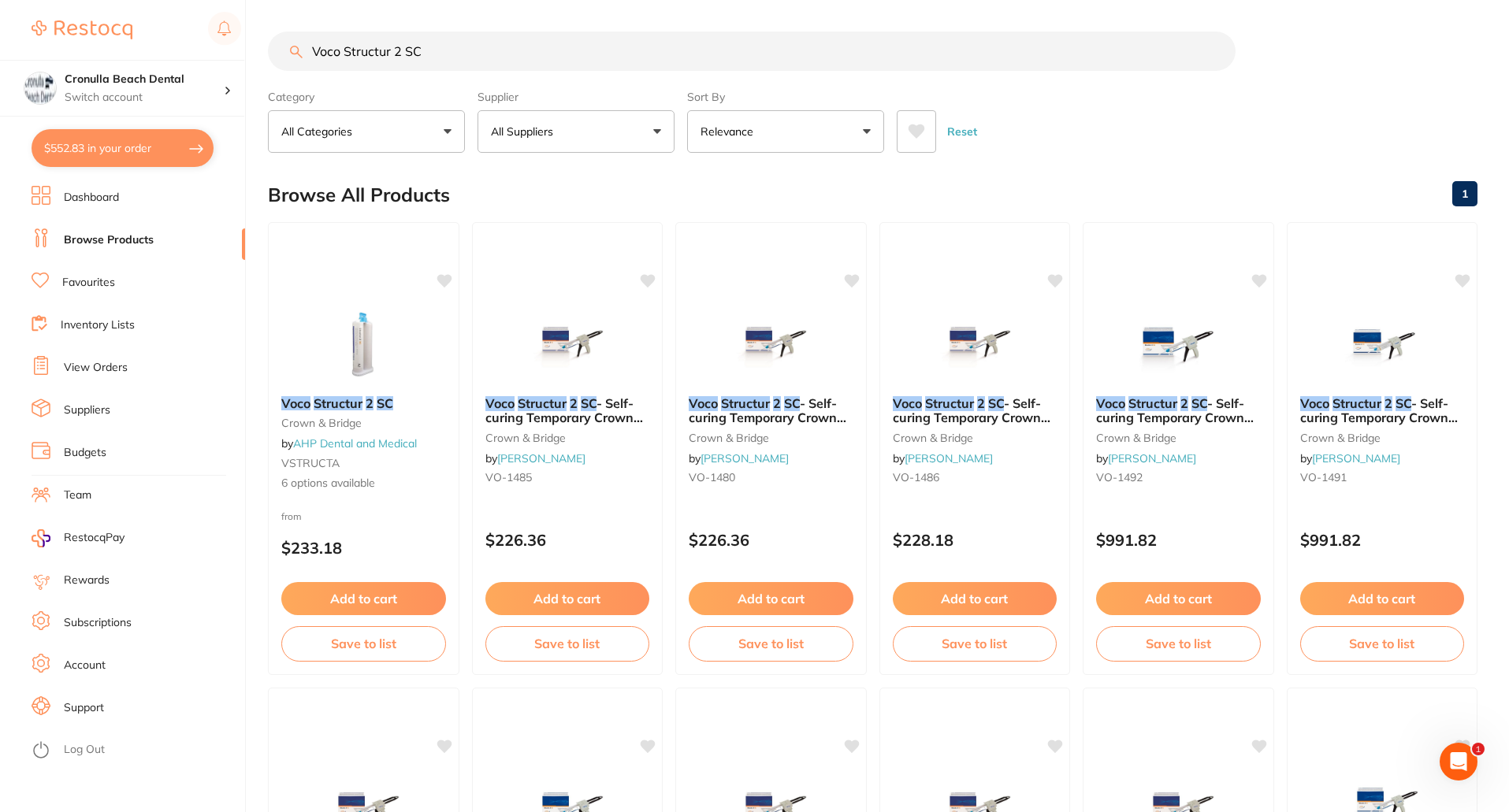 click on "Relevance" at bounding box center (786, 132) 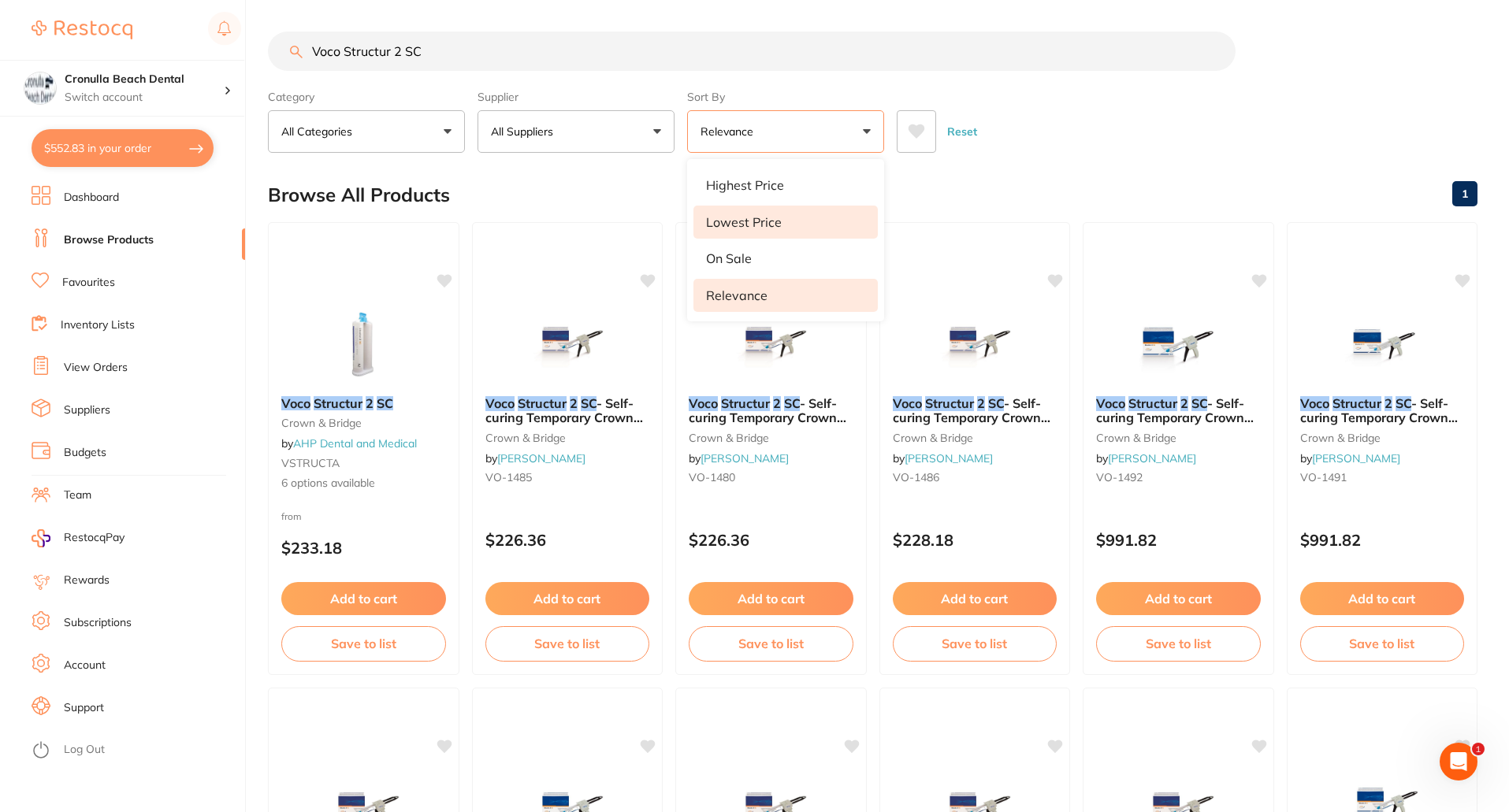 click on "Lowest Price" at bounding box center (786, 222) 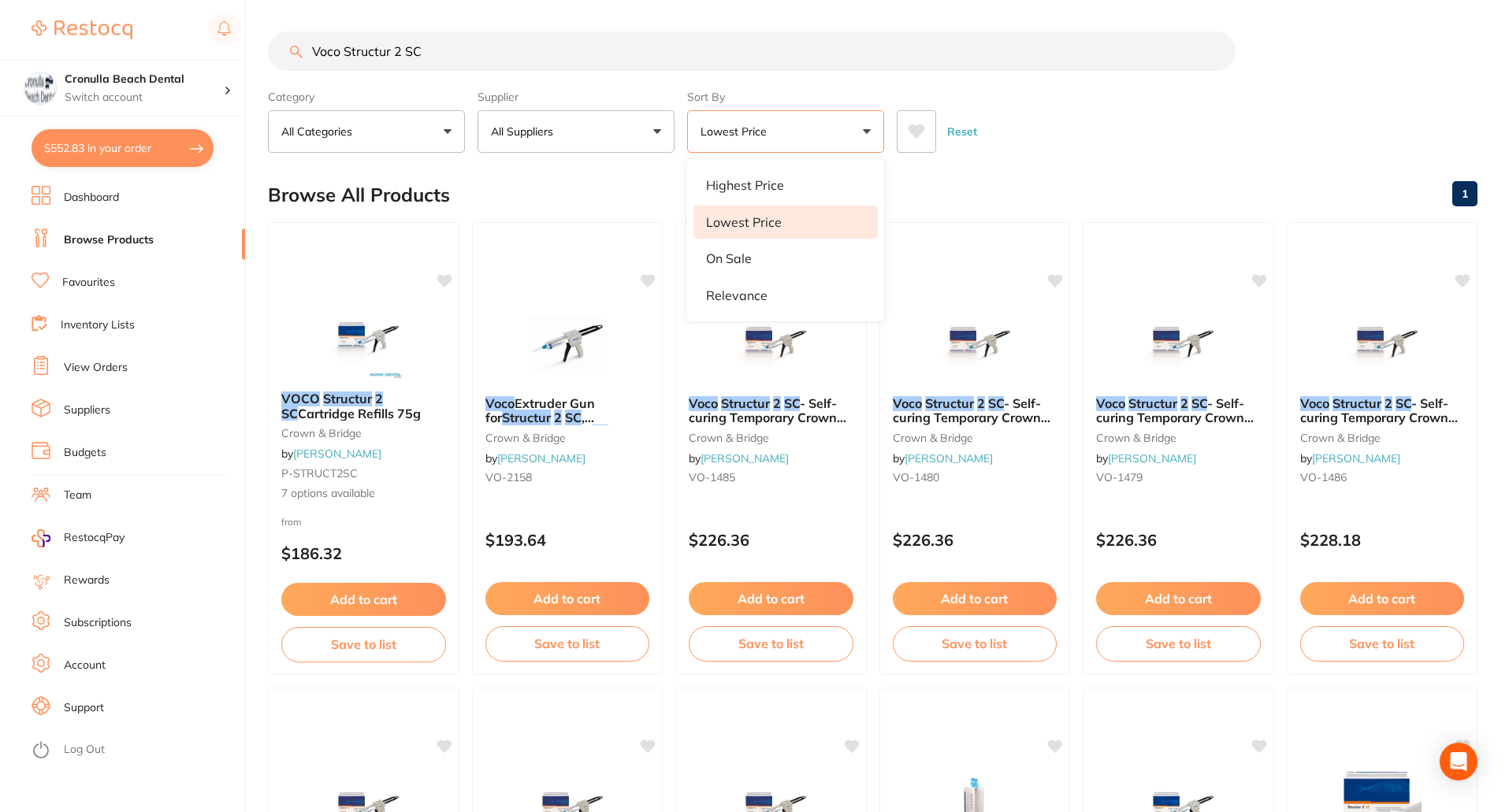 click on "Browse All Products 1" at bounding box center (872, 195) 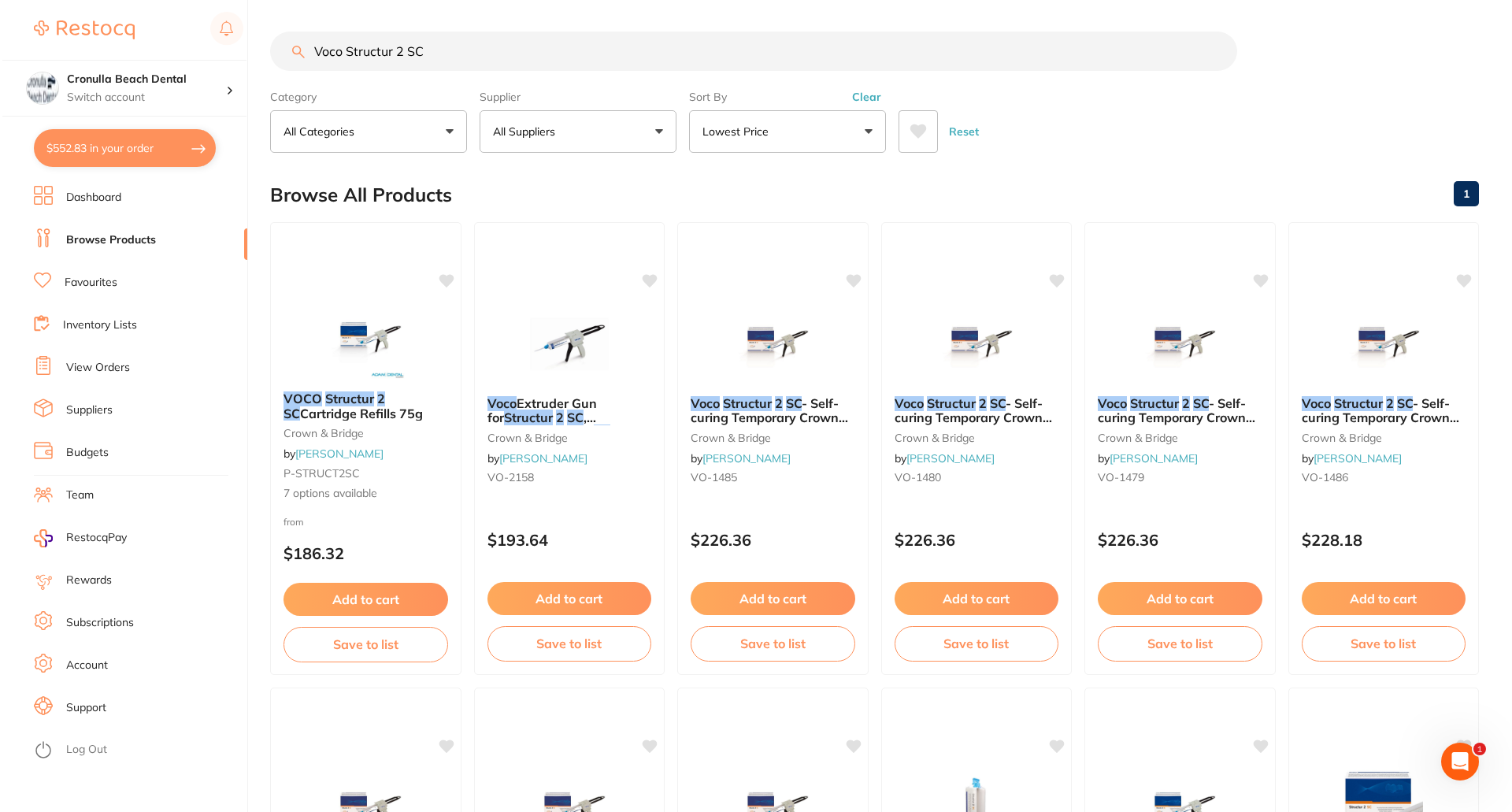 scroll, scrollTop: 0, scrollLeft: 0, axis: both 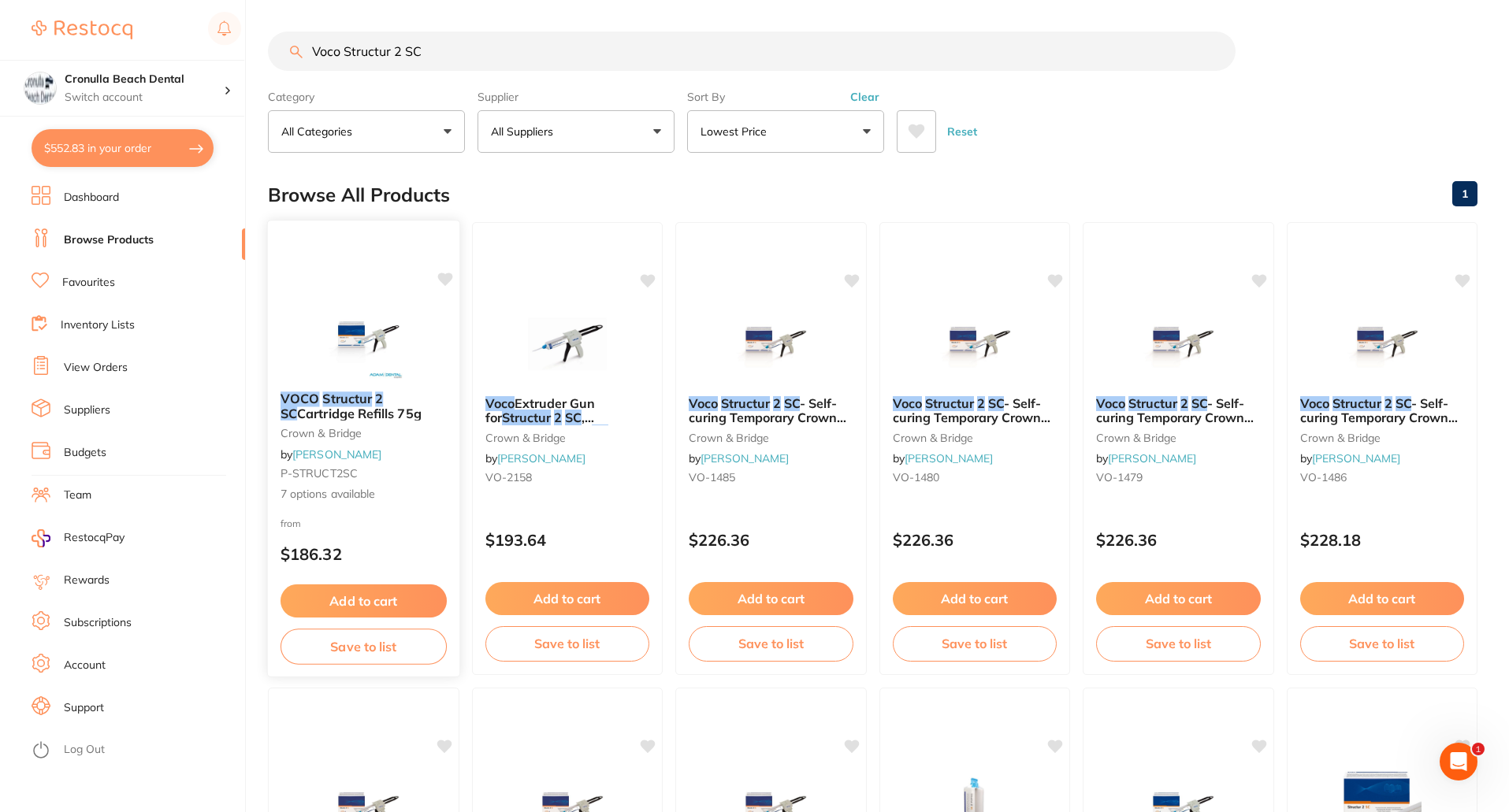 click at bounding box center [363, 339] 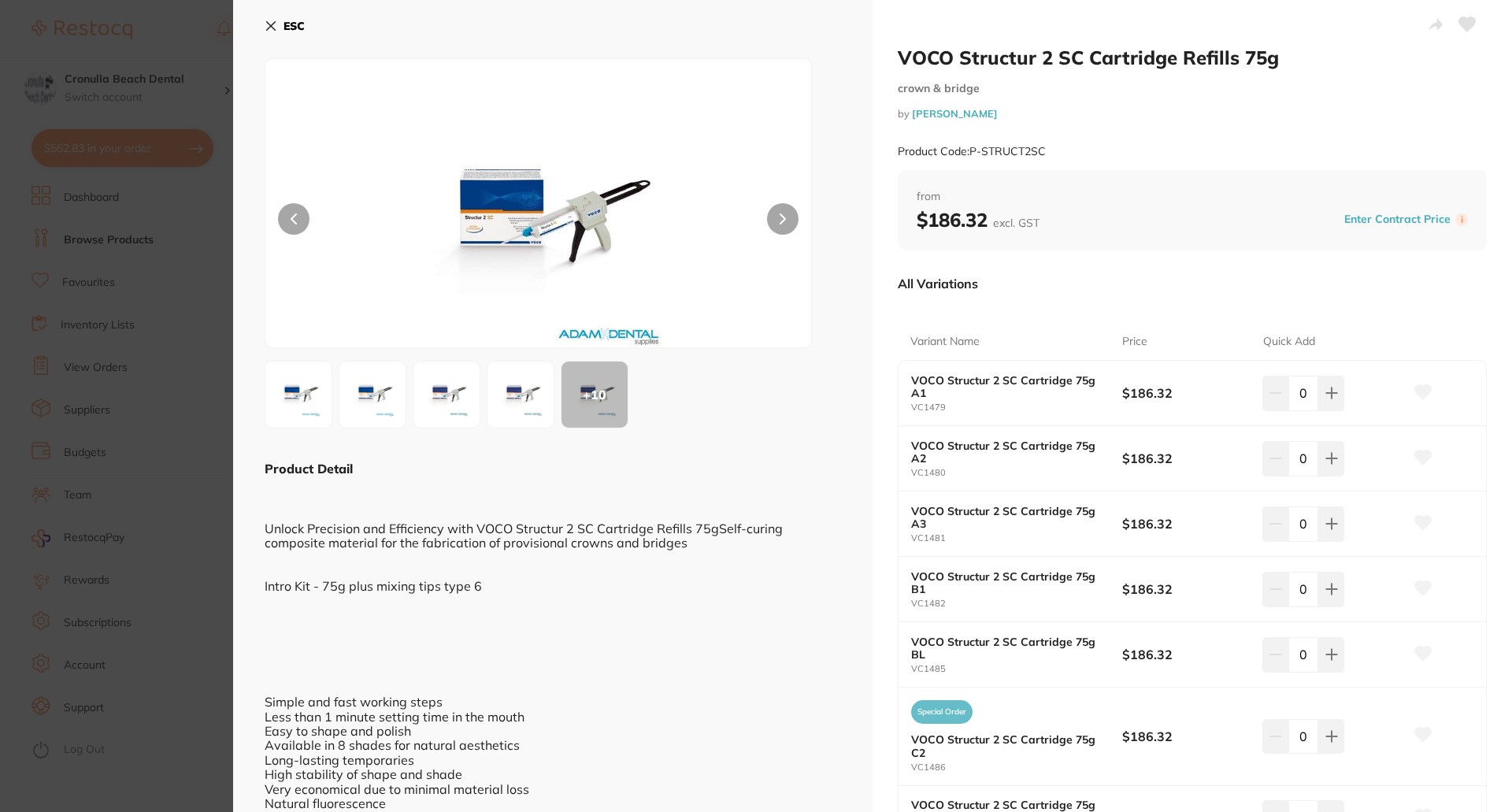 scroll, scrollTop: 0, scrollLeft: 0, axis: both 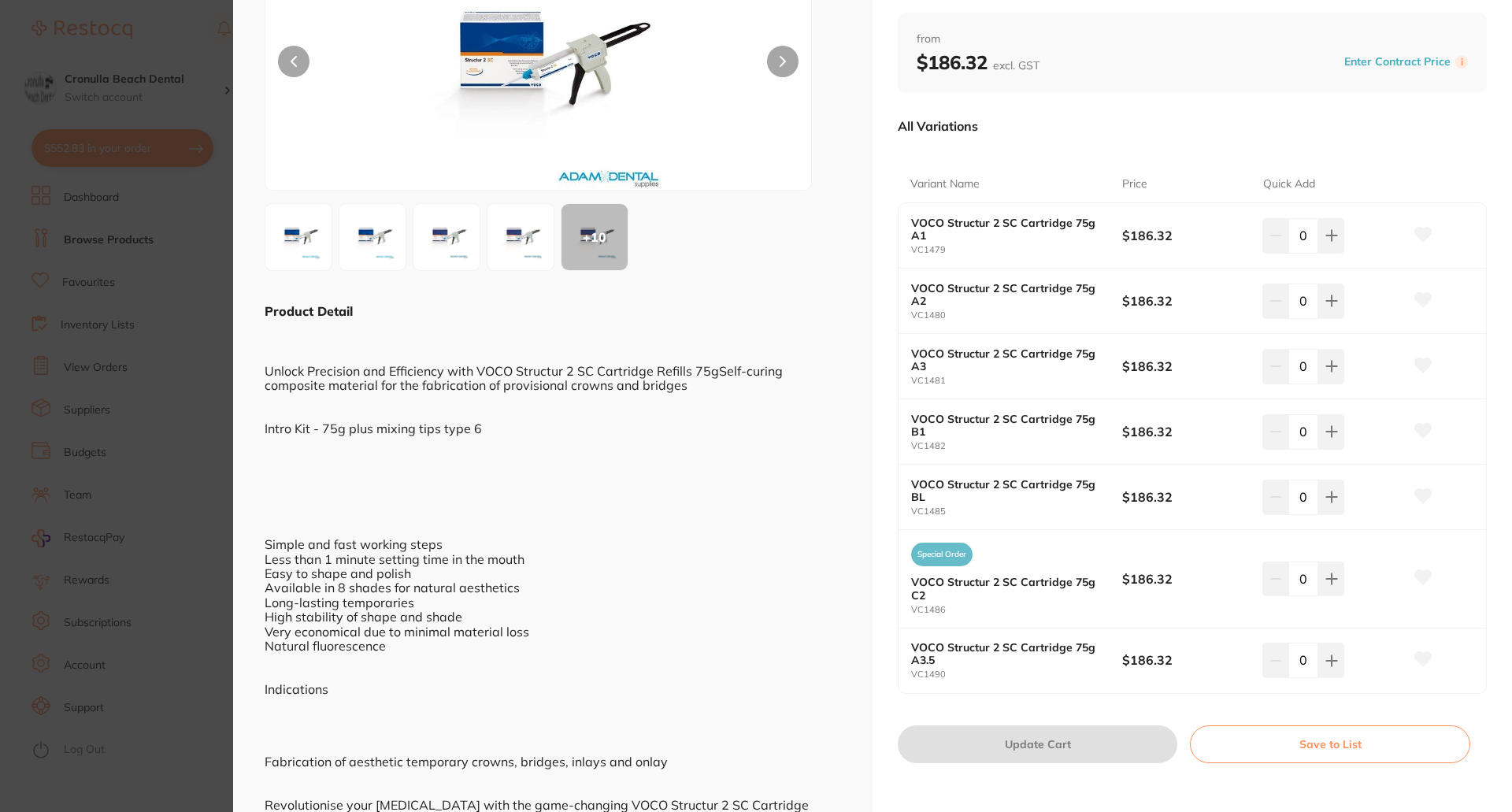 click on "VOCO Structur 2 SC Cartridge 75g A2" at bounding box center [1006, 295] 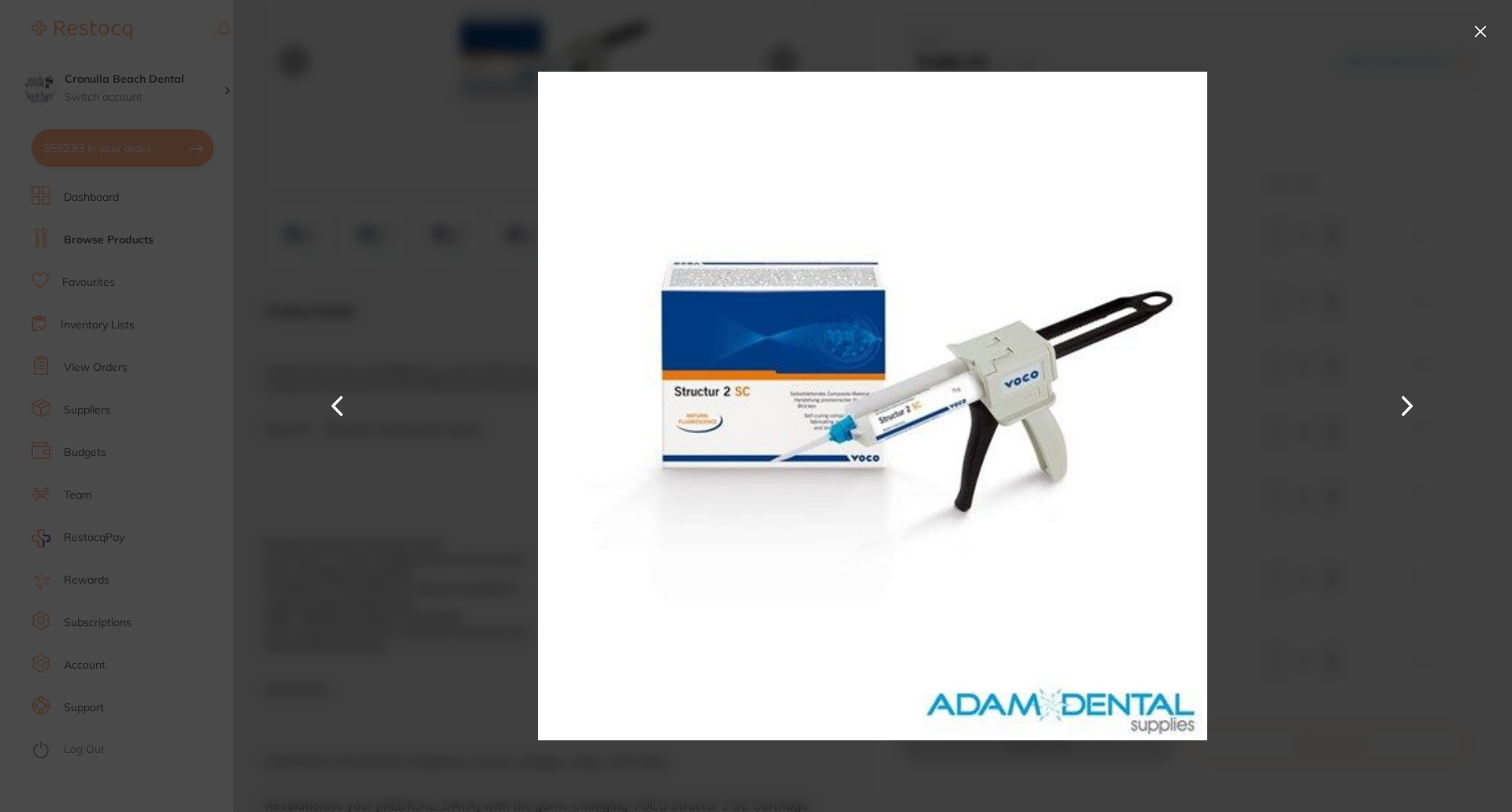 scroll, scrollTop: 0, scrollLeft: 0, axis: both 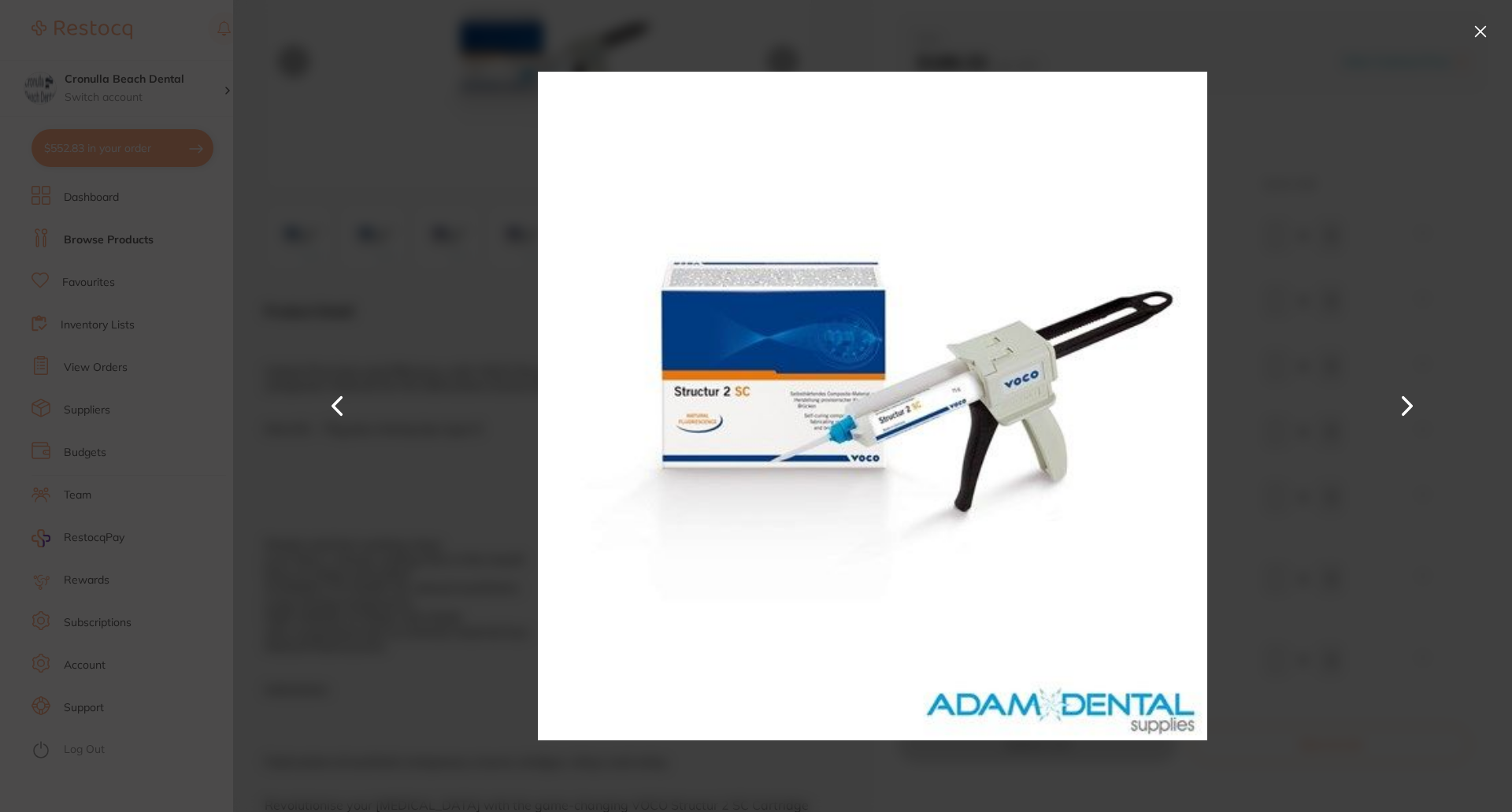click at bounding box center (1407, 406) 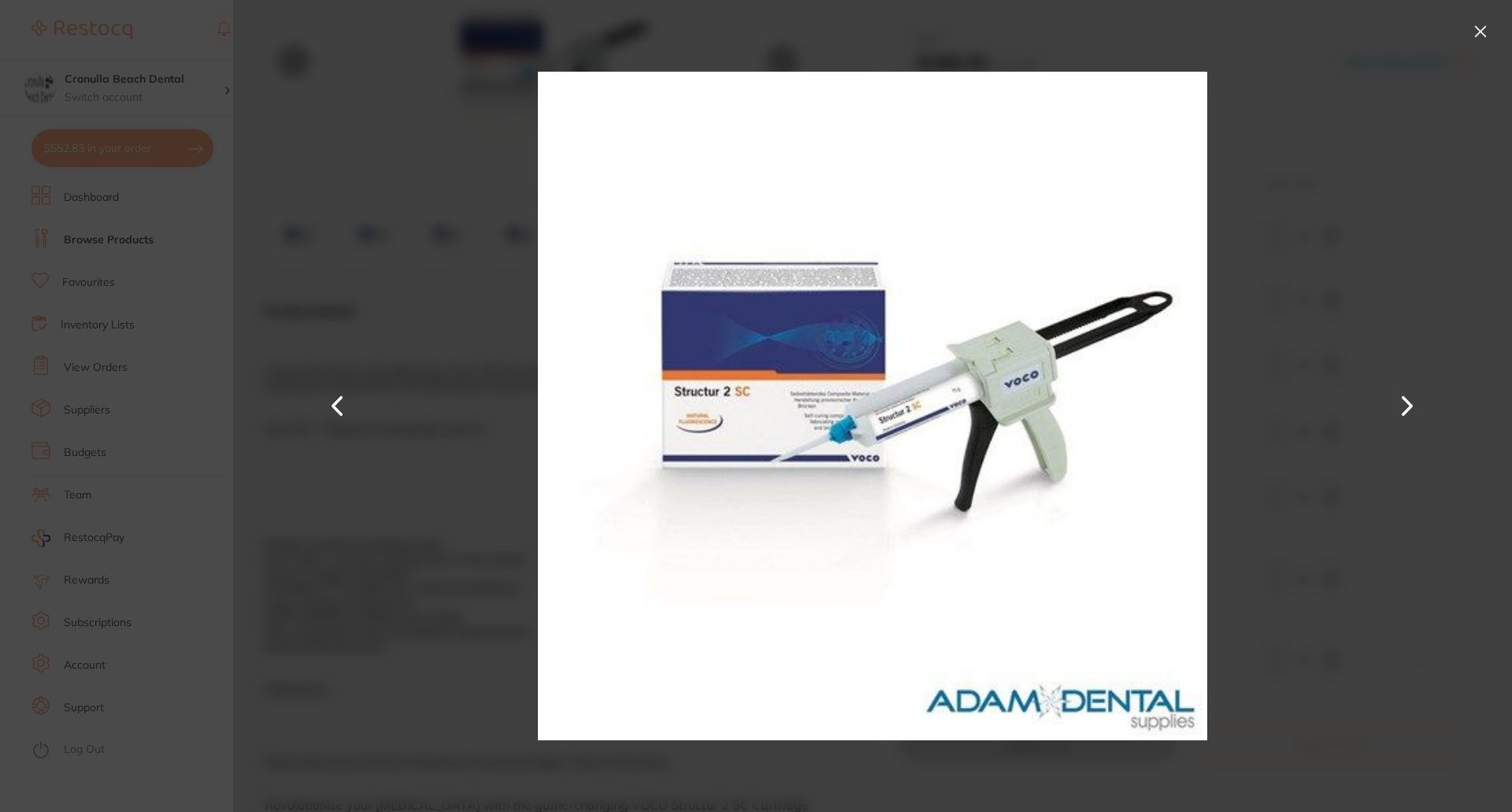 scroll, scrollTop: 0, scrollLeft: 0, axis: both 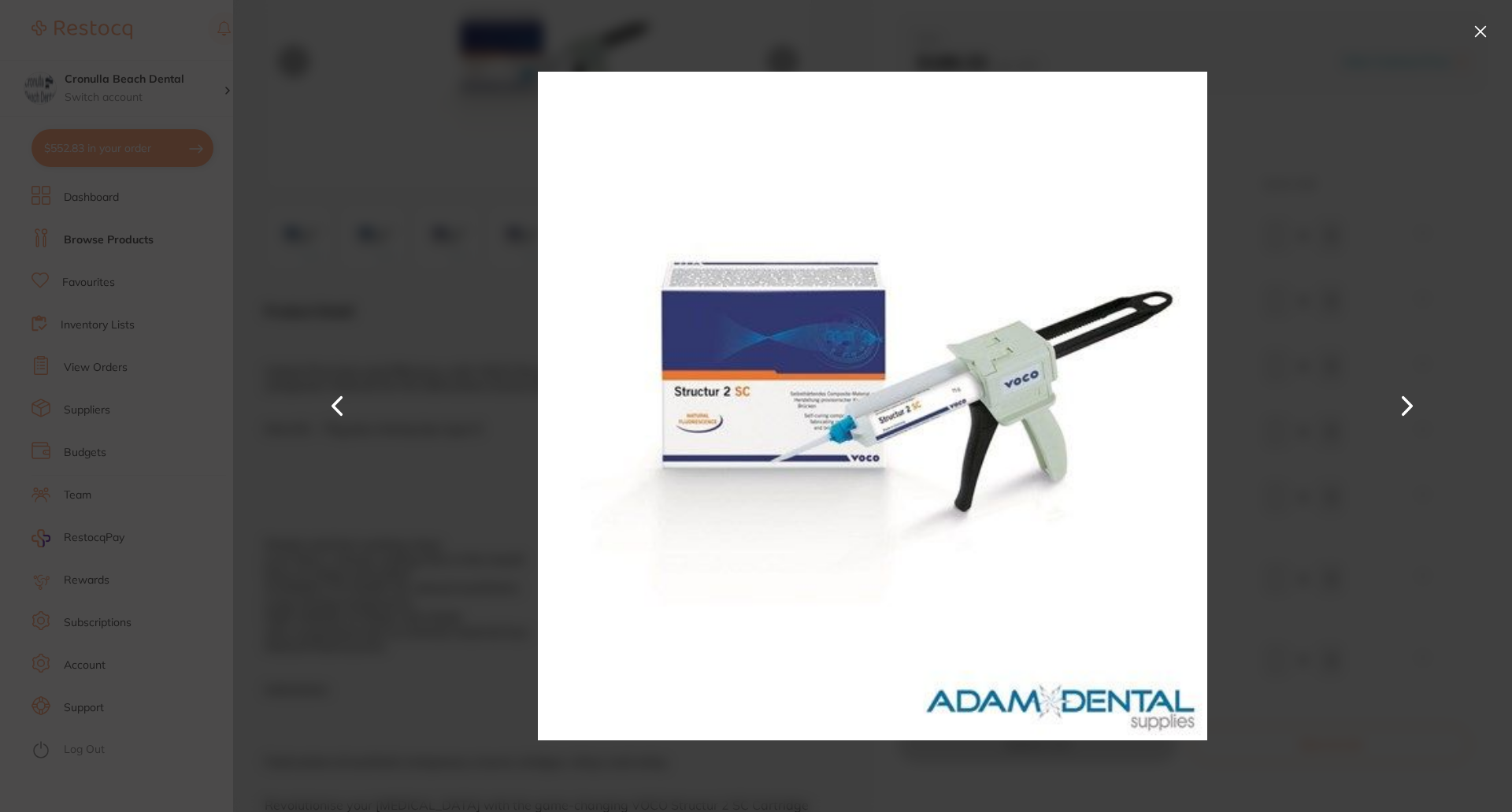 click at bounding box center (1407, 406) 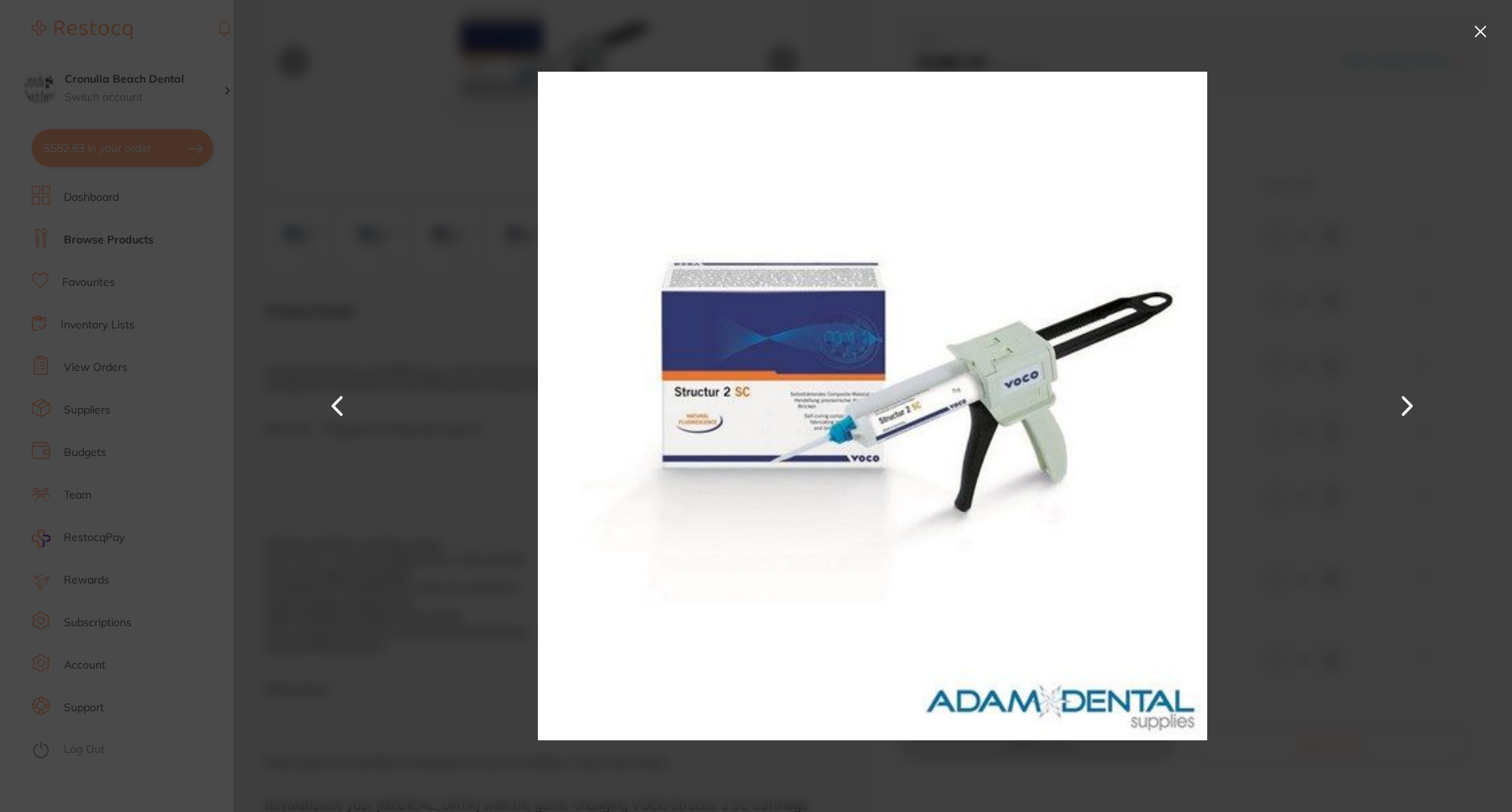 scroll, scrollTop: 0, scrollLeft: 0, axis: both 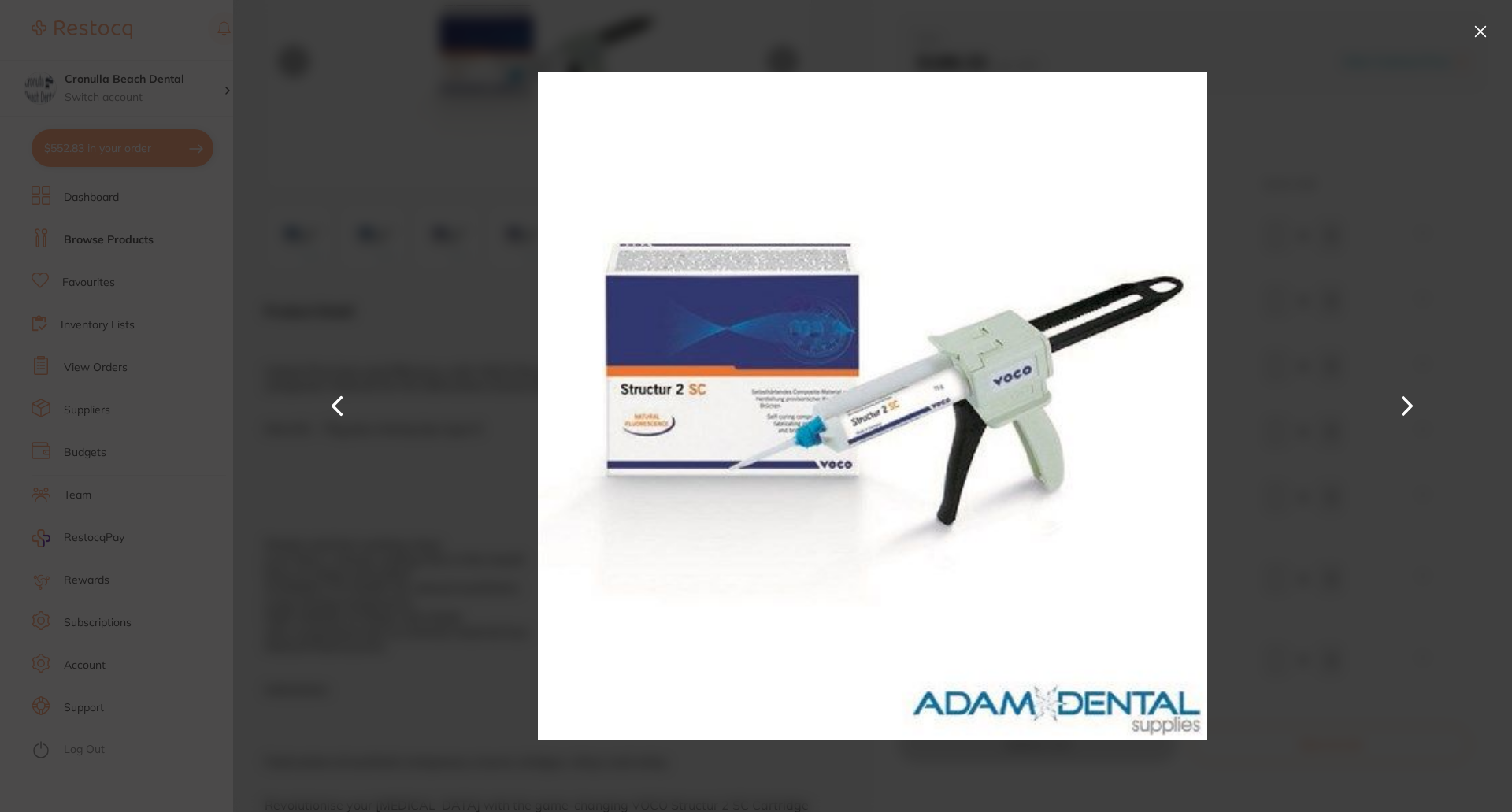 click at bounding box center (1407, 406) 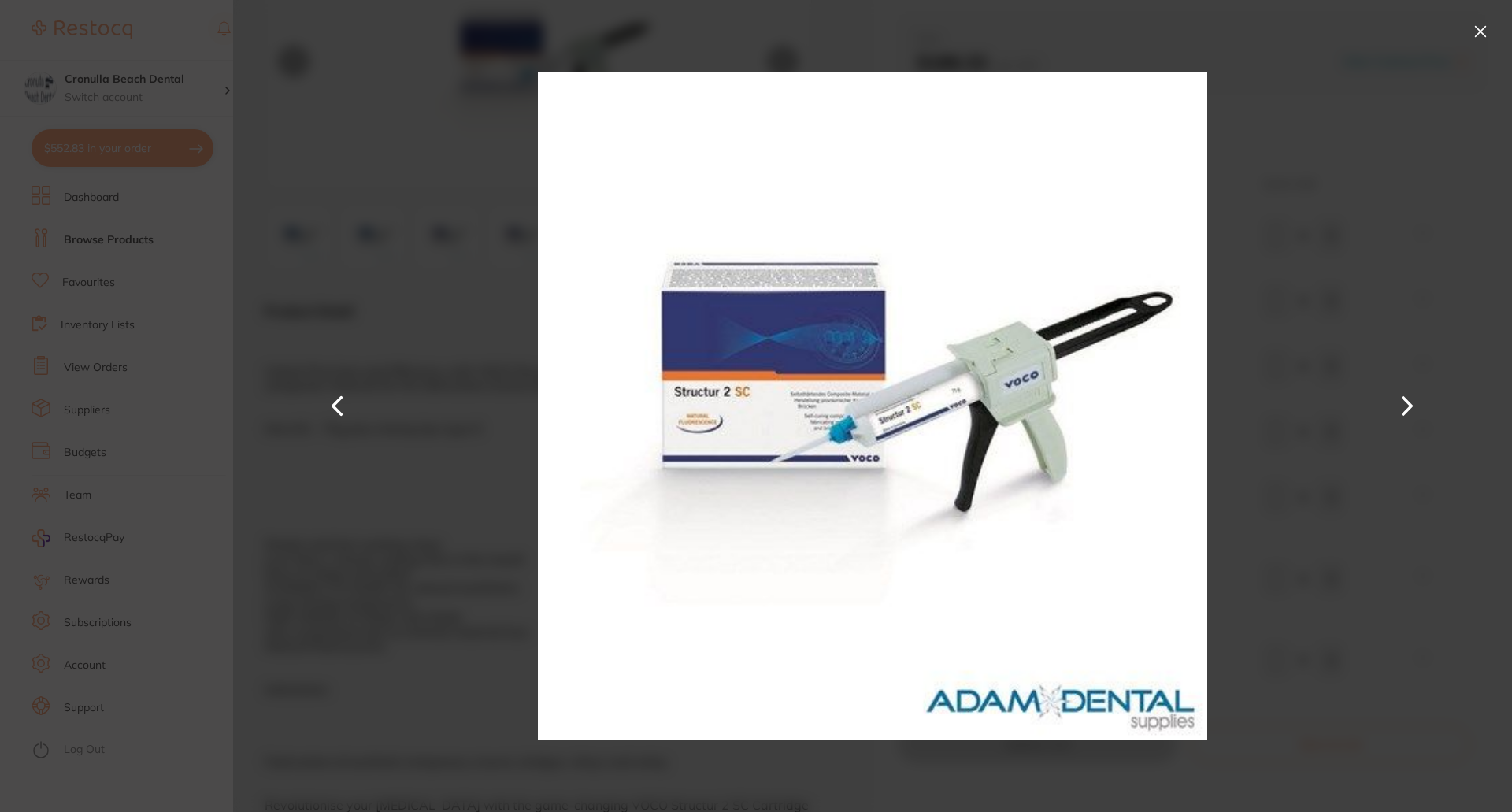 scroll, scrollTop: 0, scrollLeft: 0, axis: both 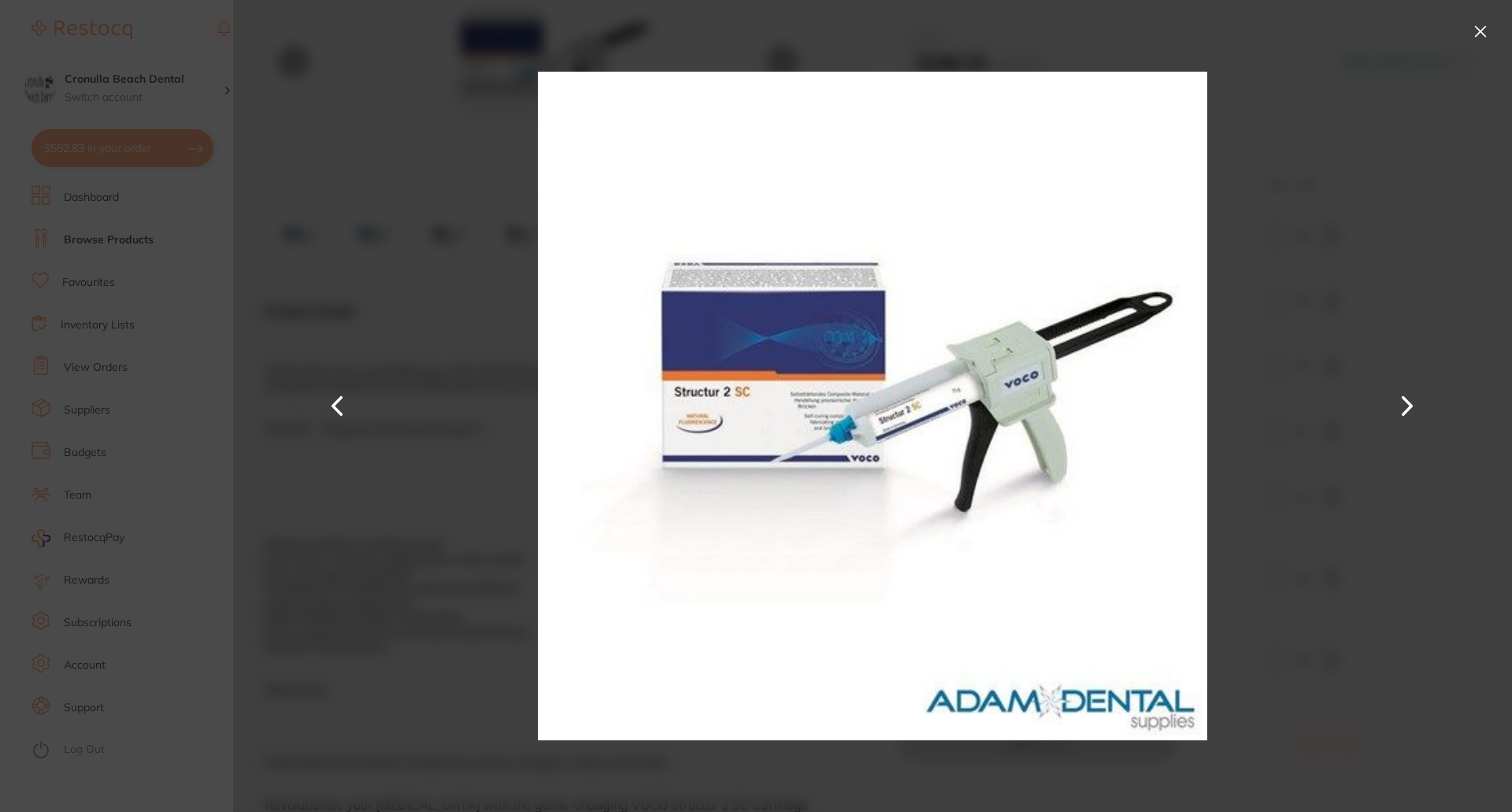 click at bounding box center [1407, 406] 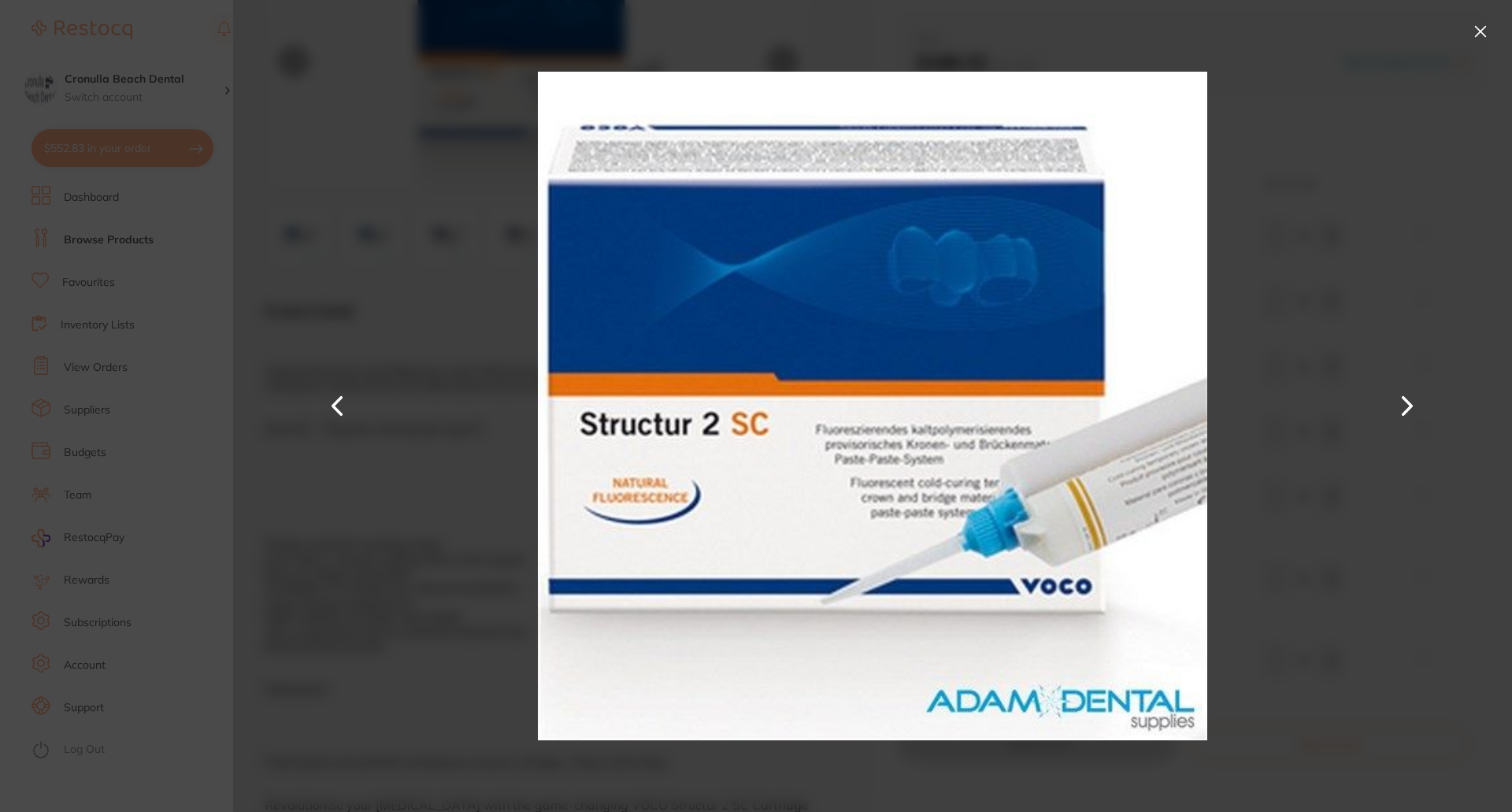 scroll, scrollTop: 0, scrollLeft: 0, axis: both 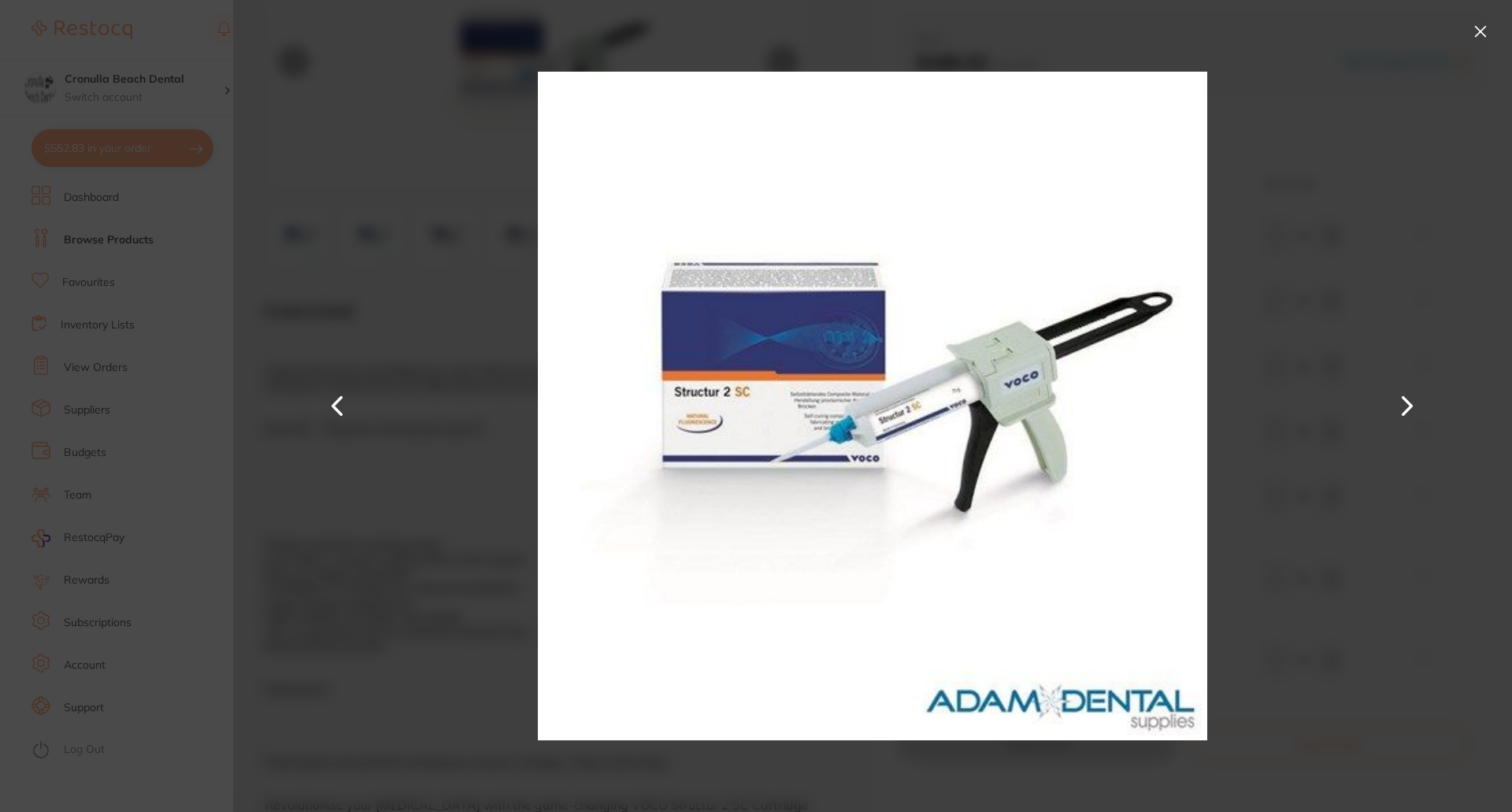 click at bounding box center [1407, 406] 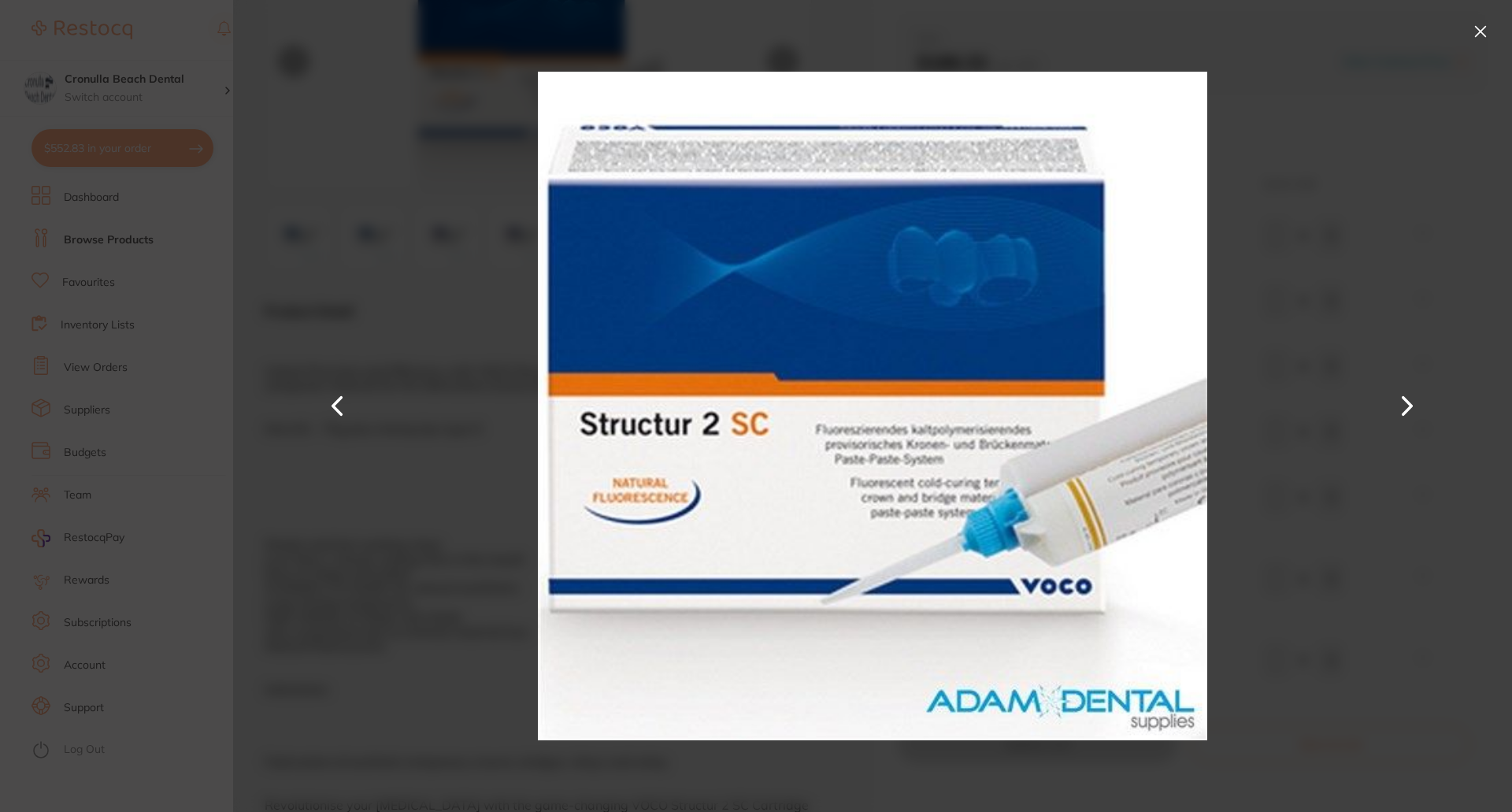 scroll, scrollTop: 0, scrollLeft: 0, axis: both 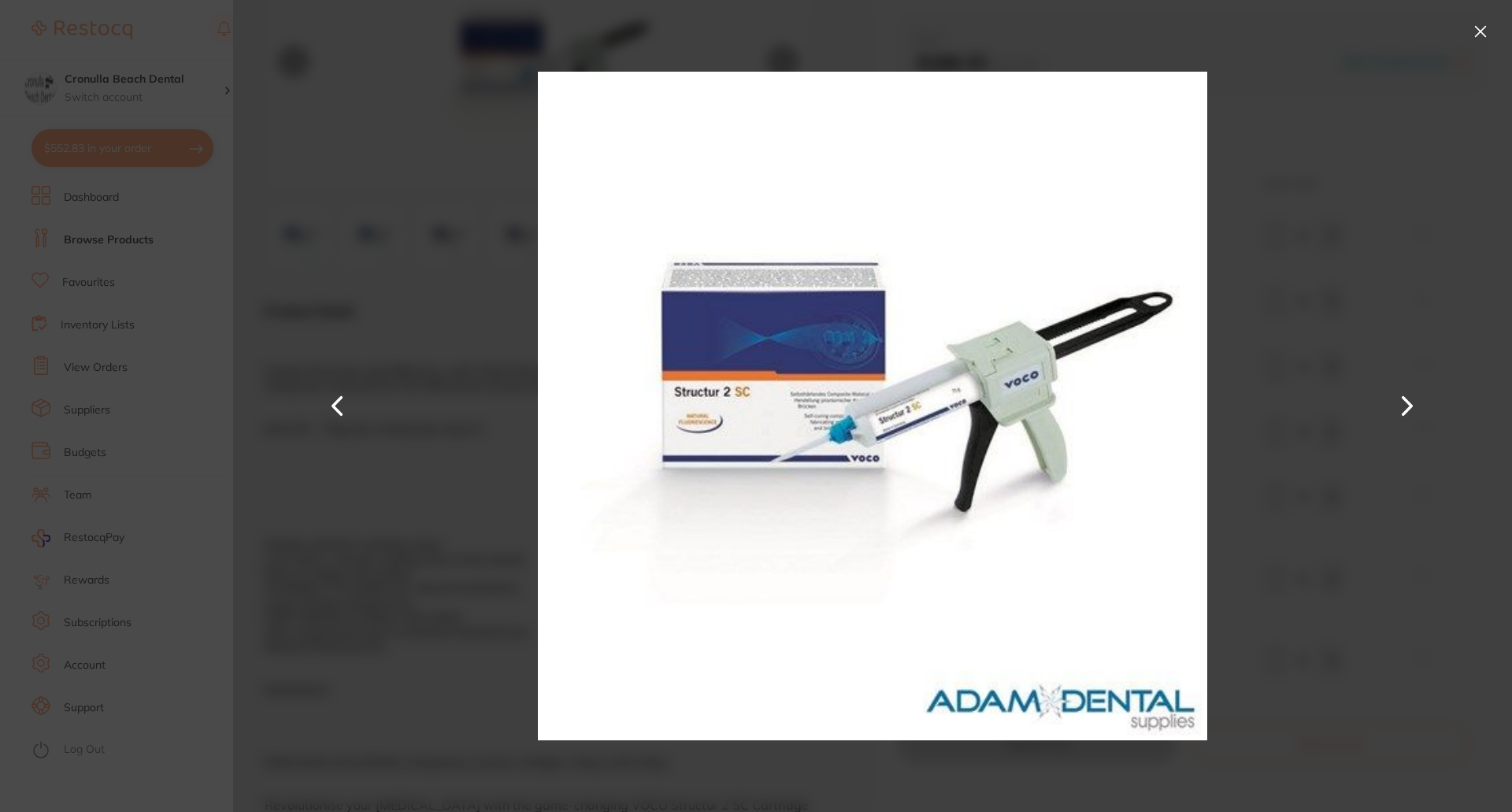 click at bounding box center (1407, 406) 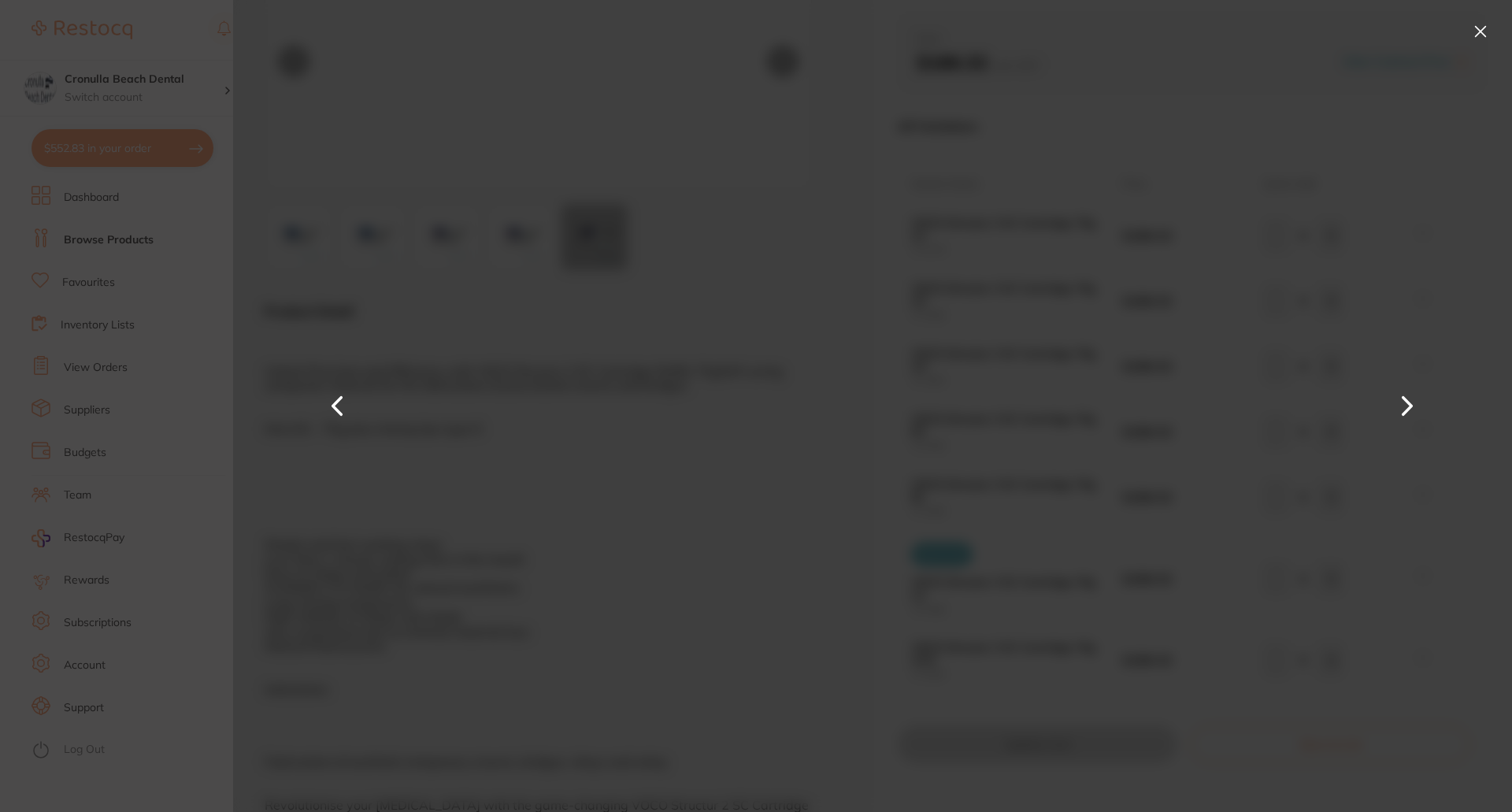 scroll, scrollTop: 0, scrollLeft: 0, axis: both 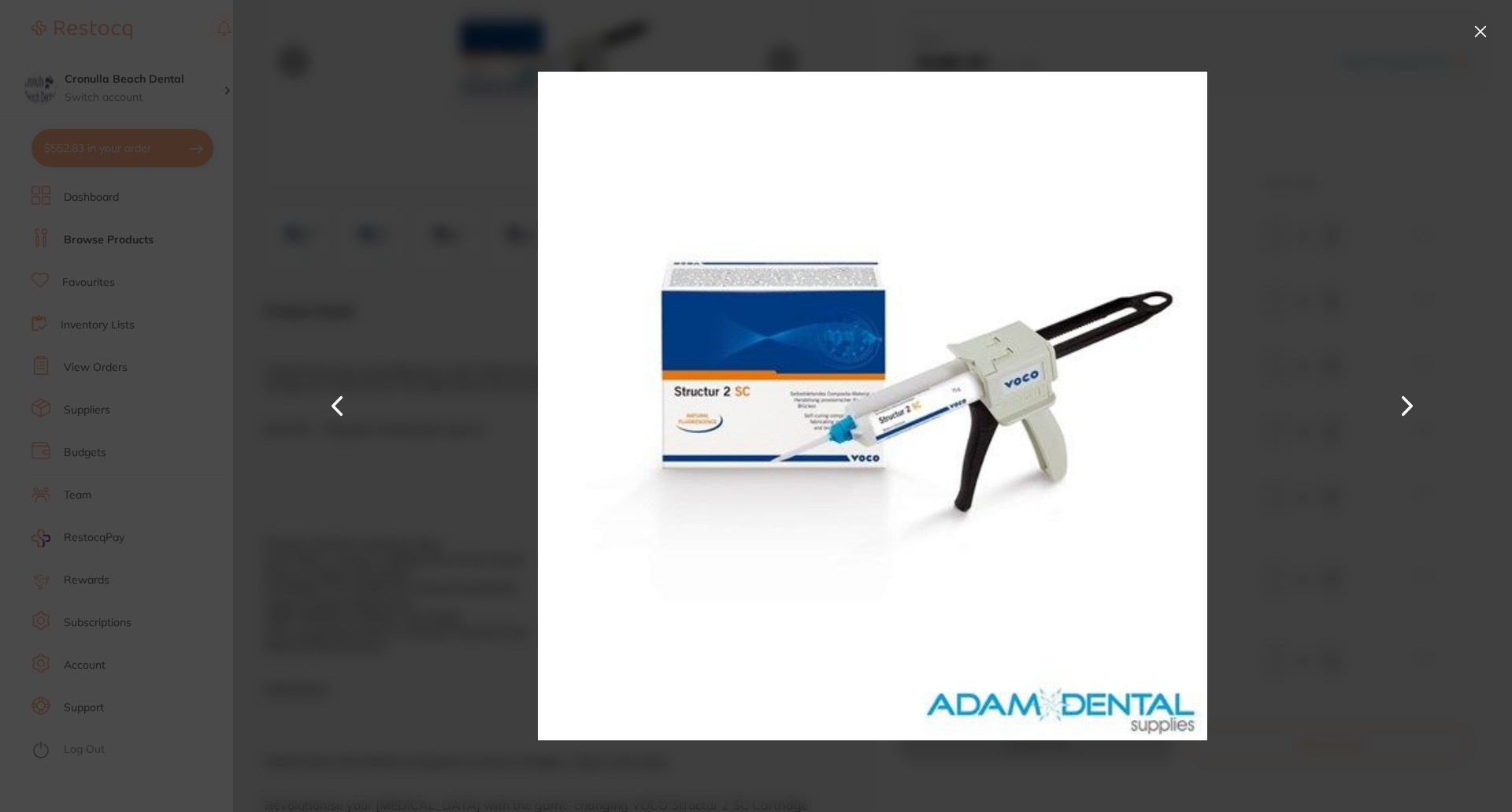 click at bounding box center [1407, 406] 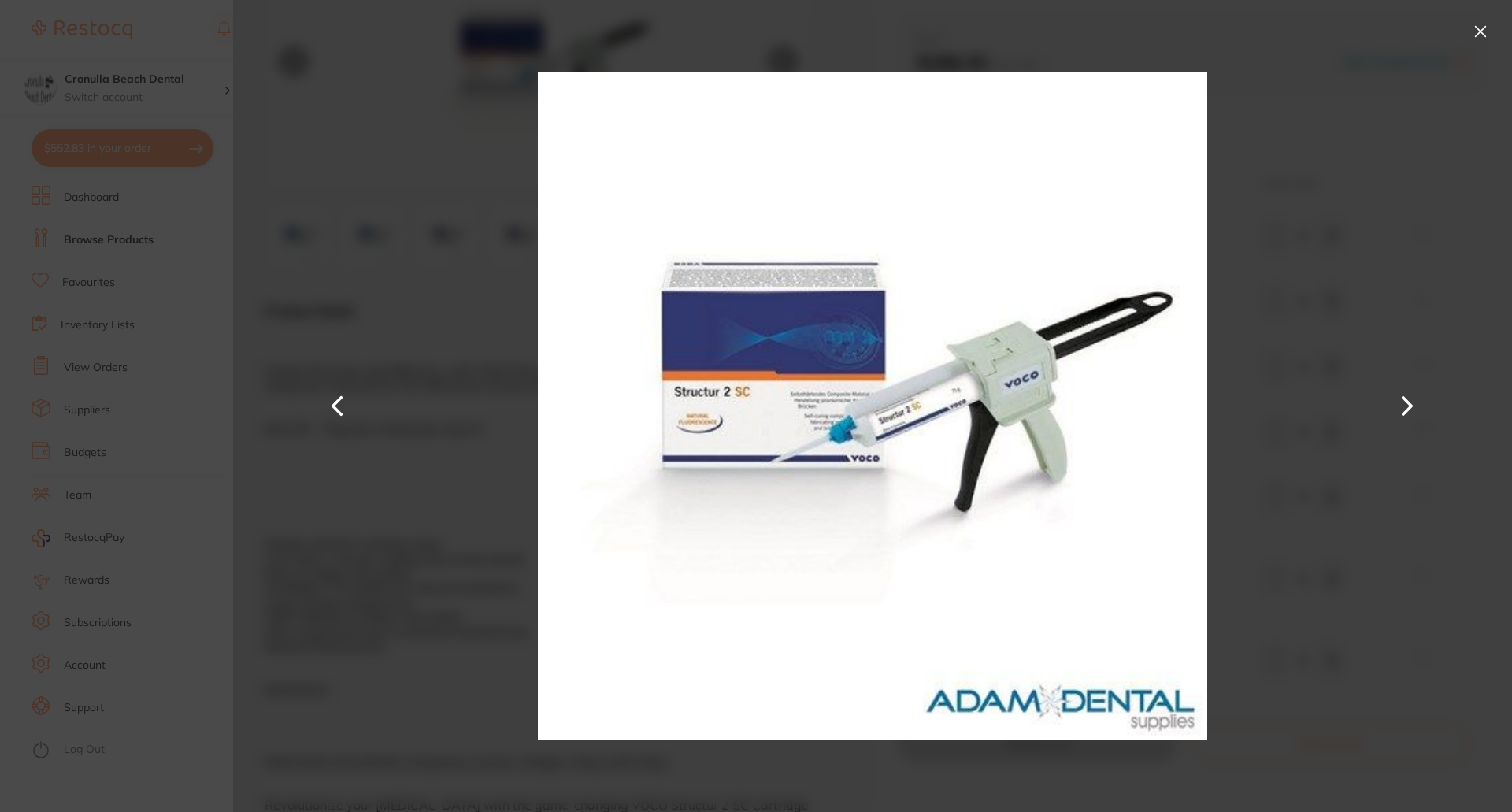 scroll, scrollTop: 0, scrollLeft: 0, axis: both 